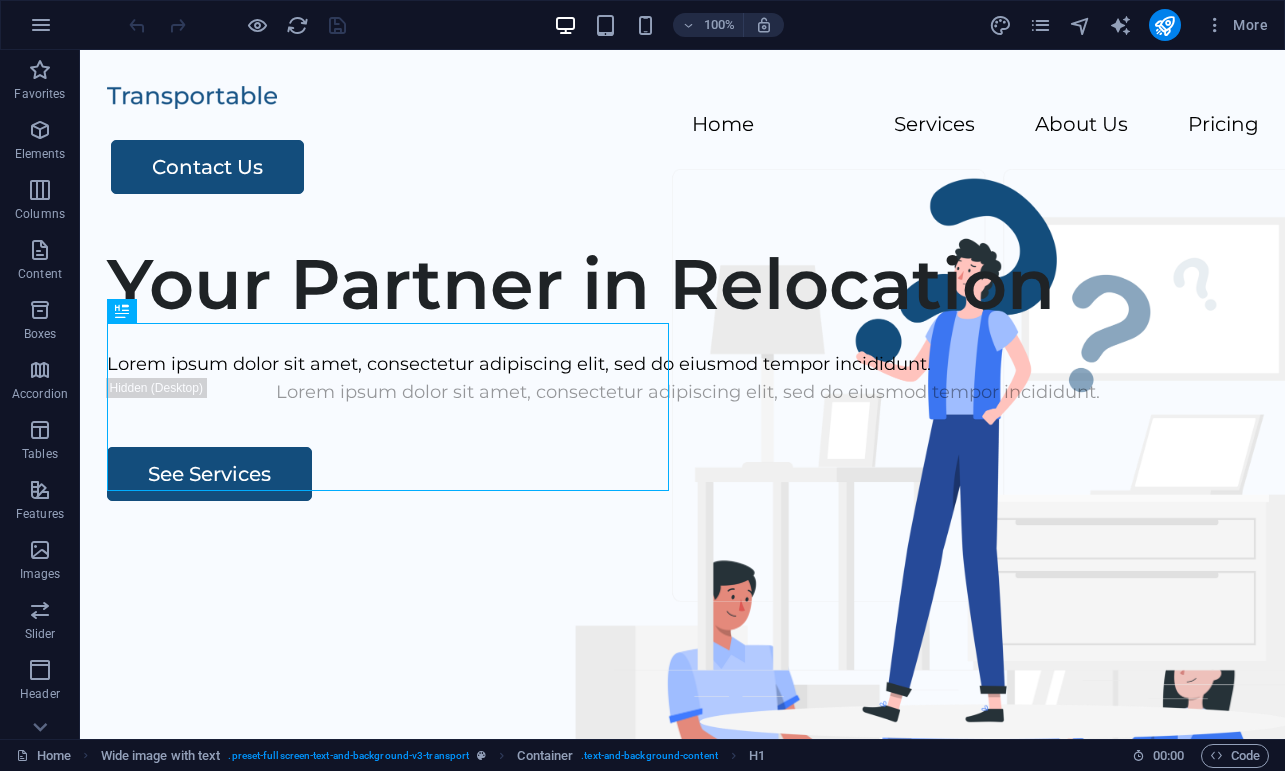 scroll, scrollTop: 0, scrollLeft: 0, axis: both 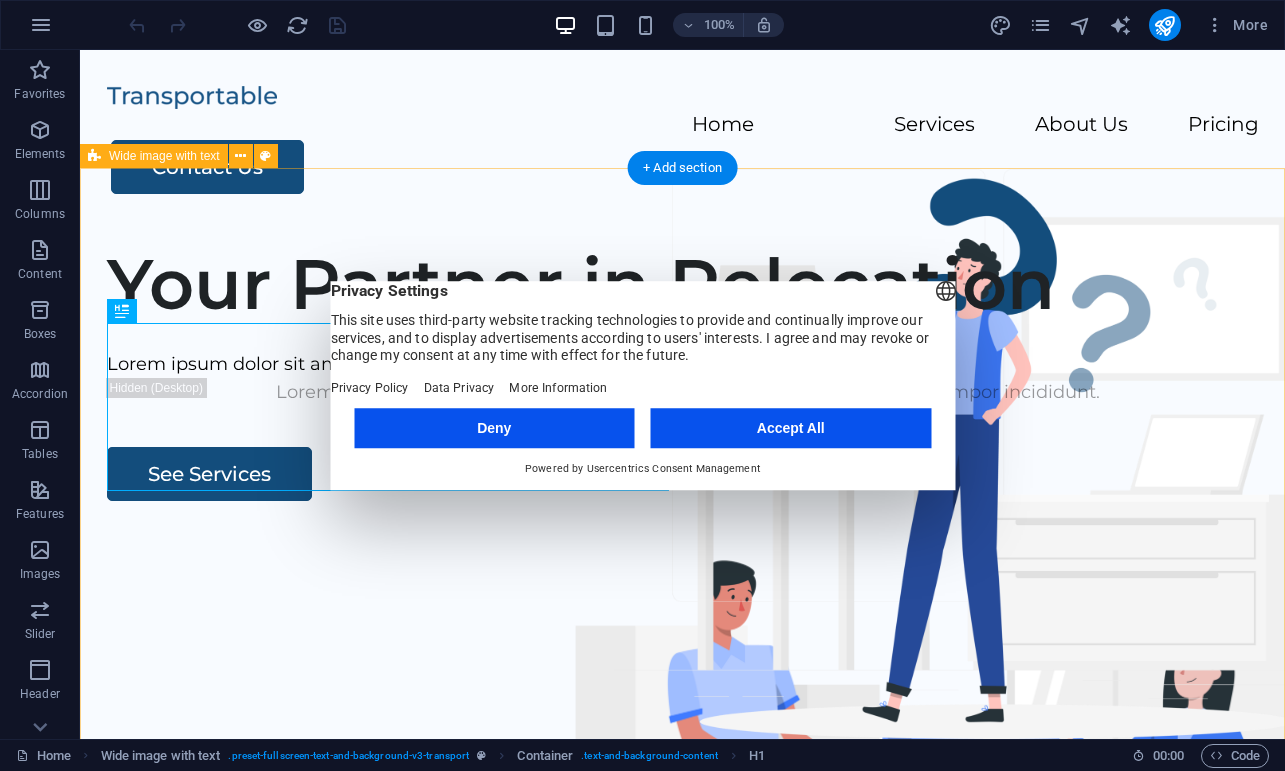 click on "Accept All" at bounding box center (791, 428) 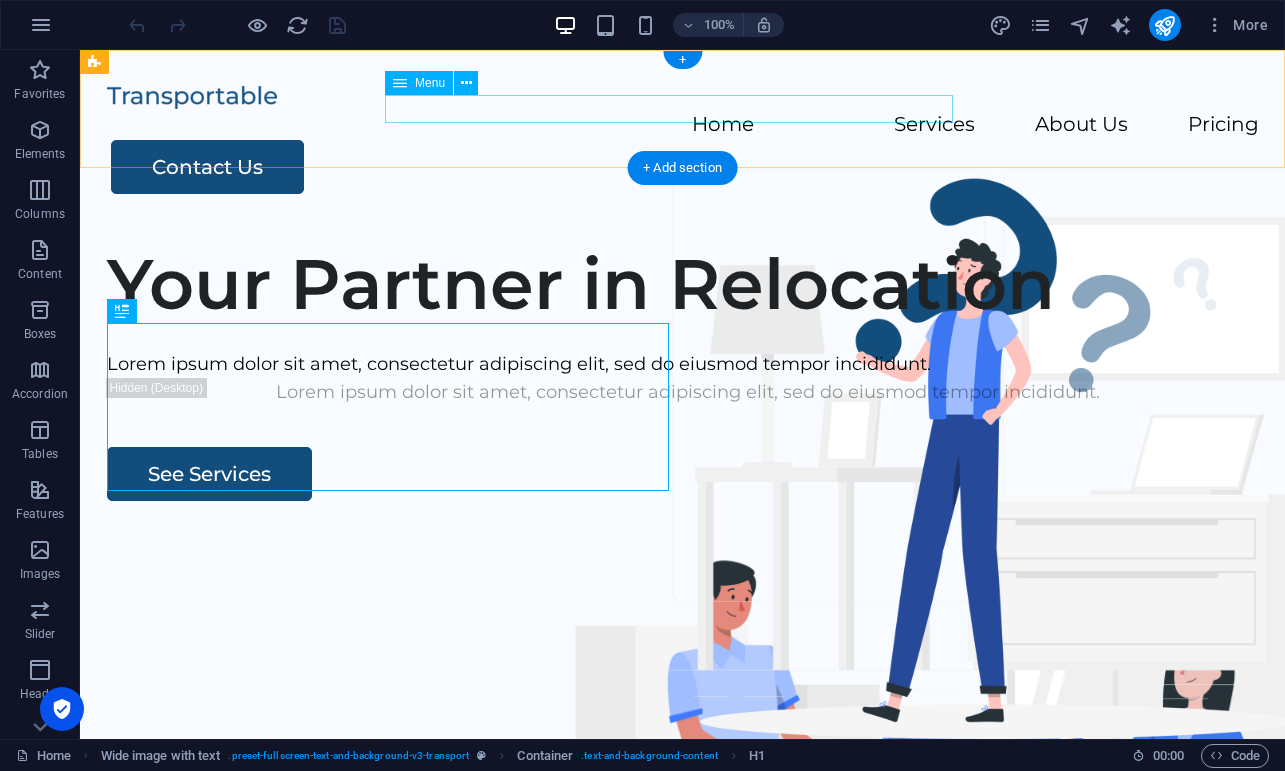 click on "Home Services About Us Pricing" at bounding box center [683, 125] 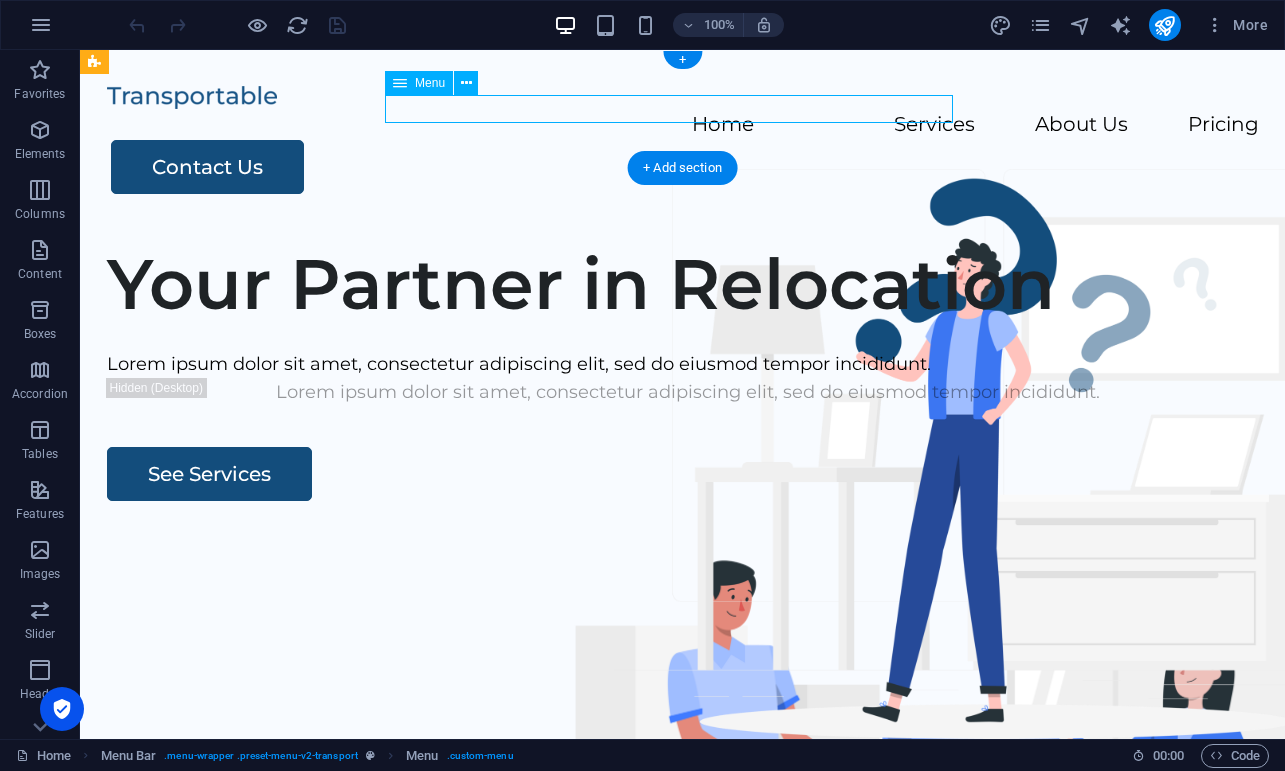 click on "Home Services About Us Pricing" at bounding box center [683, 125] 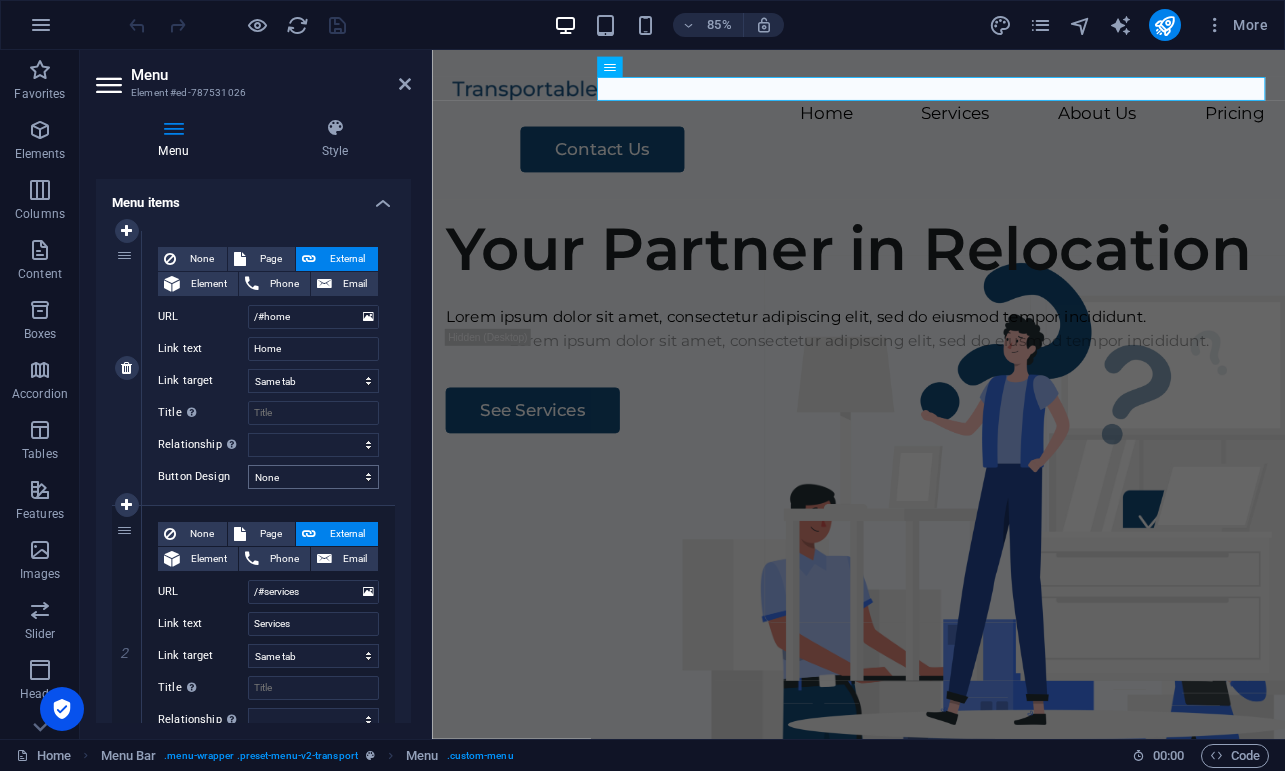scroll, scrollTop: 136, scrollLeft: 0, axis: vertical 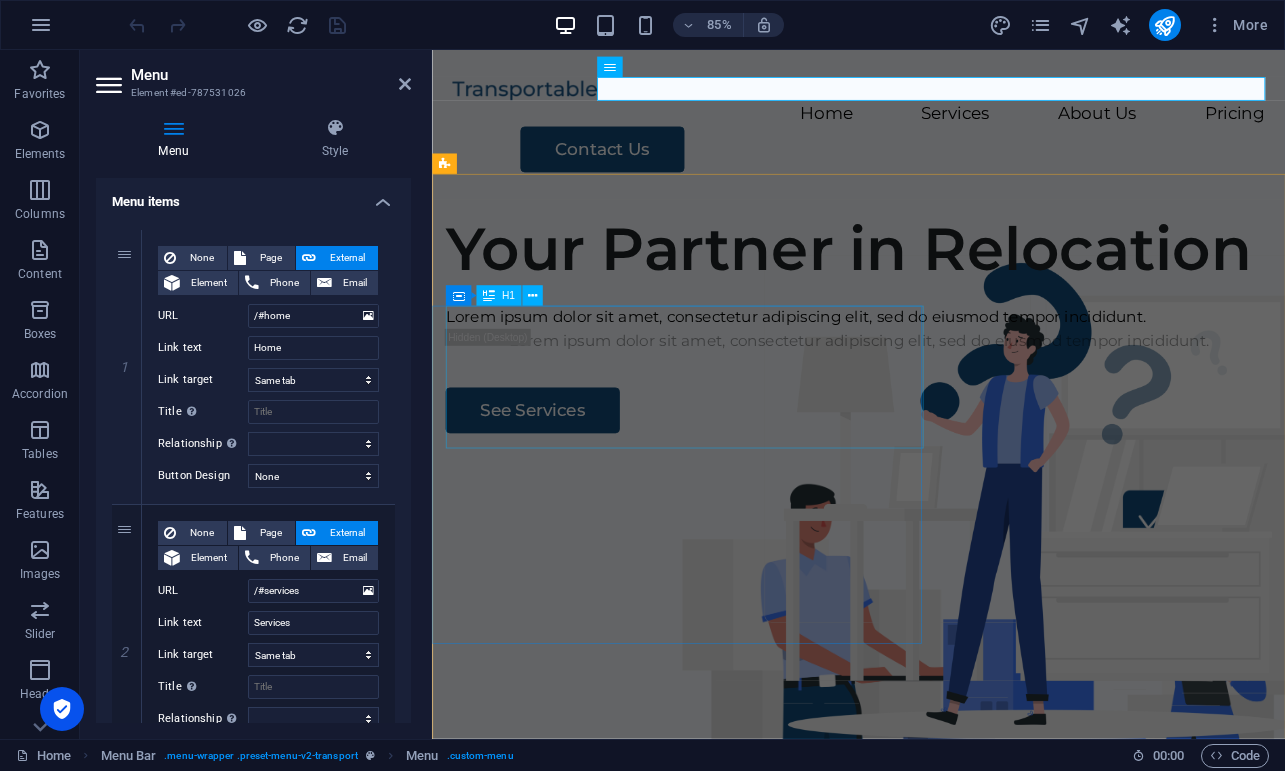 click on "Your Partner in Relocation" at bounding box center (934, 284) 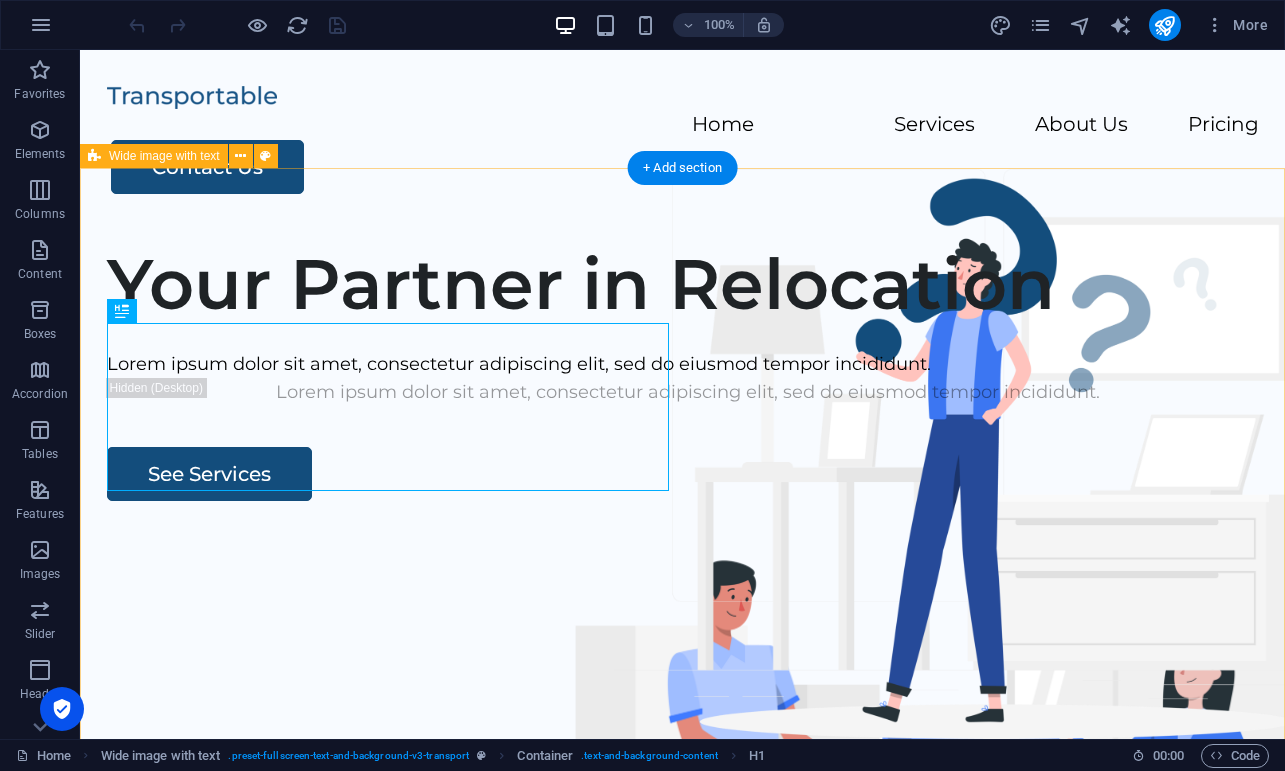 click on "Your Partner in Relocation Lorem ipsum dolor sit amet, consectetur adipiscing elit, sed do eiusmod tempor incididunt.  Lorem ipsum dolor sit amet, consectetur adipiscing elit, sed do eiusmod tempor incididunt.  See Services" at bounding box center (682, 609) 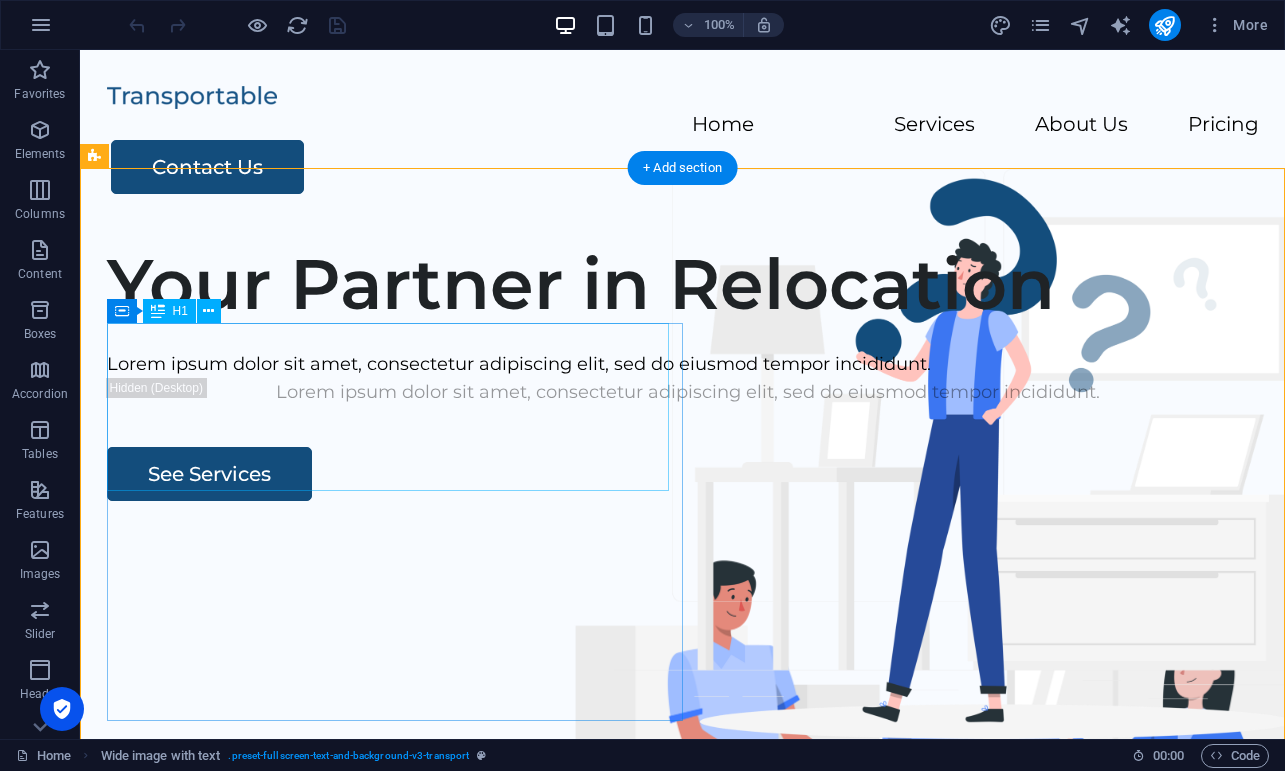 click on "Your Partner in Relocation" at bounding box center (688, 284) 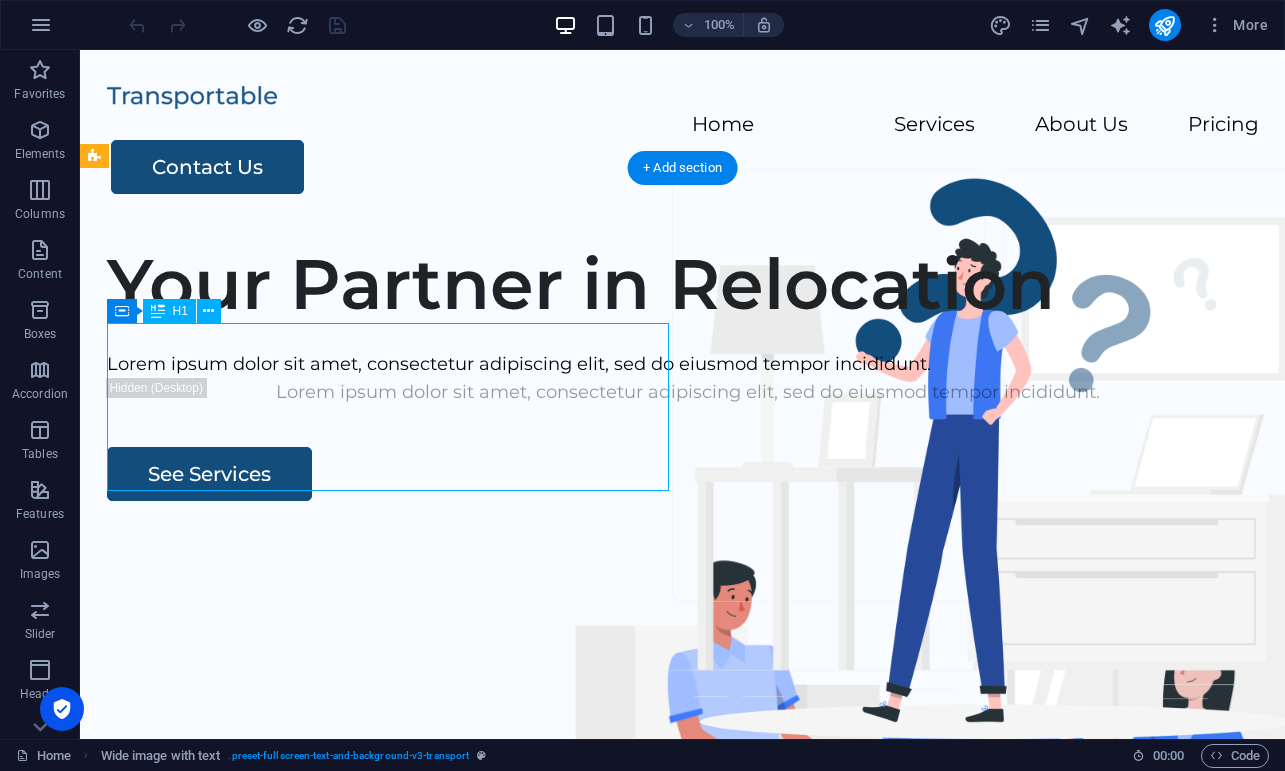 click on "Your Partner in Relocation" at bounding box center [688, 284] 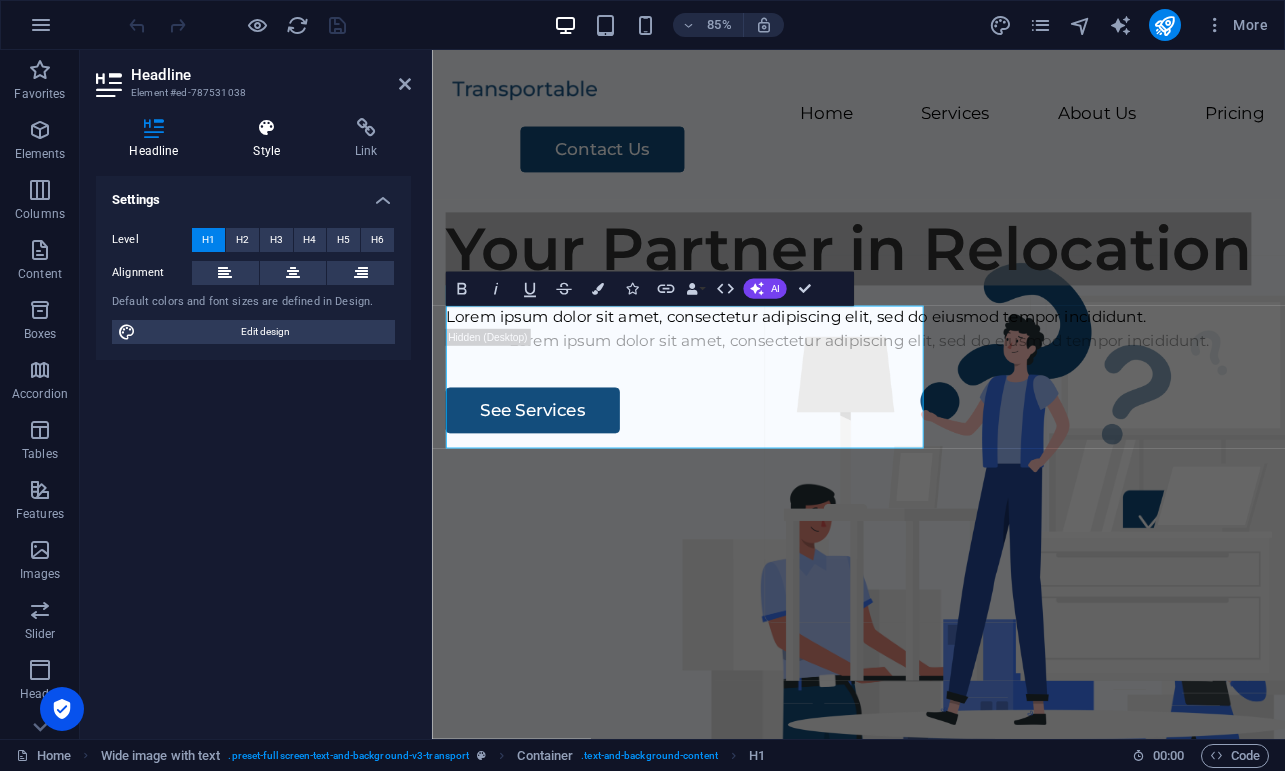 click on "Style" at bounding box center (271, 139) 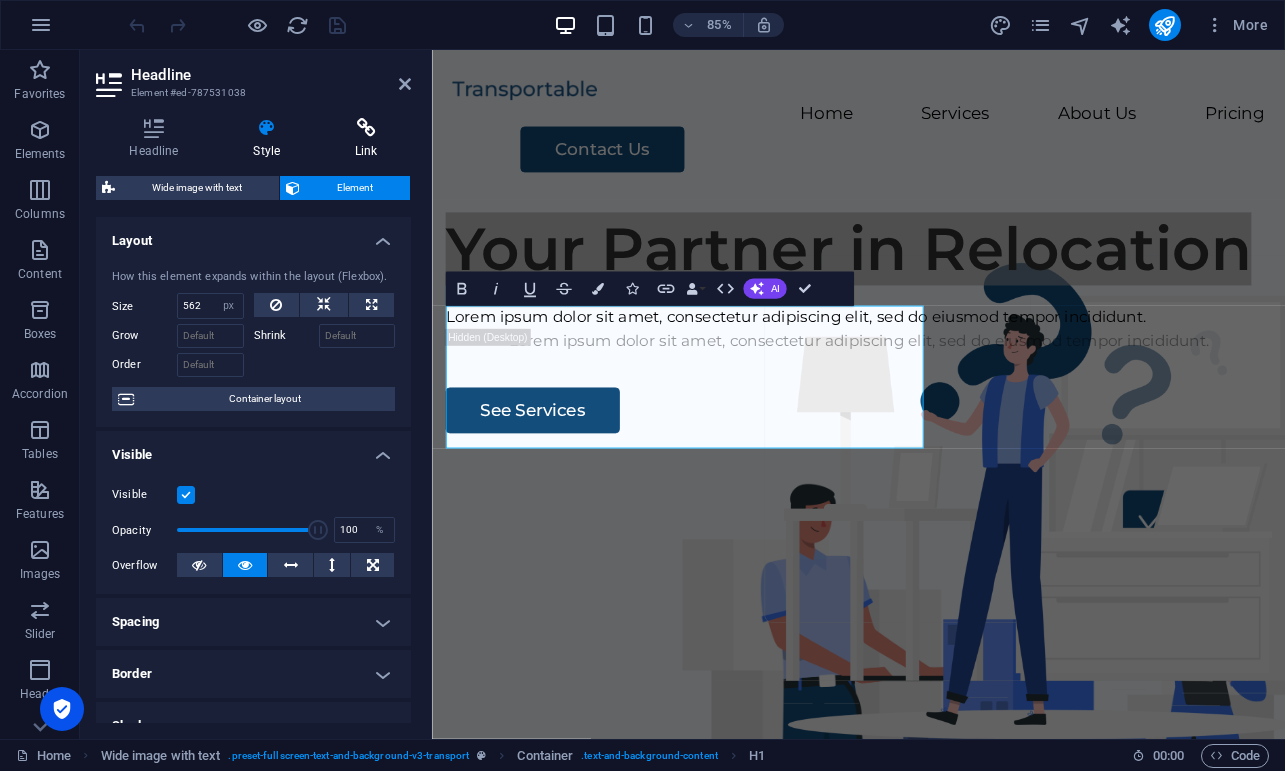 click at bounding box center (366, 128) 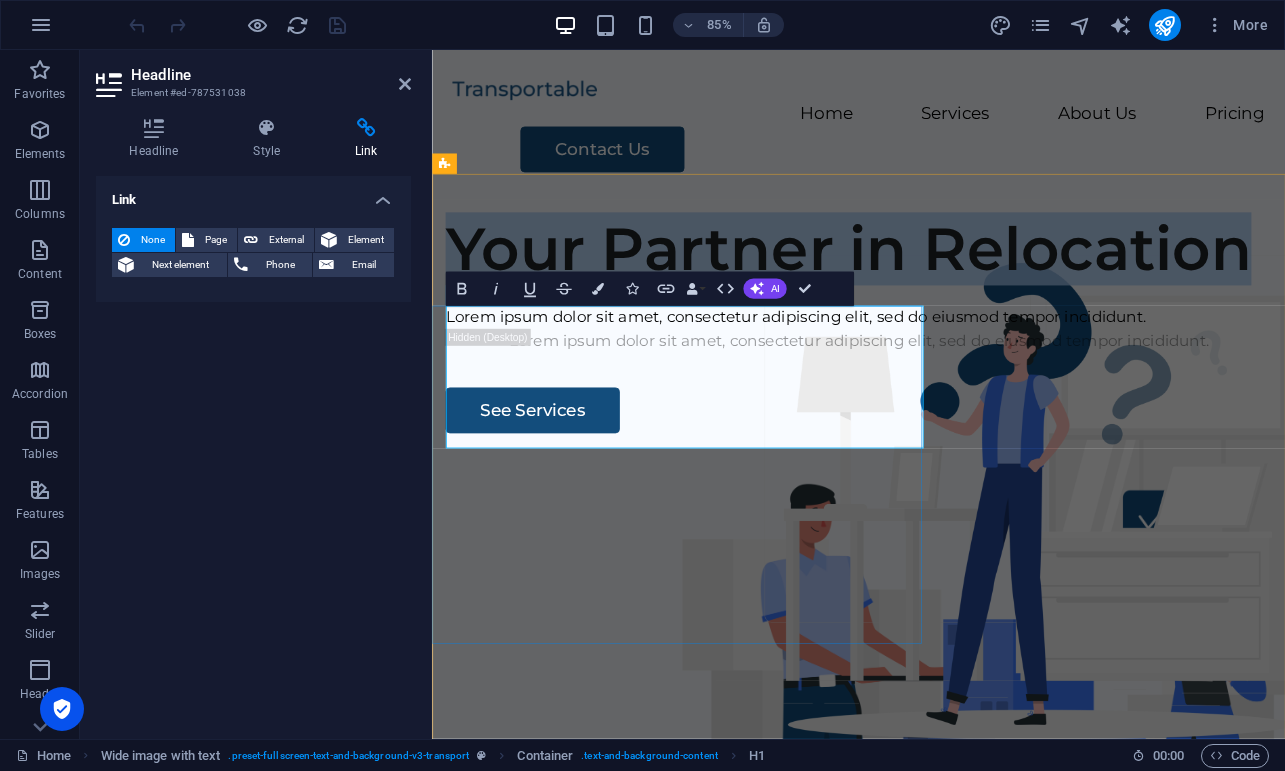 click on "Your Partner in Relocation" at bounding box center [934, 284] 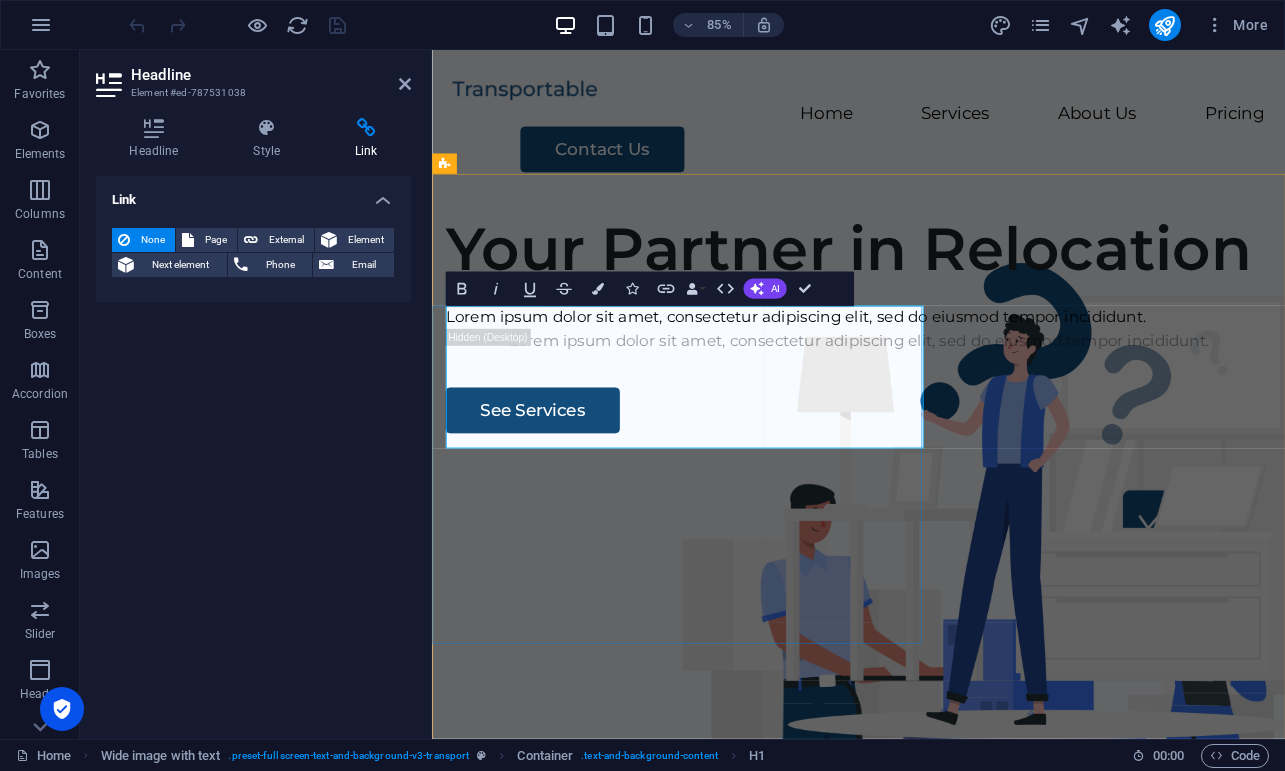 click on "Your Partner in Relocation" at bounding box center (934, 284) 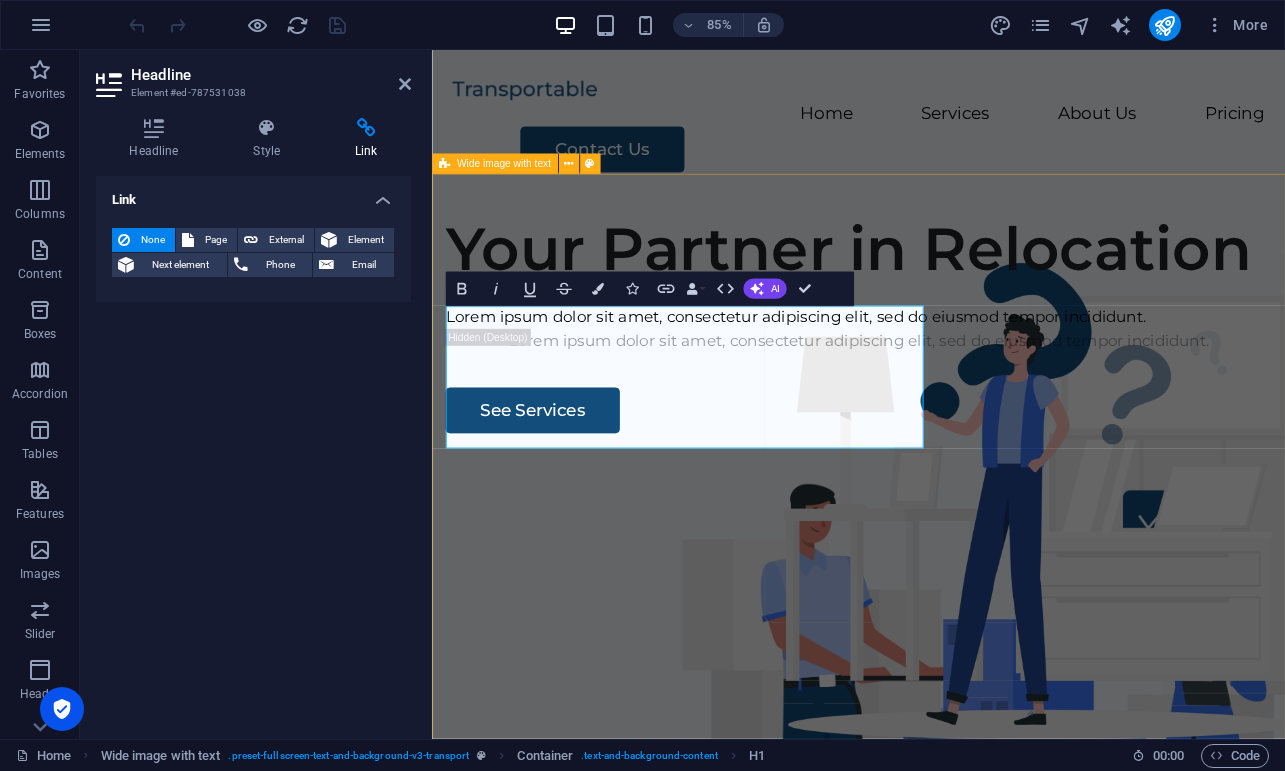 click on "Your Partner in Relocation Lorem ipsum dolor sit amet, consectetur adipiscing elit, sed do eiusmod tempor incididunt.  Lorem ipsum dolor sit amet, consectetur adipiscing elit, sed do eiusmod tempor incididunt.  See Services" at bounding box center (934, 609) 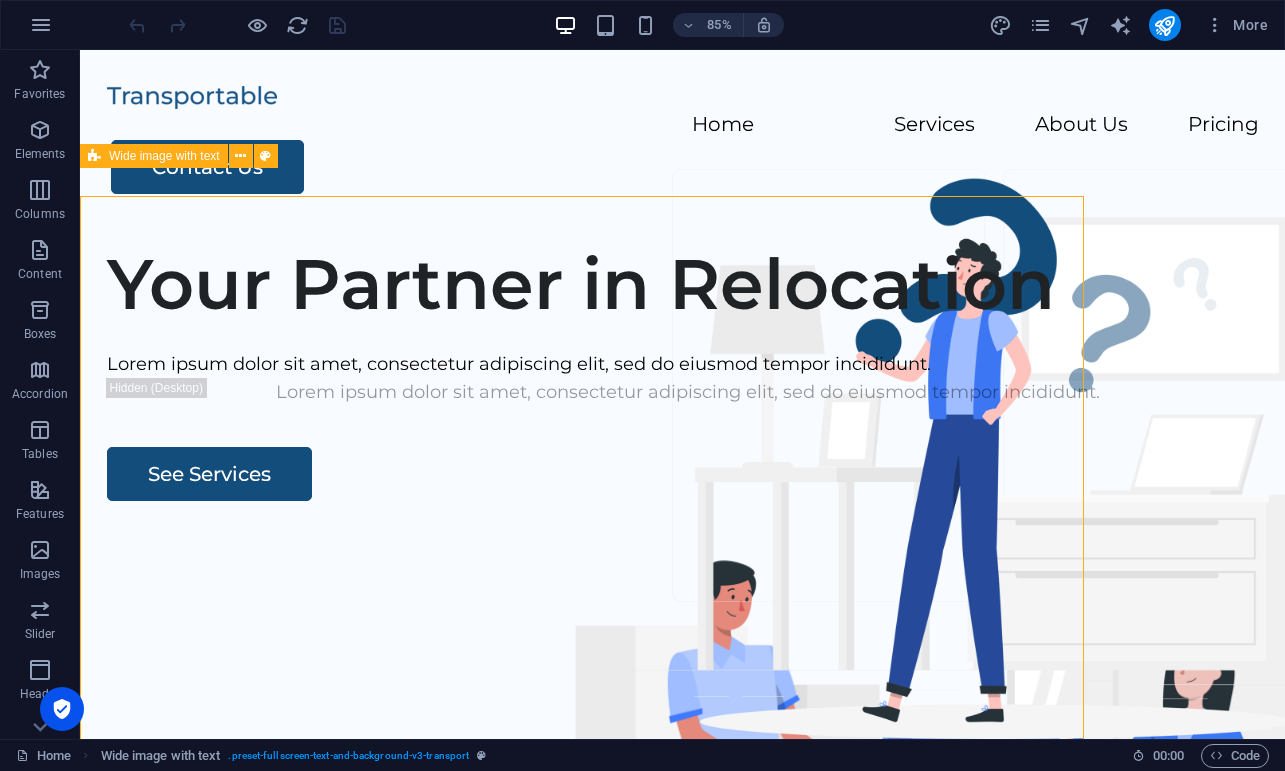 click on "Your Partner in Relocation Lorem ipsum dolor sit amet, consectetur adipiscing elit, sed do eiusmod tempor incididunt.  Lorem ipsum dolor sit amet, consectetur adipiscing elit, sed do eiusmod tempor incididunt.  See Services" at bounding box center (682, 609) 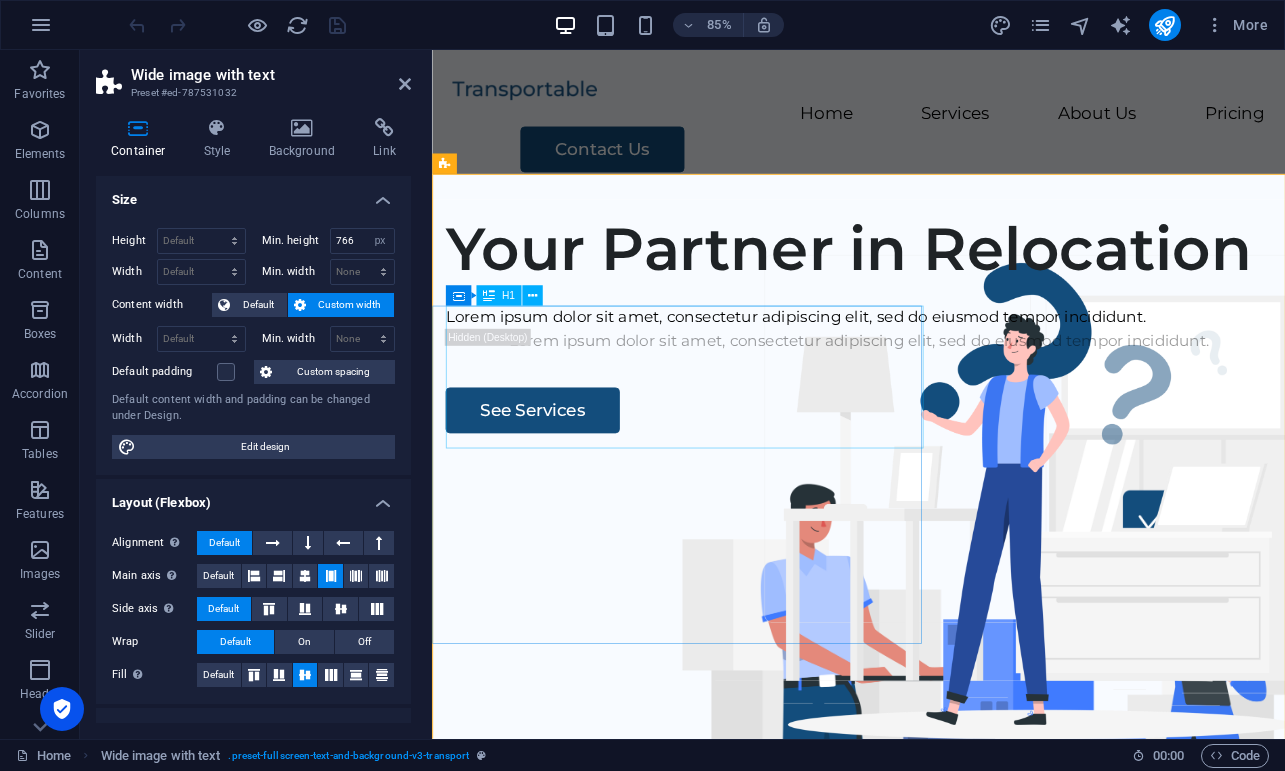 click on "Your Partner in Relocation" at bounding box center [934, 284] 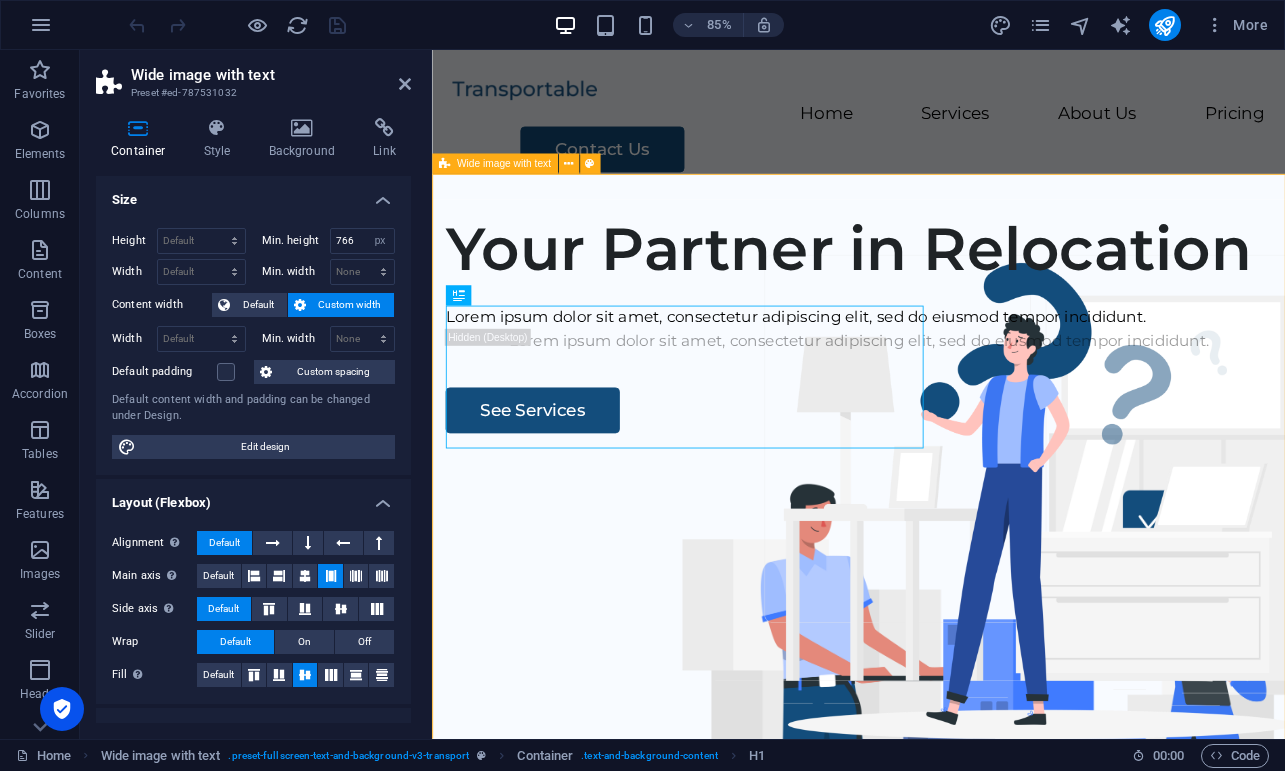 click on "Your Partner in Relocation Lorem ipsum dolor sit amet, consectetur adipiscing elit, sed do eiusmod tempor incididunt.  Lorem ipsum dolor sit amet, consectetur adipiscing elit, sed do eiusmod tempor incididunt.  See Services" at bounding box center (934, 609) 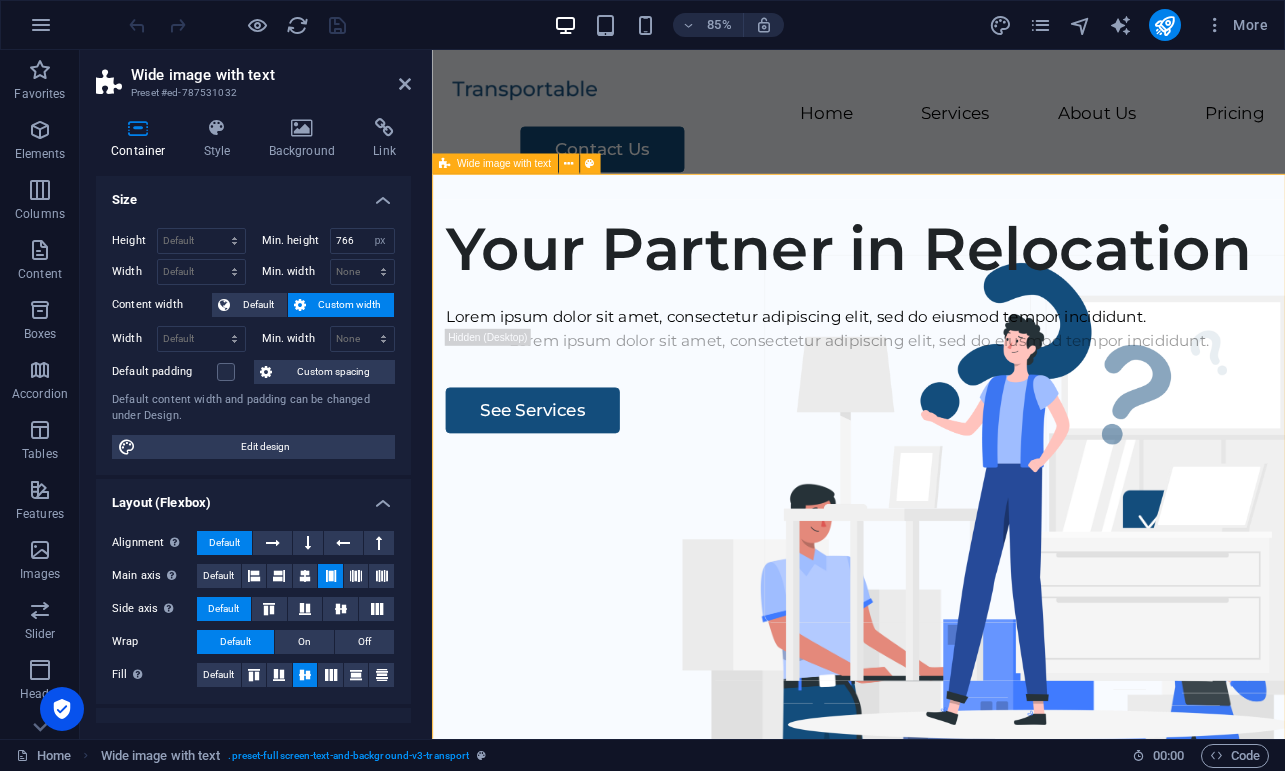 click on "Your Partner in Relocation Lorem ipsum dolor sit amet, consectetur adipiscing elit, sed do eiusmod tempor incididunt.  Lorem ipsum dolor sit amet, consectetur adipiscing elit, sed do eiusmod tempor incididunt.  See Services" at bounding box center (934, 609) 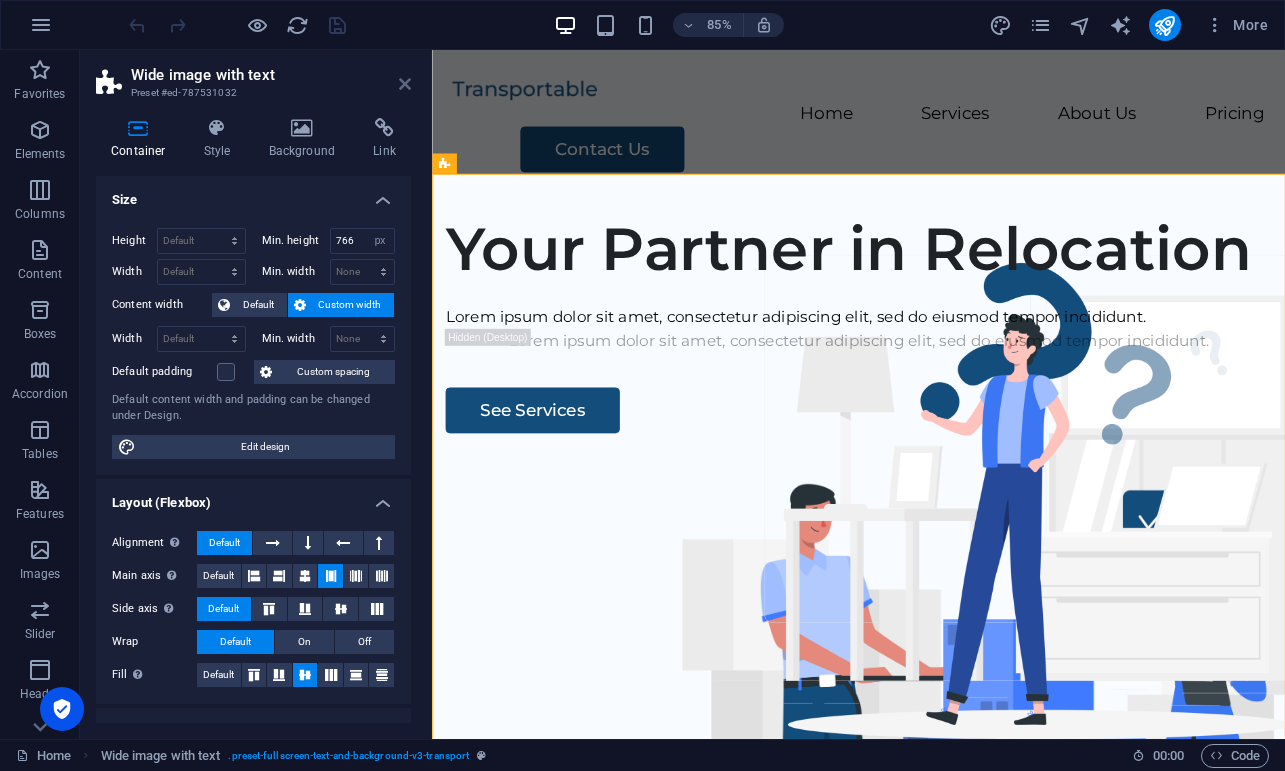 click at bounding box center (405, 84) 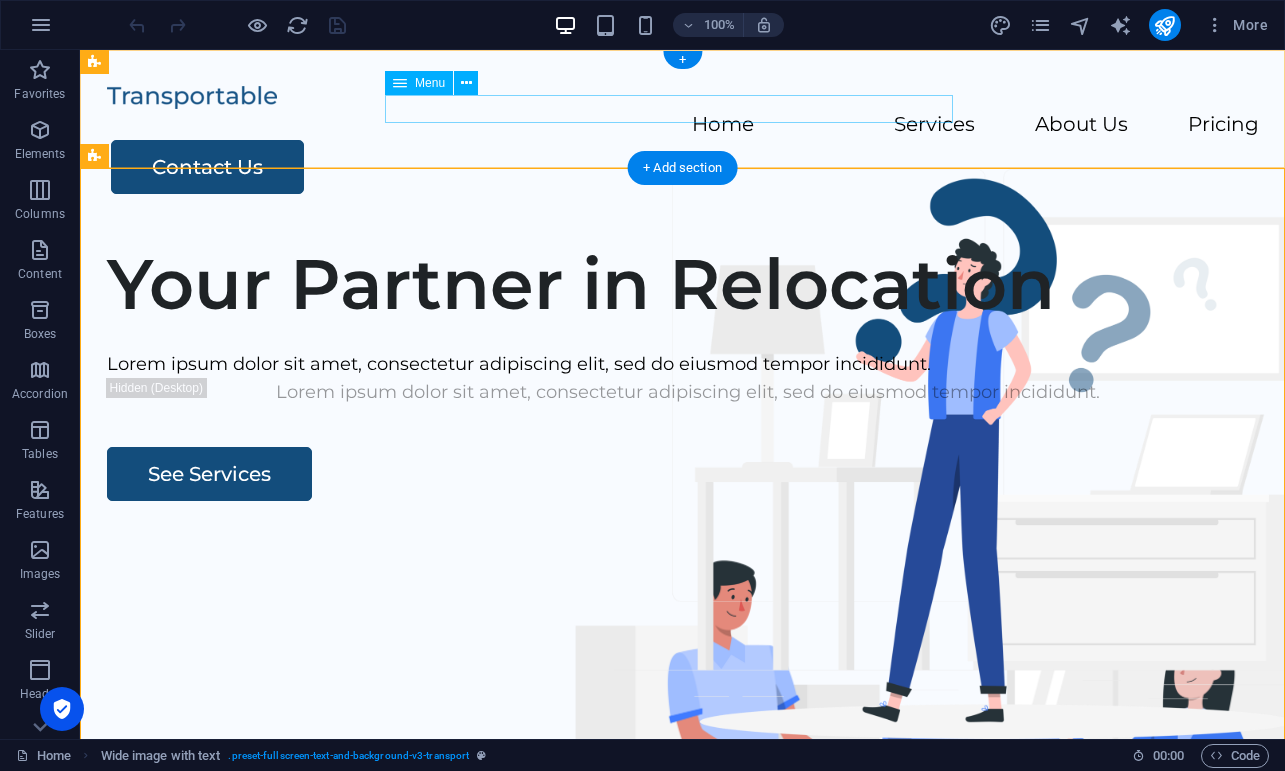 click on "Home Services About Us Pricing" at bounding box center (683, 125) 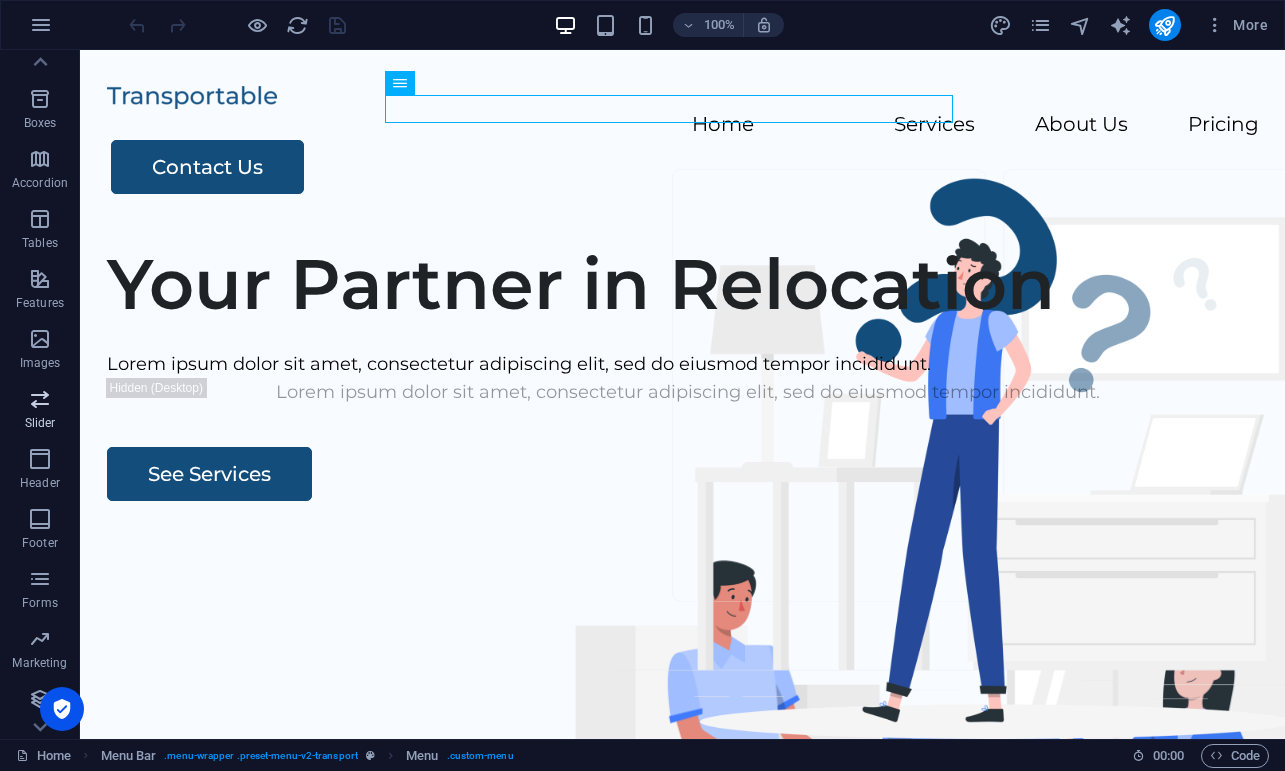 scroll, scrollTop: 211, scrollLeft: 0, axis: vertical 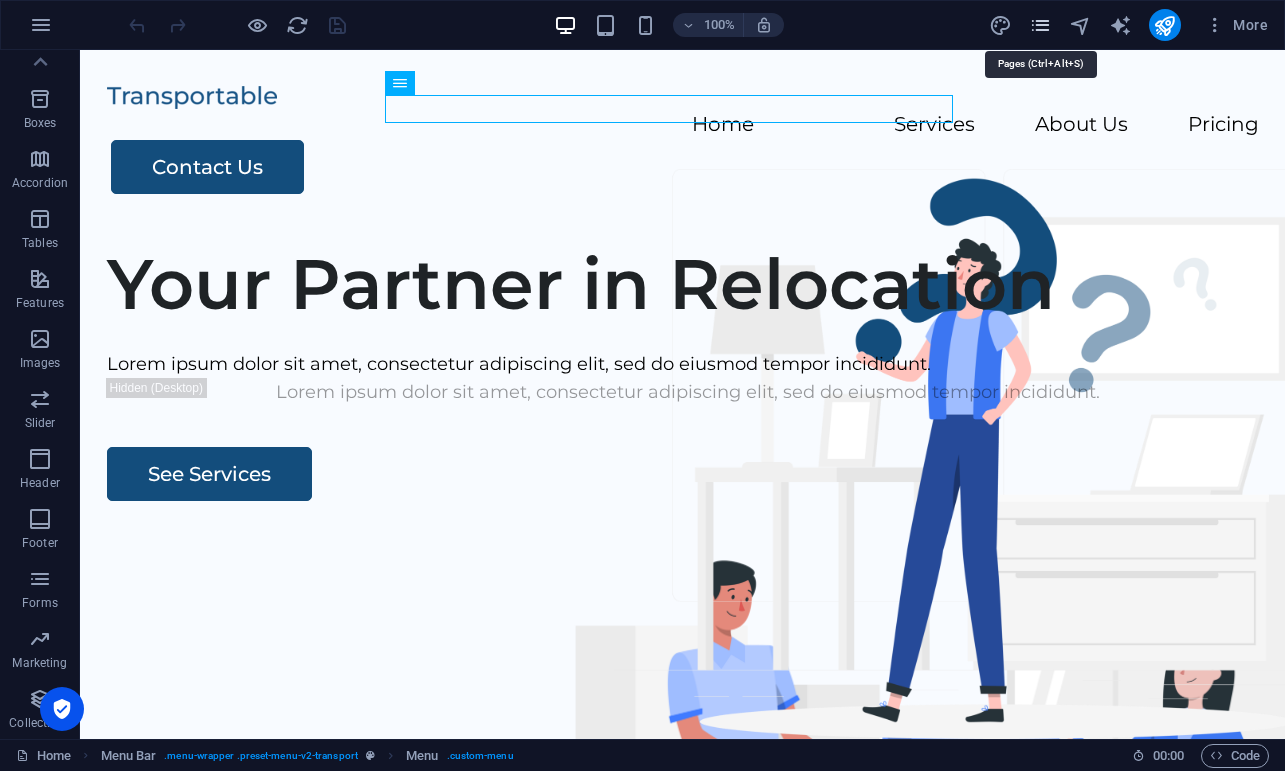click at bounding box center (1040, 25) 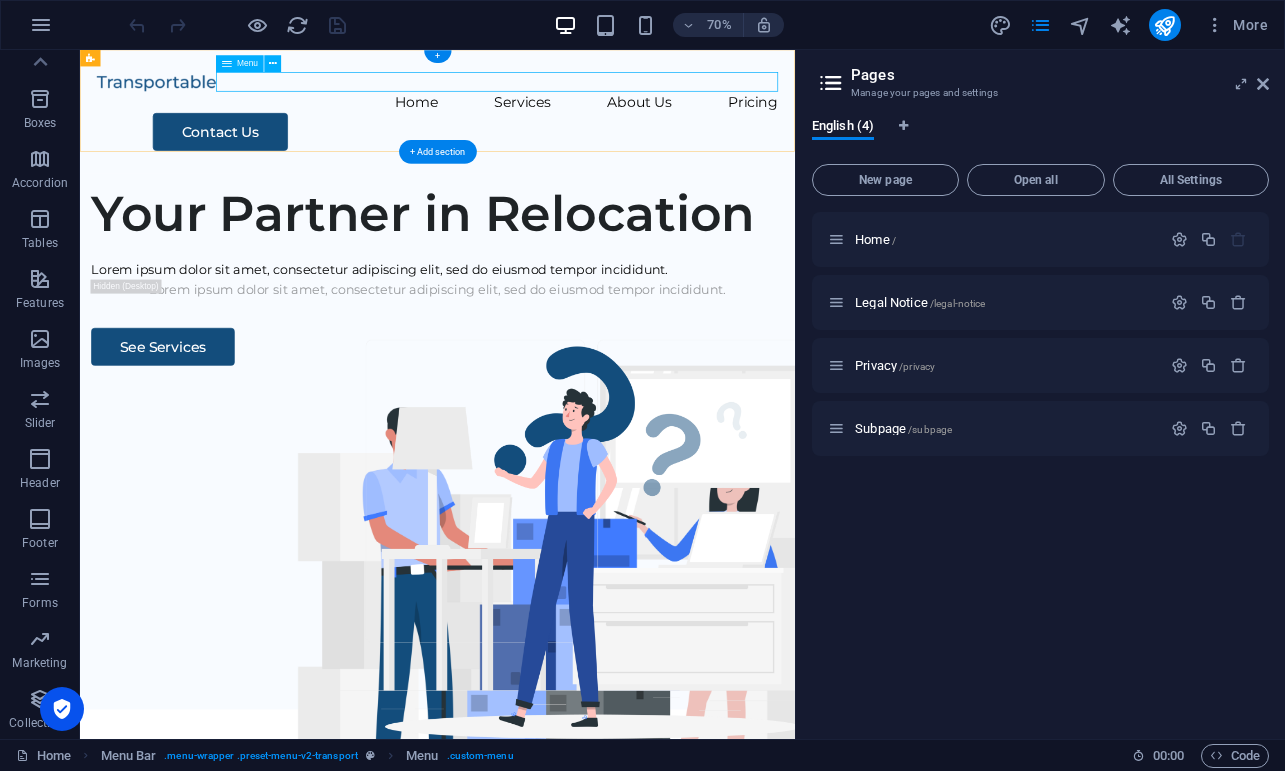 click on "Home Services About Us Pricing" at bounding box center (590, 125) 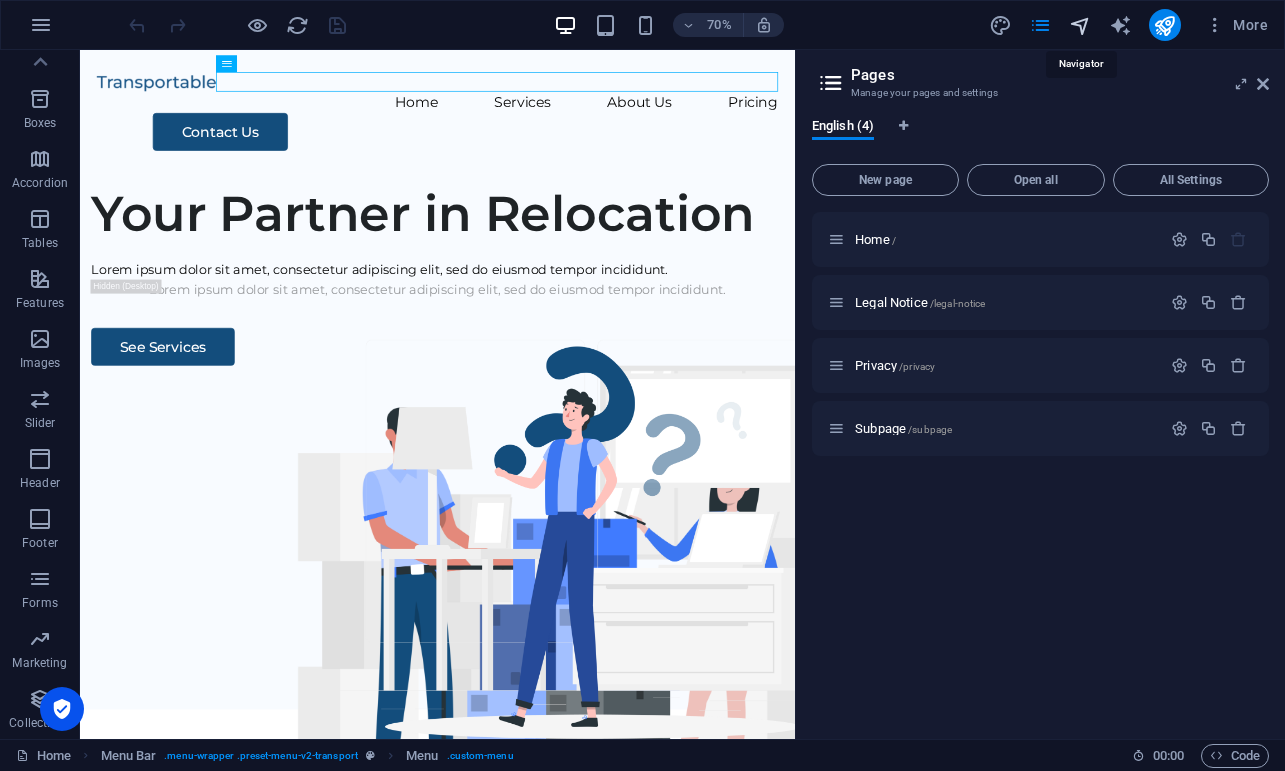 click at bounding box center [1080, 25] 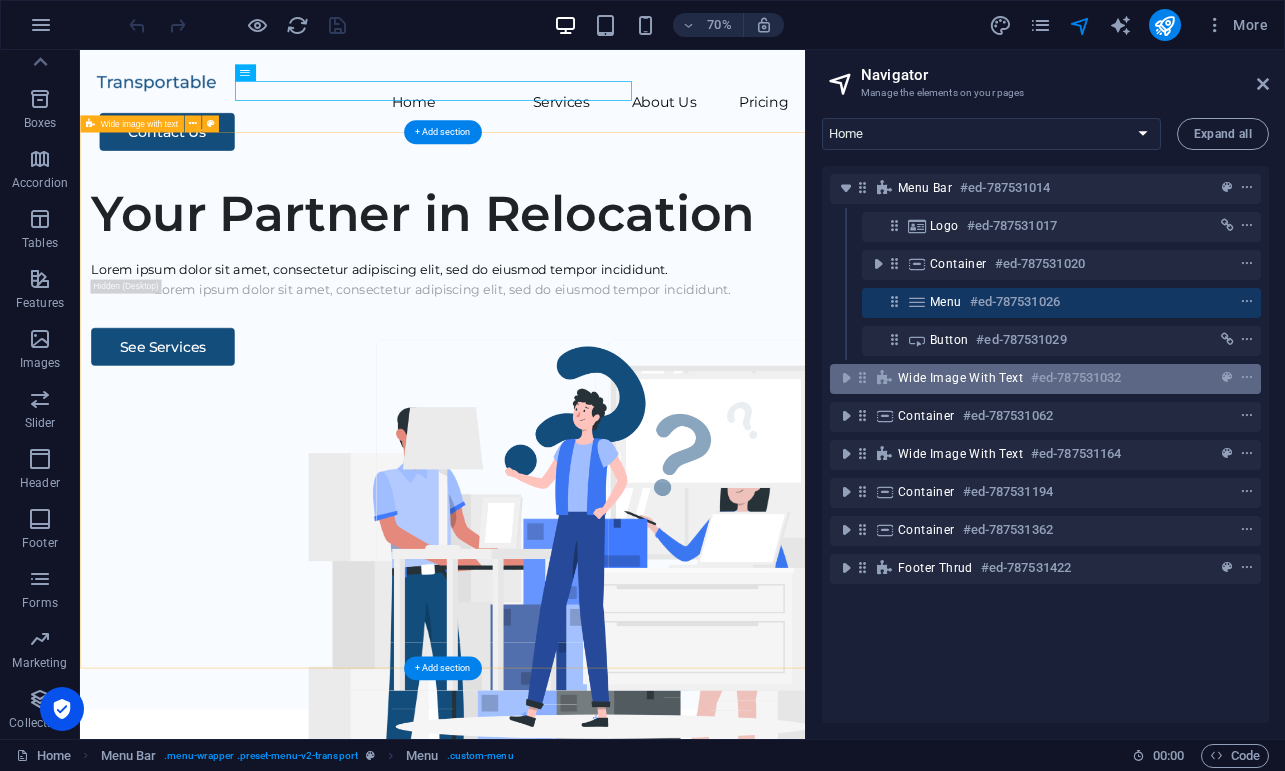 click on "Wide image with text #ed-787531032" at bounding box center [1029, 378] 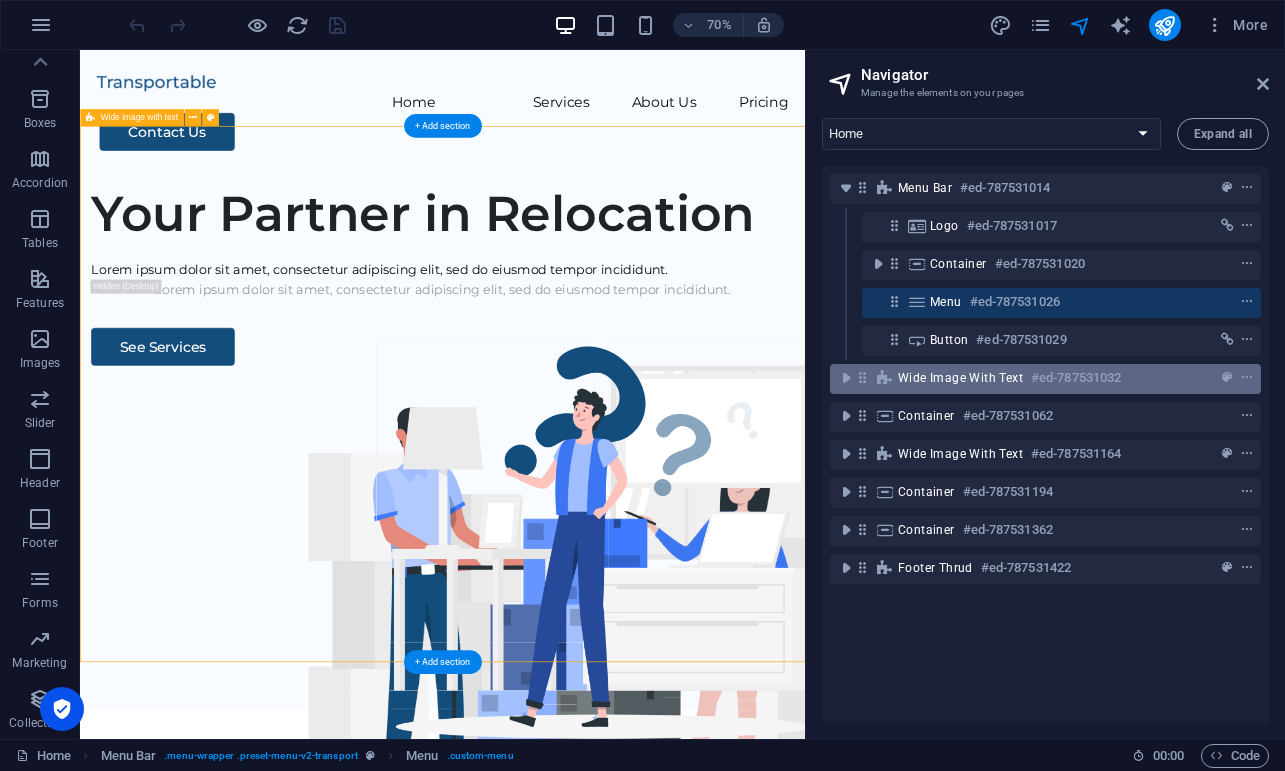 scroll, scrollTop: 9, scrollLeft: 0, axis: vertical 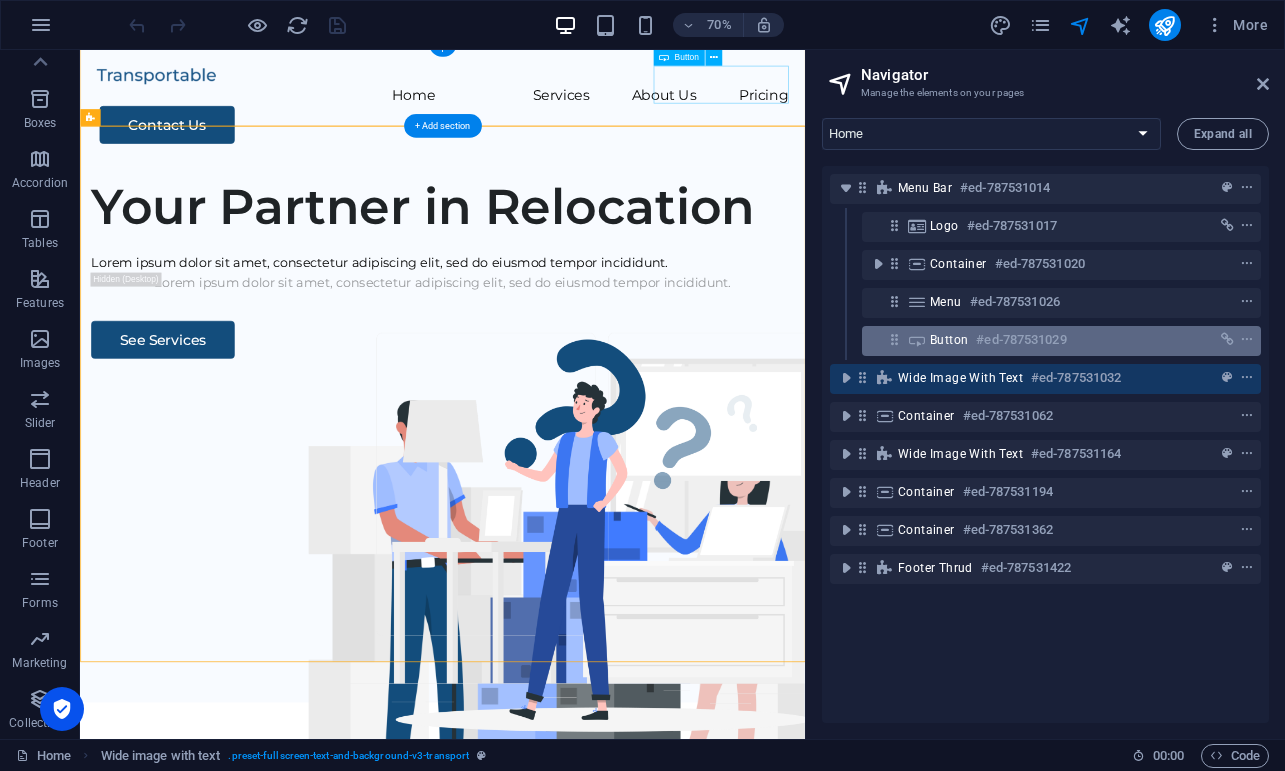 click on "Button #ed-787531029" at bounding box center (1045, 340) 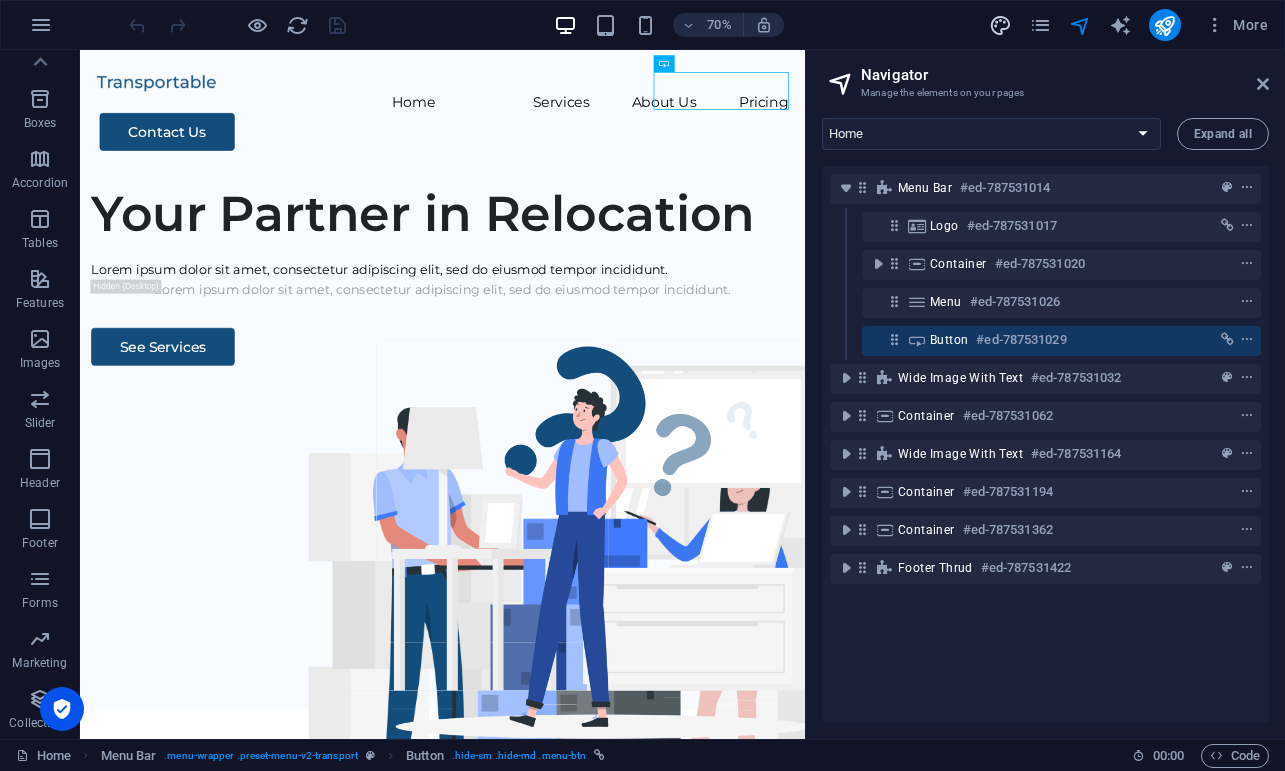 click at bounding box center [1000, 25] 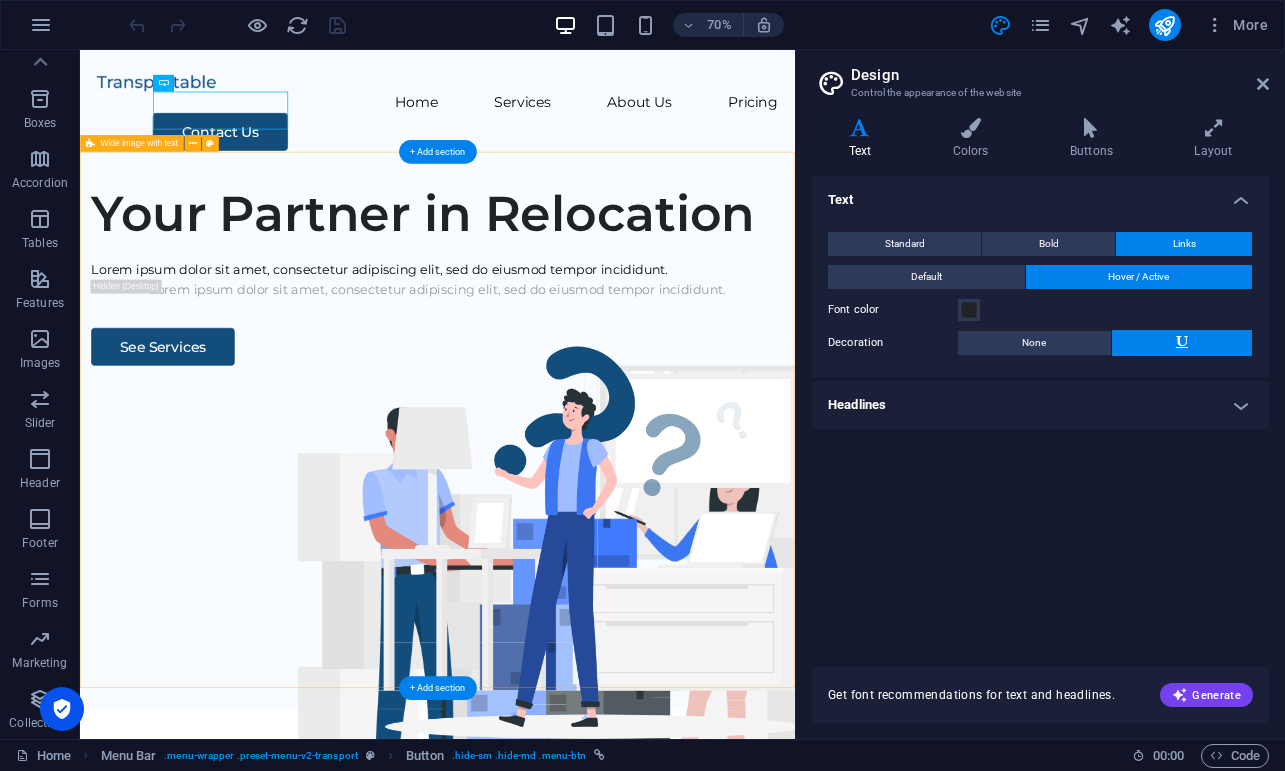 click on "Your Partner in Relocation Lorem ipsum dolor sit amet, consectetur adipiscing elit, sed do eiusmod tempor incididunt.  Lorem ipsum dolor sit amet, consectetur adipiscing elit, sed do eiusmod tempor incididunt.  See Services" at bounding box center (590, 609) 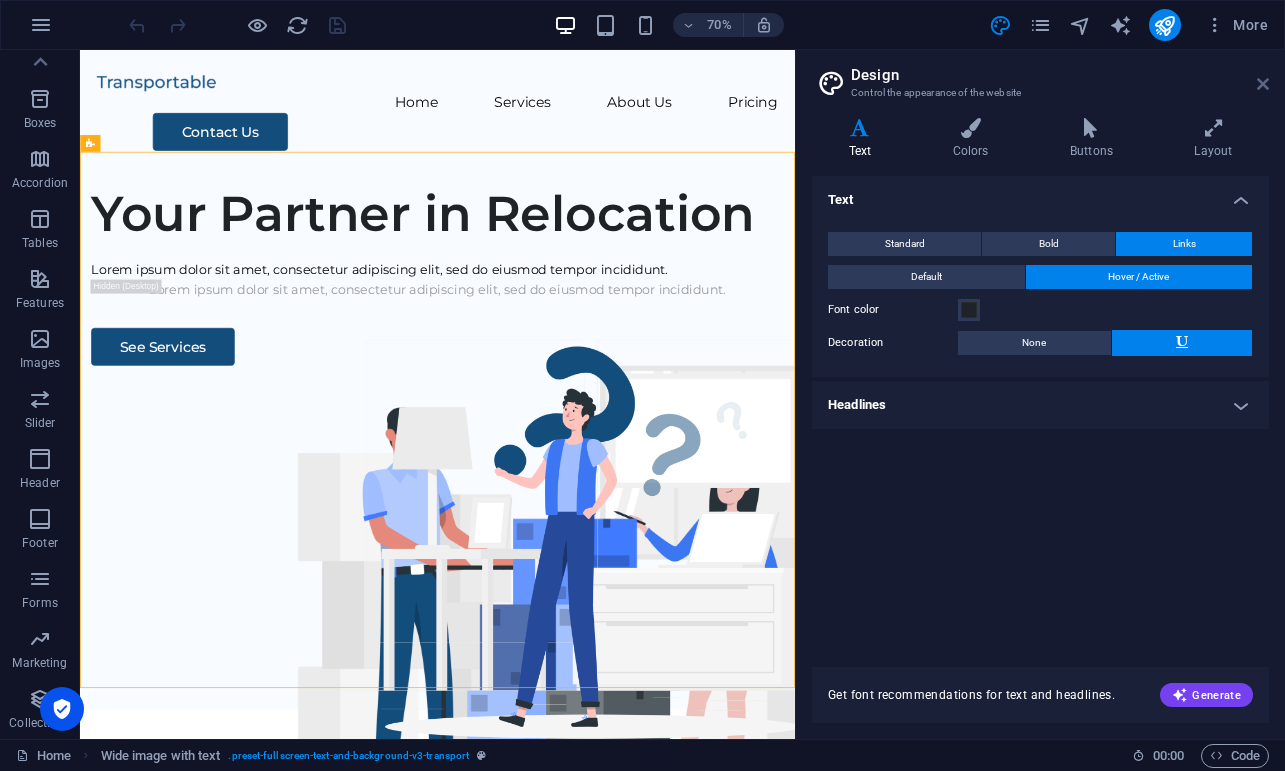 click at bounding box center (1263, 84) 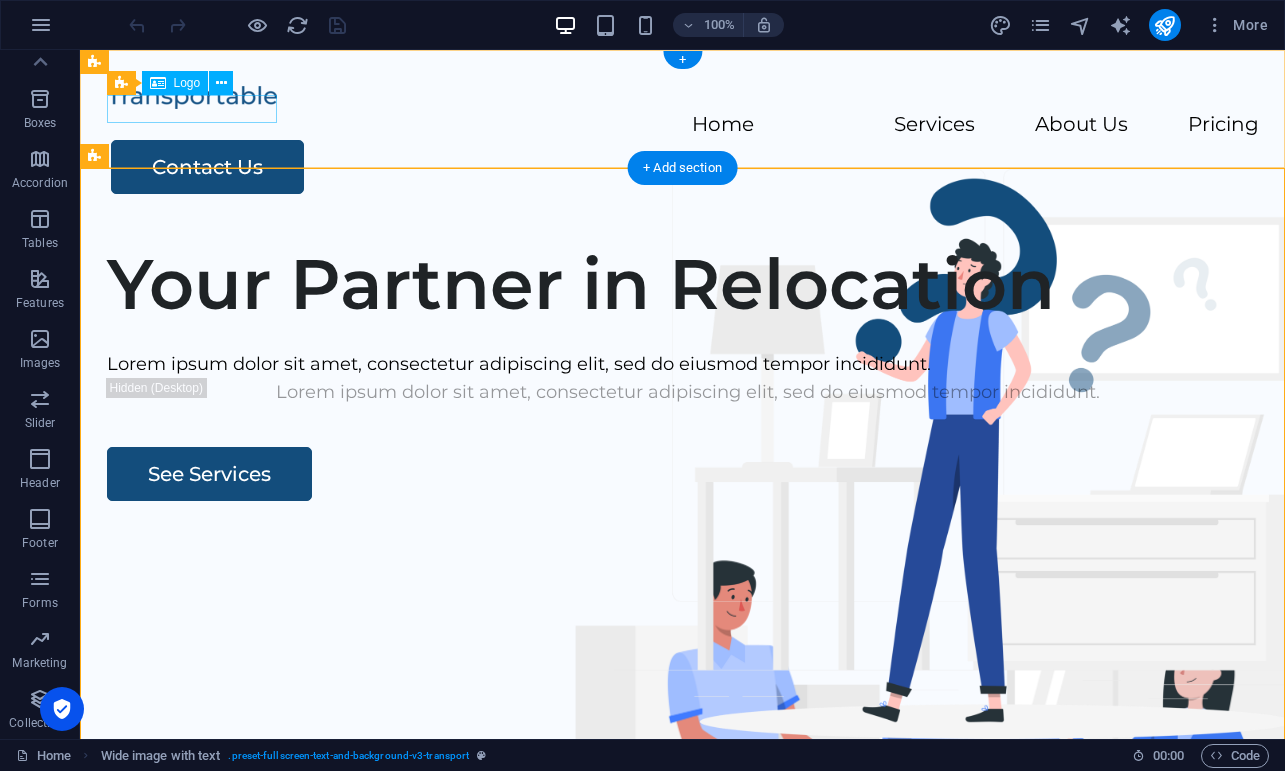 click at bounding box center (683, 96) 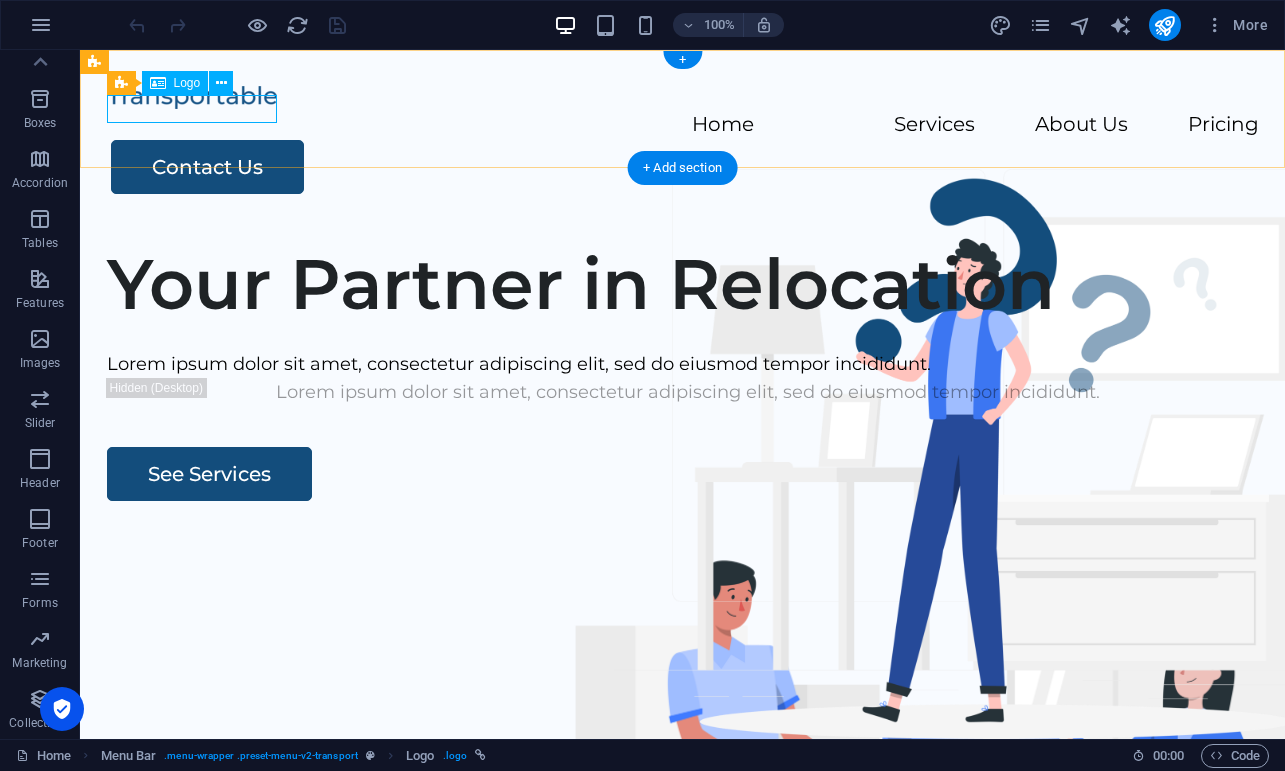 click on "Logo" at bounding box center (175, 83) 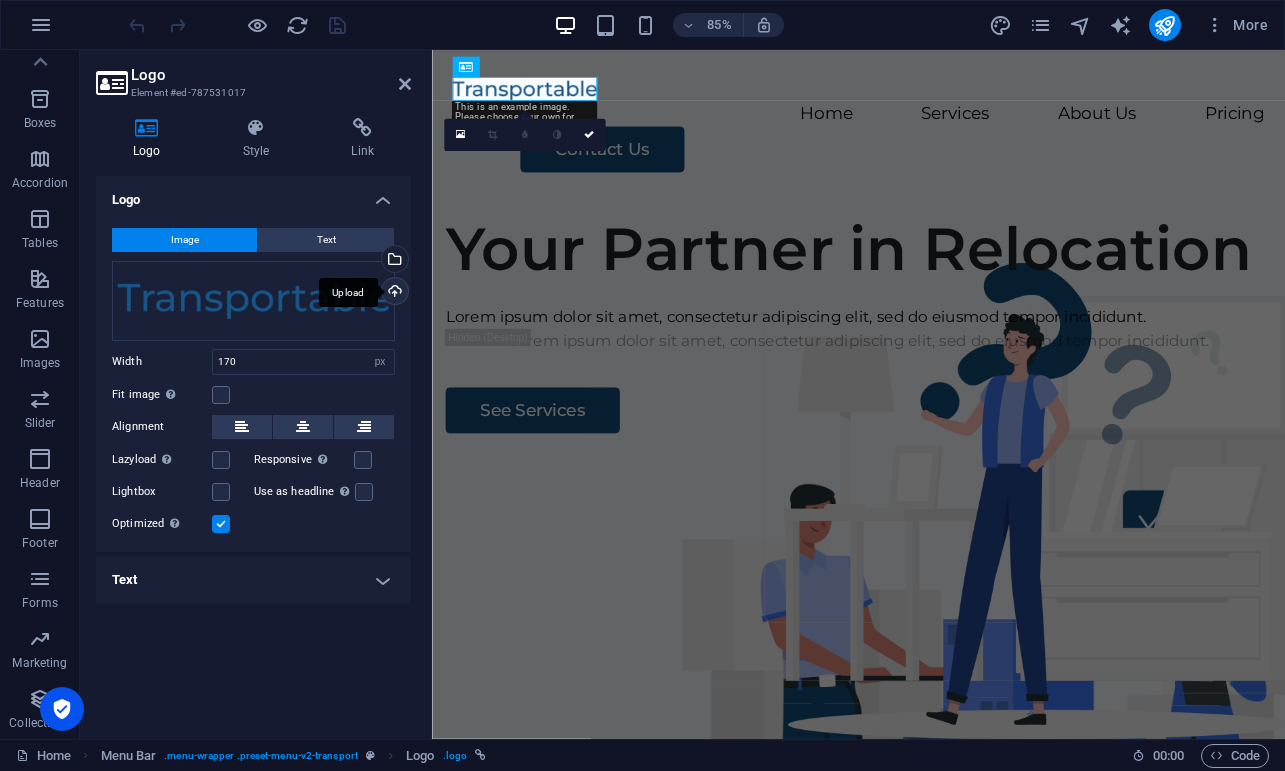 click on "Upload" at bounding box center (393, 293) 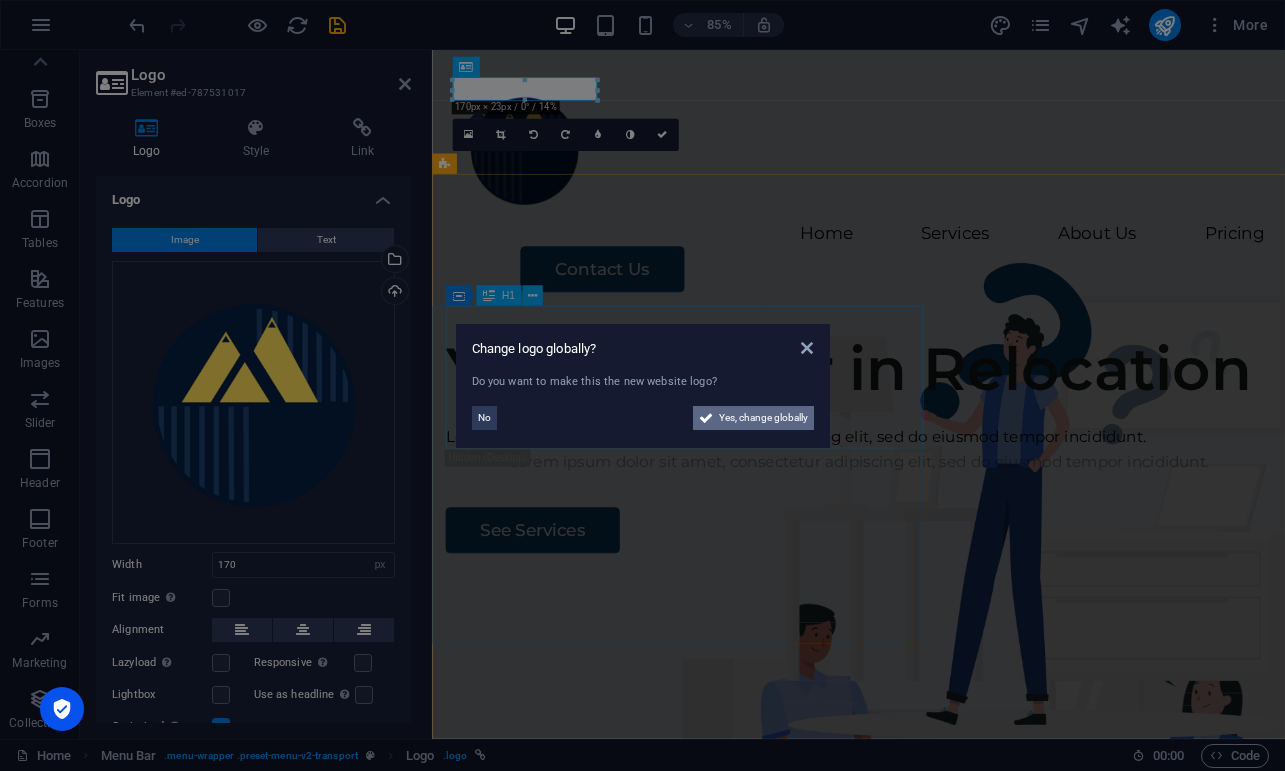 click on "Yes, change globally" at bounding box center (763, 418) 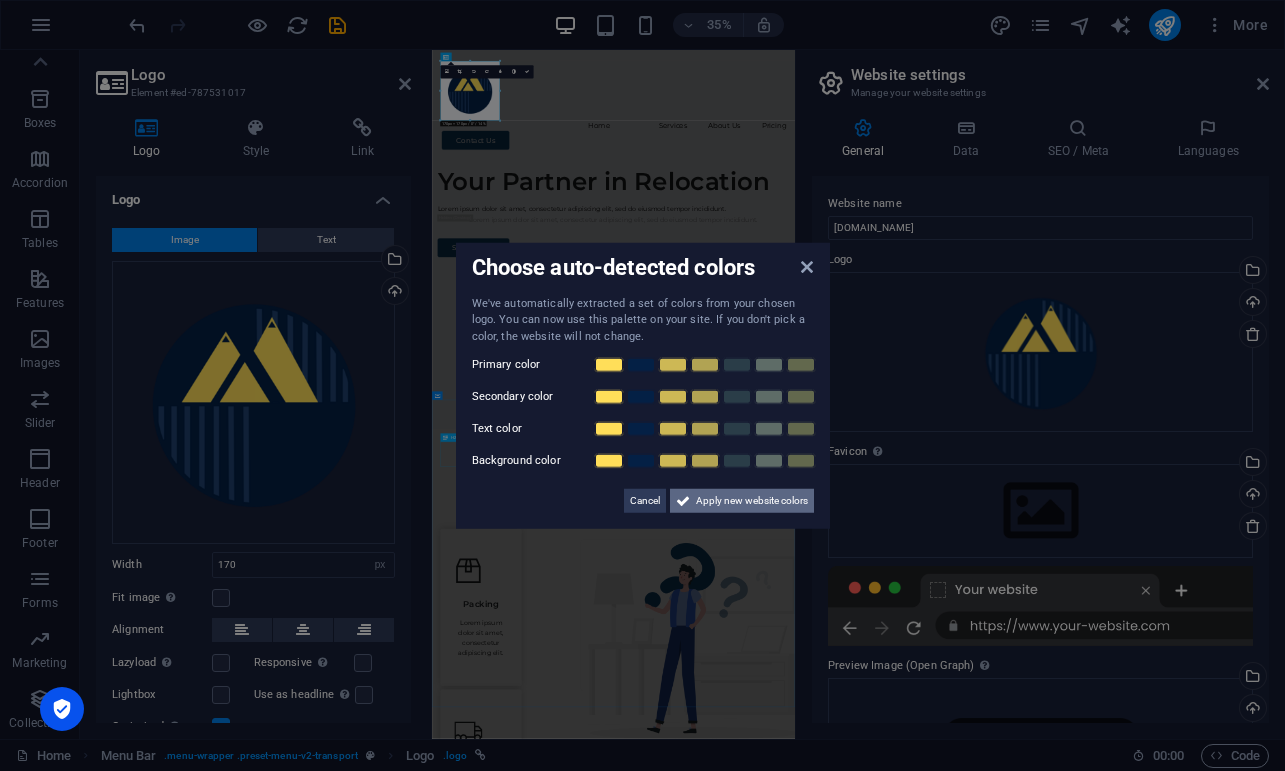 click on "Apply new website colors" at bounding box center (752, 501) 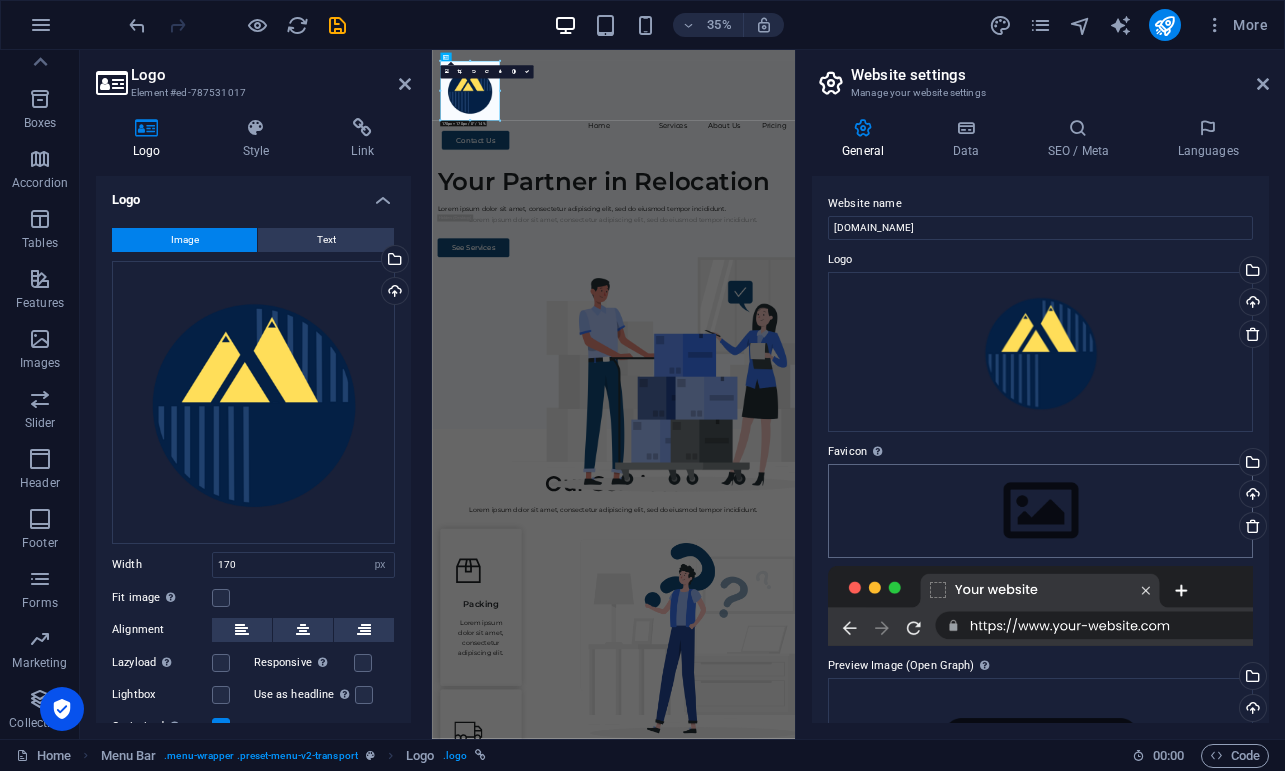 scroll, scrollTop: 0, scrollLeft: 0, axis: both 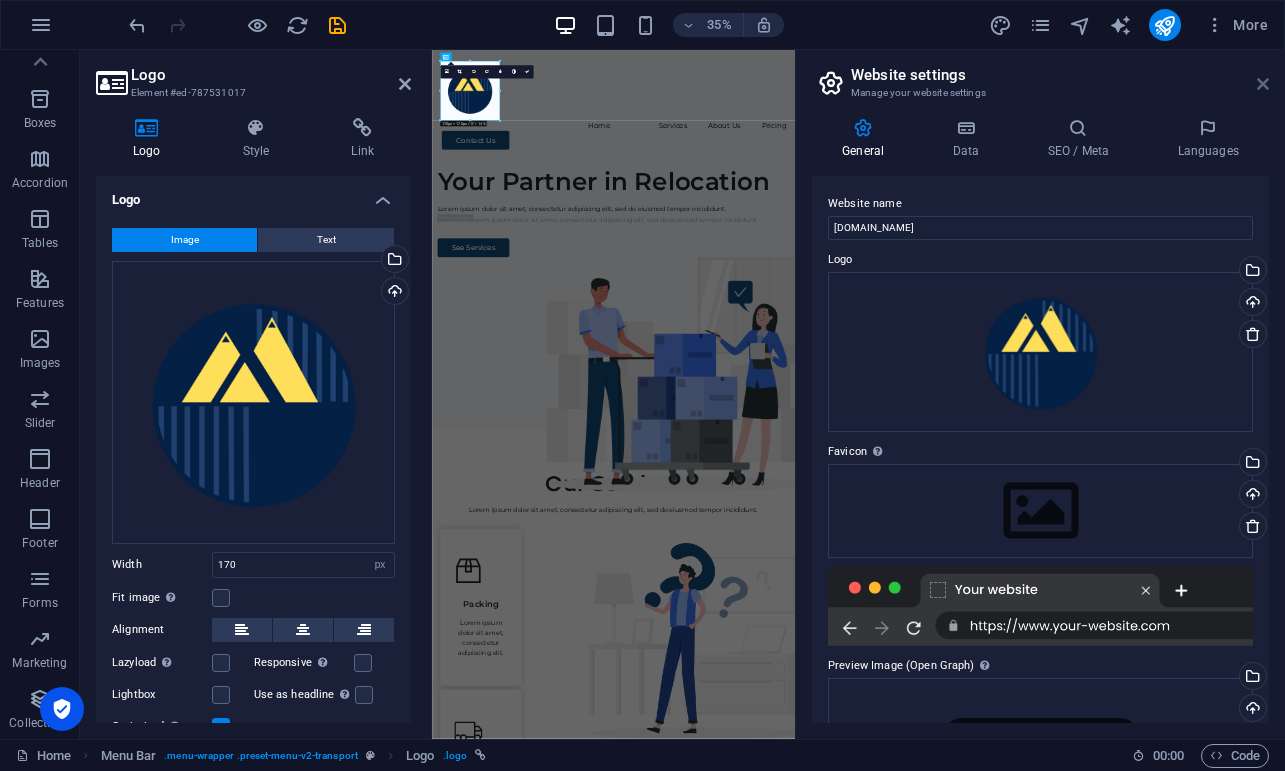 click at bounding box center (1263, 84) 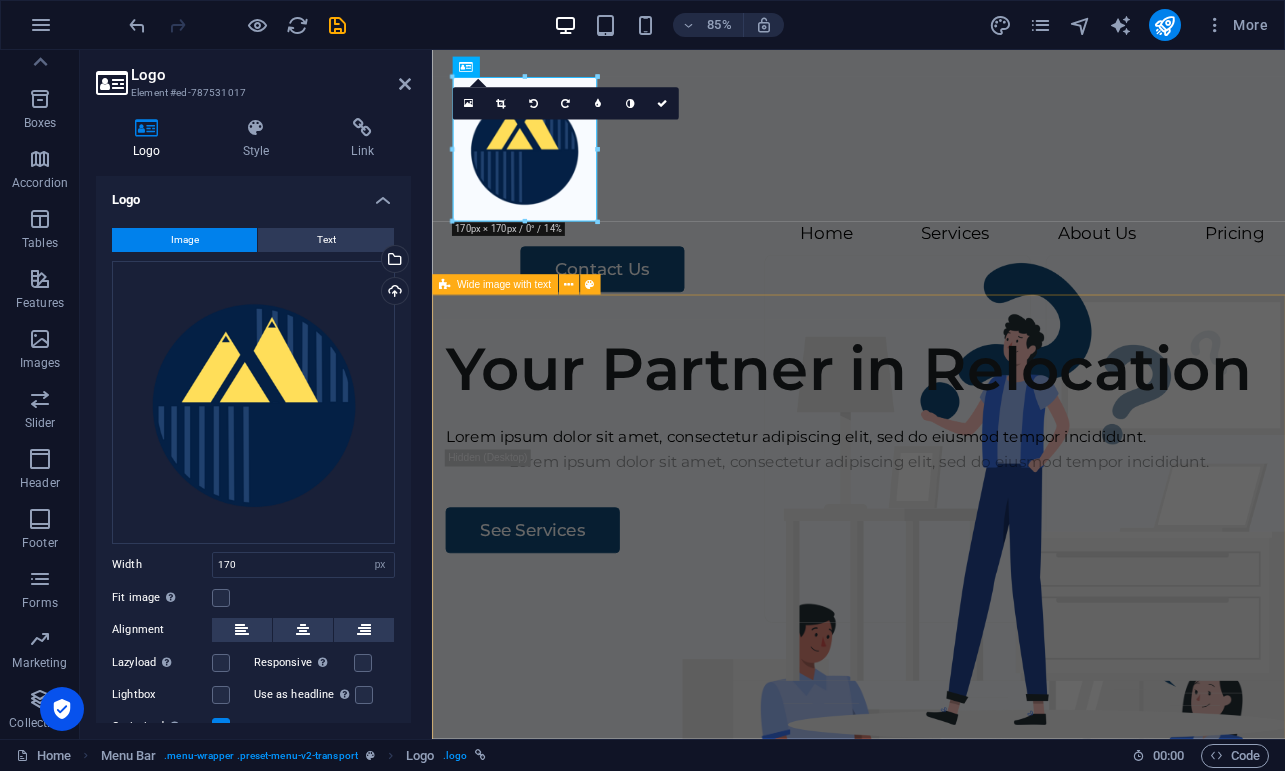 click on "Your Partner in Relocation Lorem ipsum dolor sit amet, consectetur adipiscing elit, sed do eiusmod tempor incididunt.  Lorem ipsum dolor sit amet, consectetur adipiscing elit, sed do eiusmod tempor incididunt.  See Services" at bounding box center (934, 750) 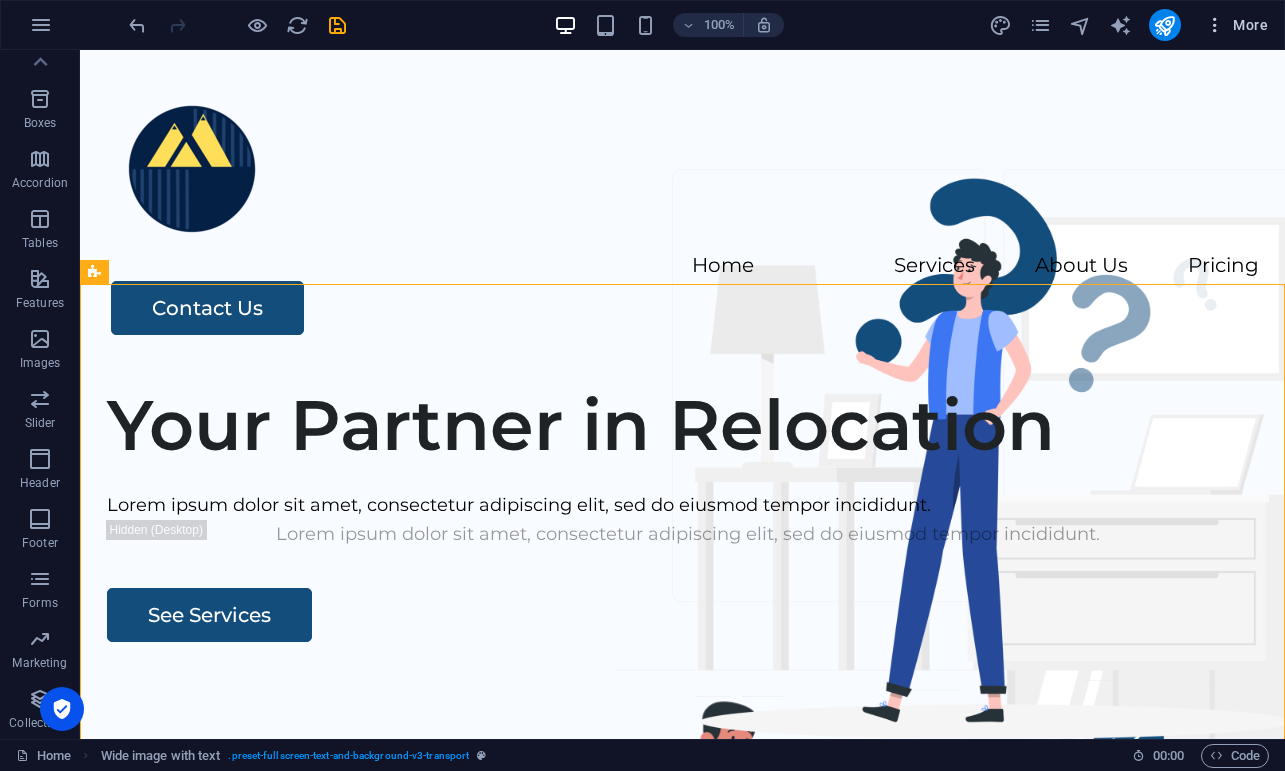click at bounding box center (1215, 25) 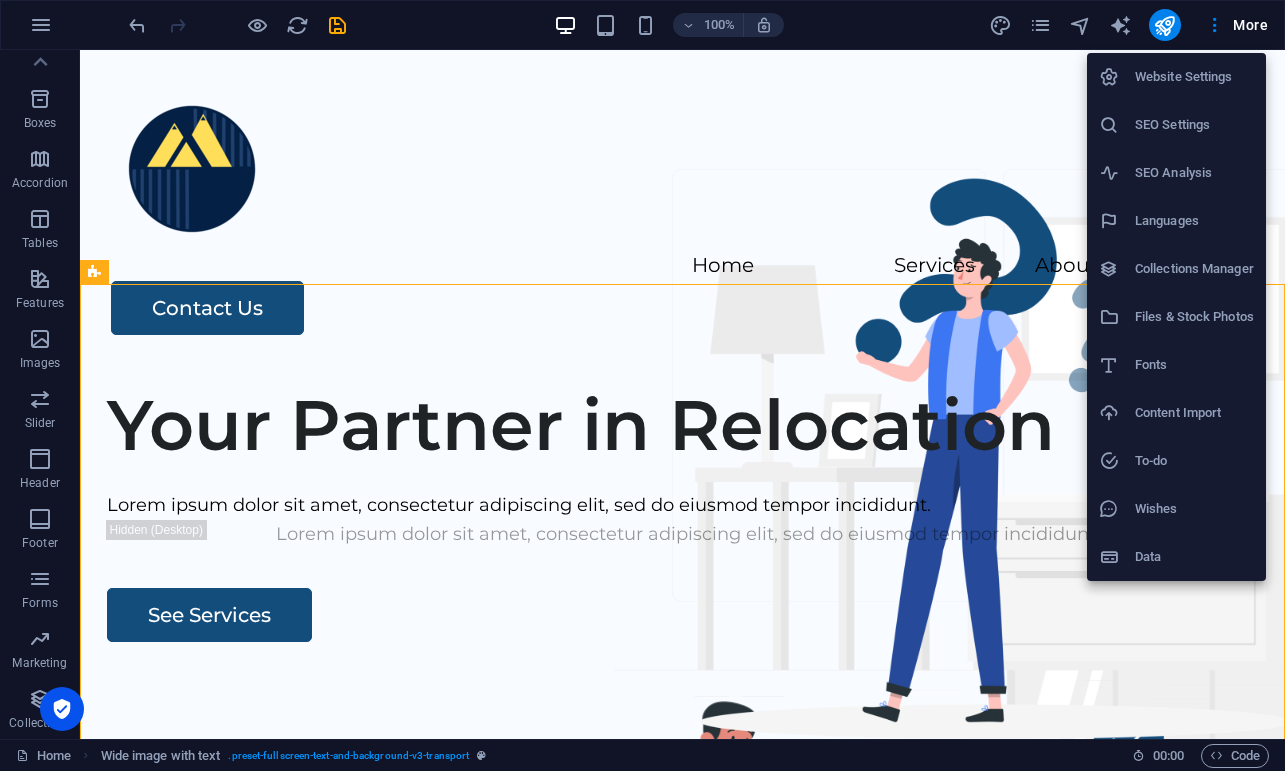 click at bounding box center [642, 385] 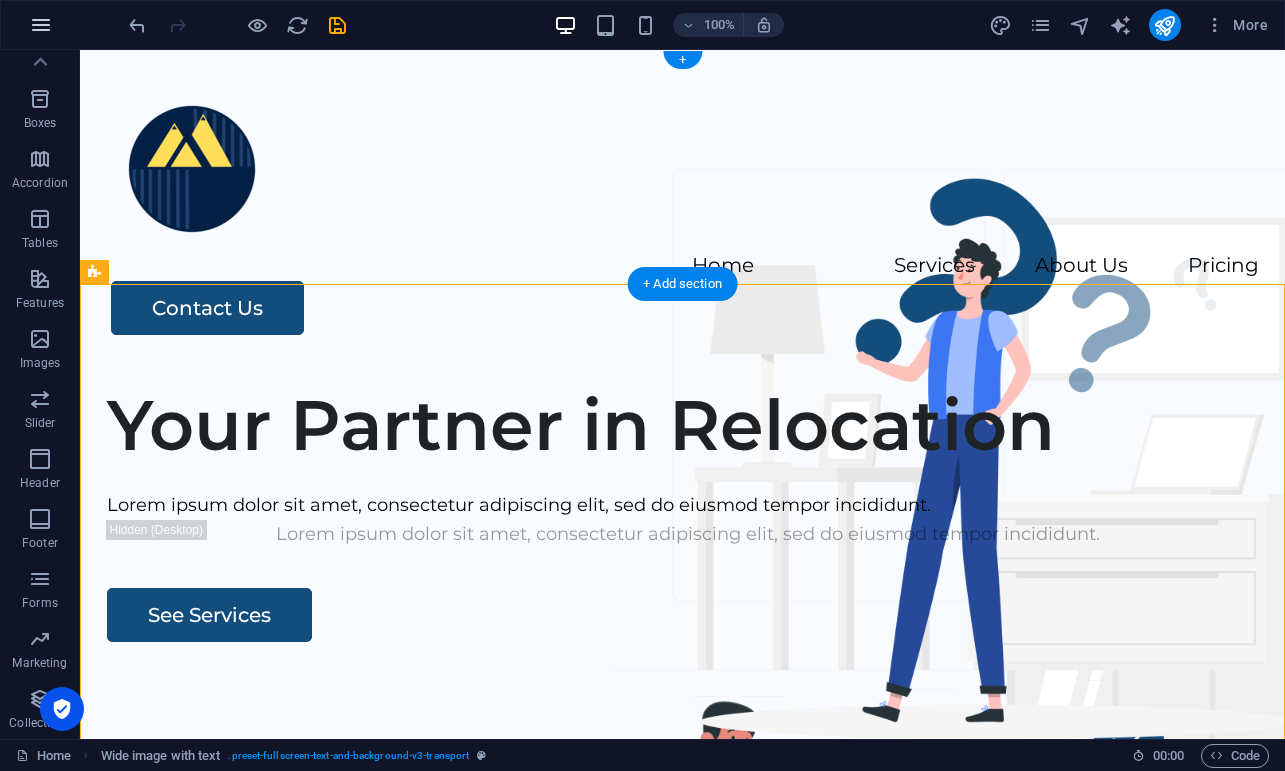 click at bounding box center (41, 25) 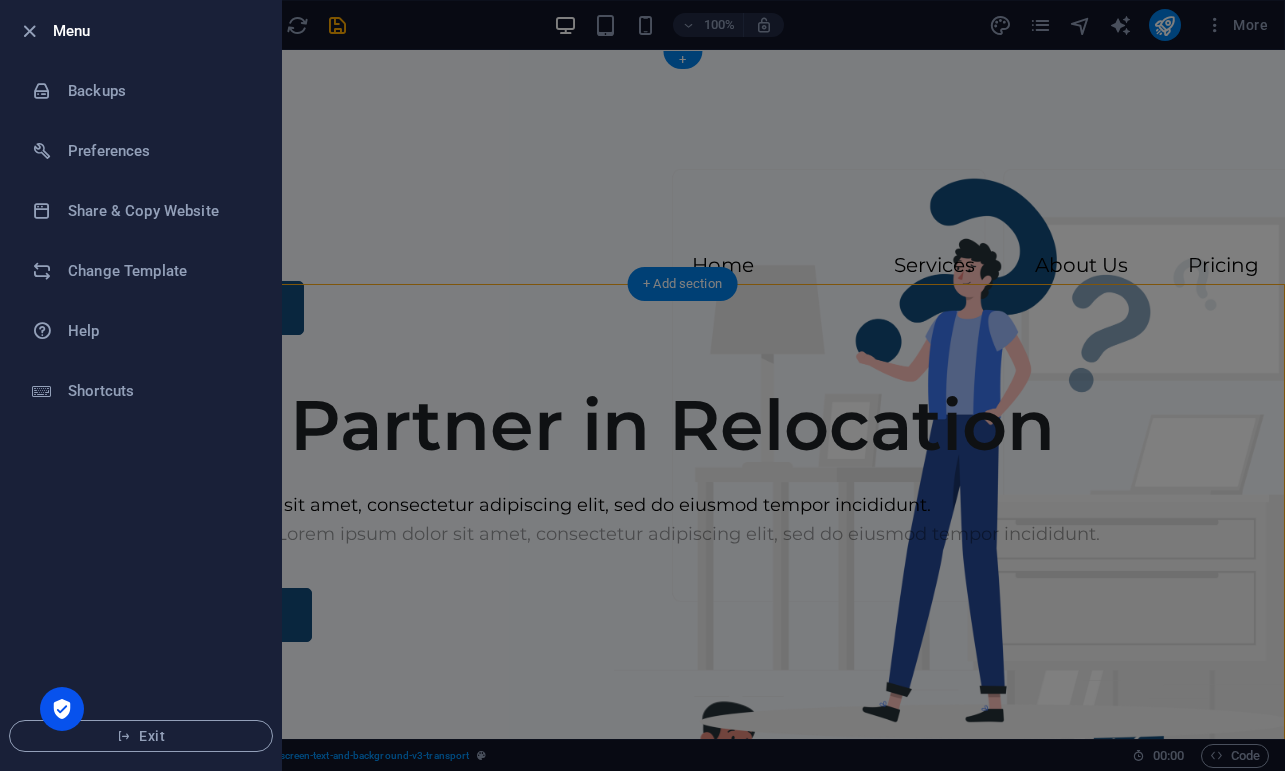 click at bounding box center [642, 385] 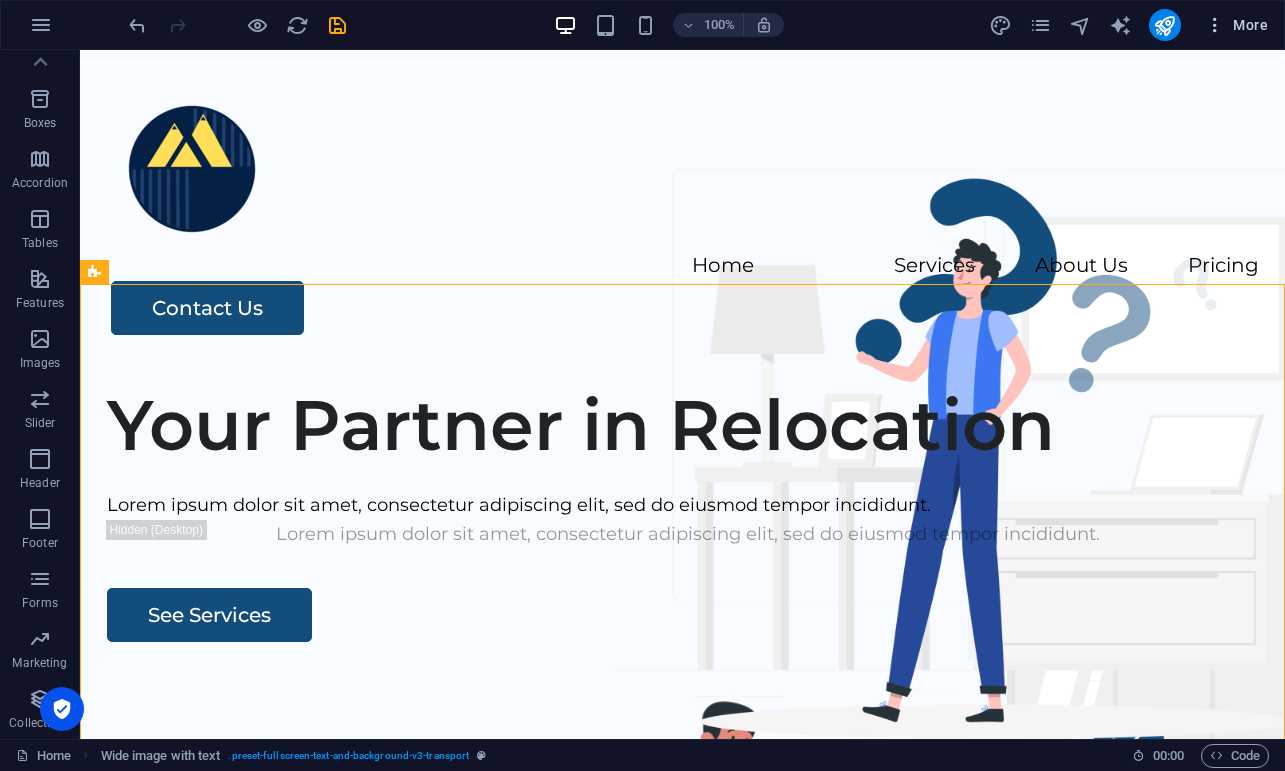 click on "More" at bounding box center [1236, 25] 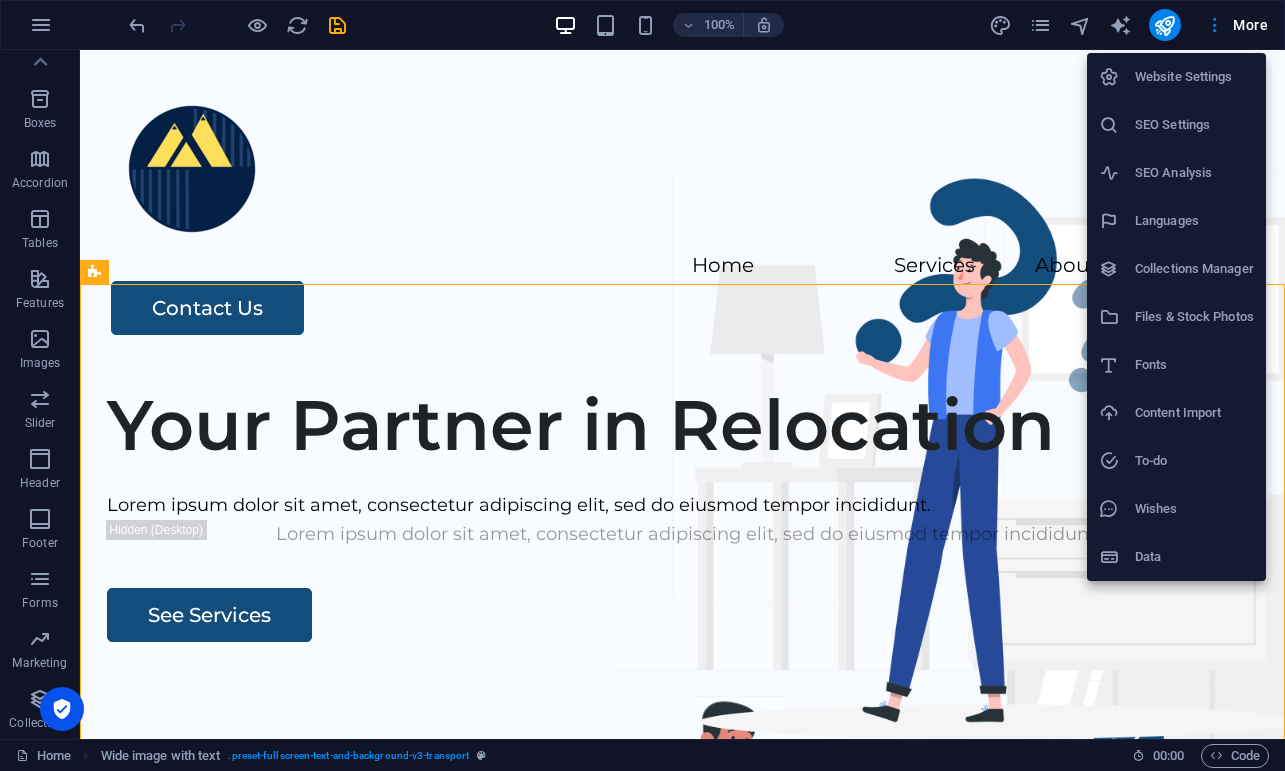 click at bounding box center [642, 385] 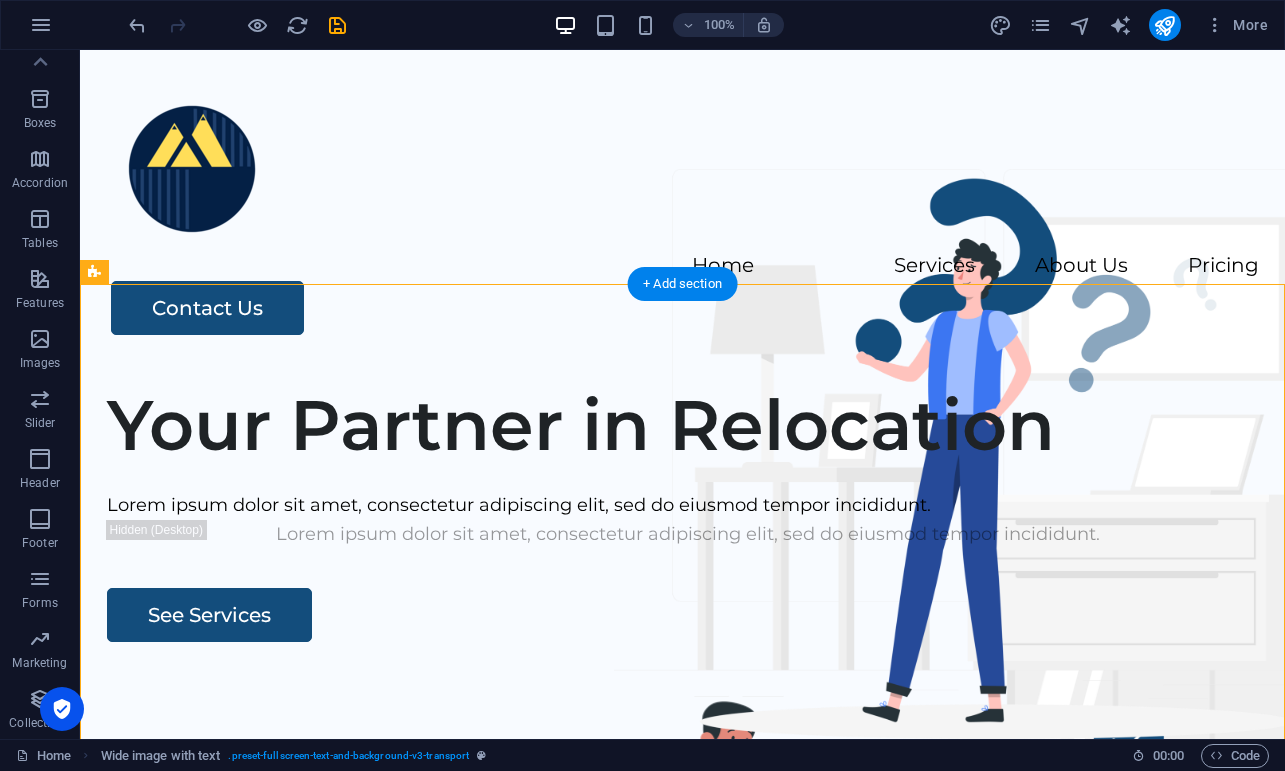 click on "Your Partner in Relocation Lorem ipsum dolor sit amet, consectetur adipiscing elit, sed do eiusmod tempor incididunt.  Lorem ipsum dolor sit amet, consectetur adipiscing elit, sed do eiusmod tempor incididunt.  See Services" at bounding box center [682, 750] 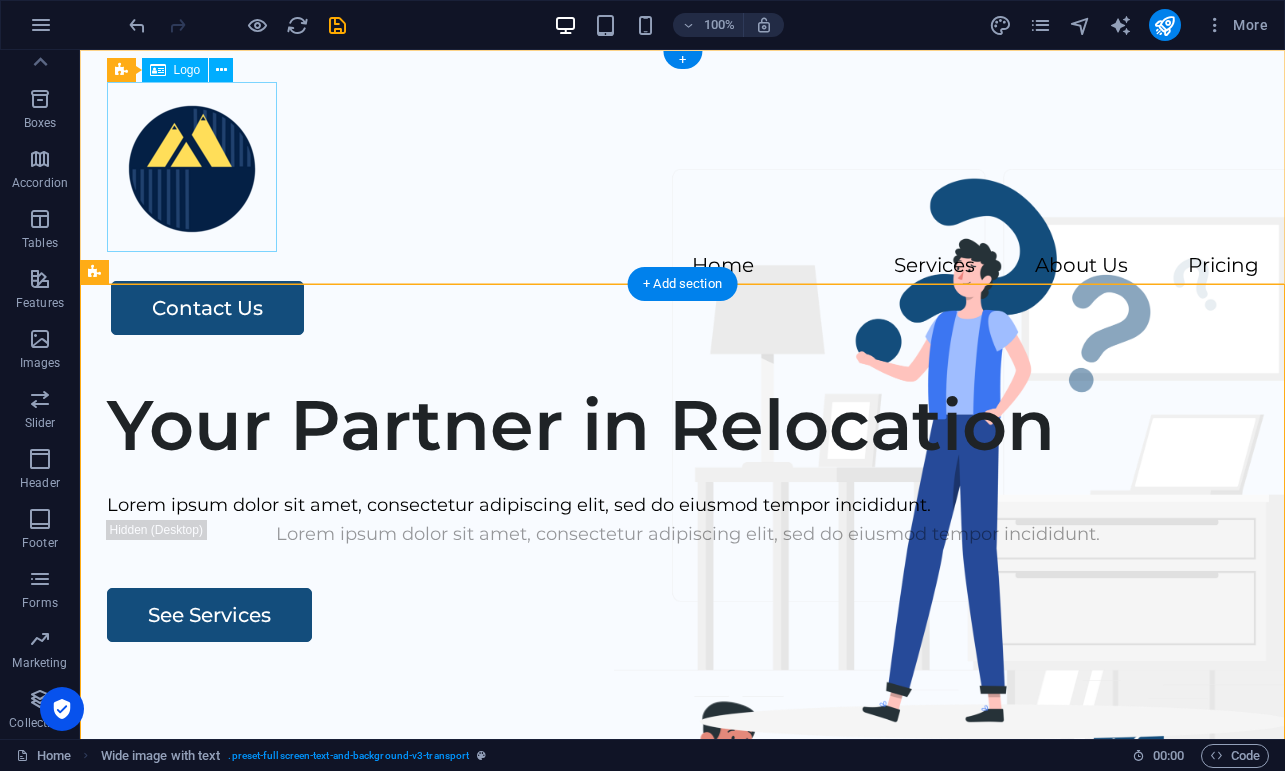 click at bounding box center [683, 167] 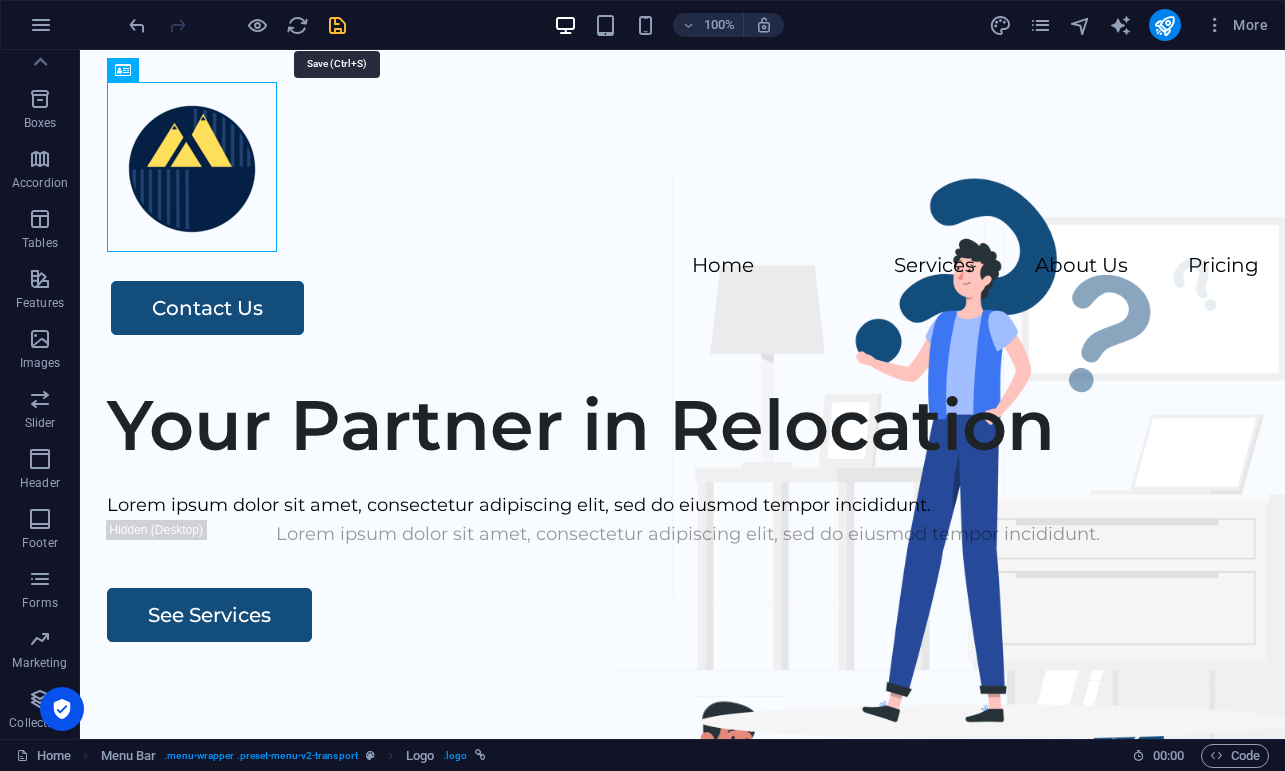 click at bounding box center [337, 25] 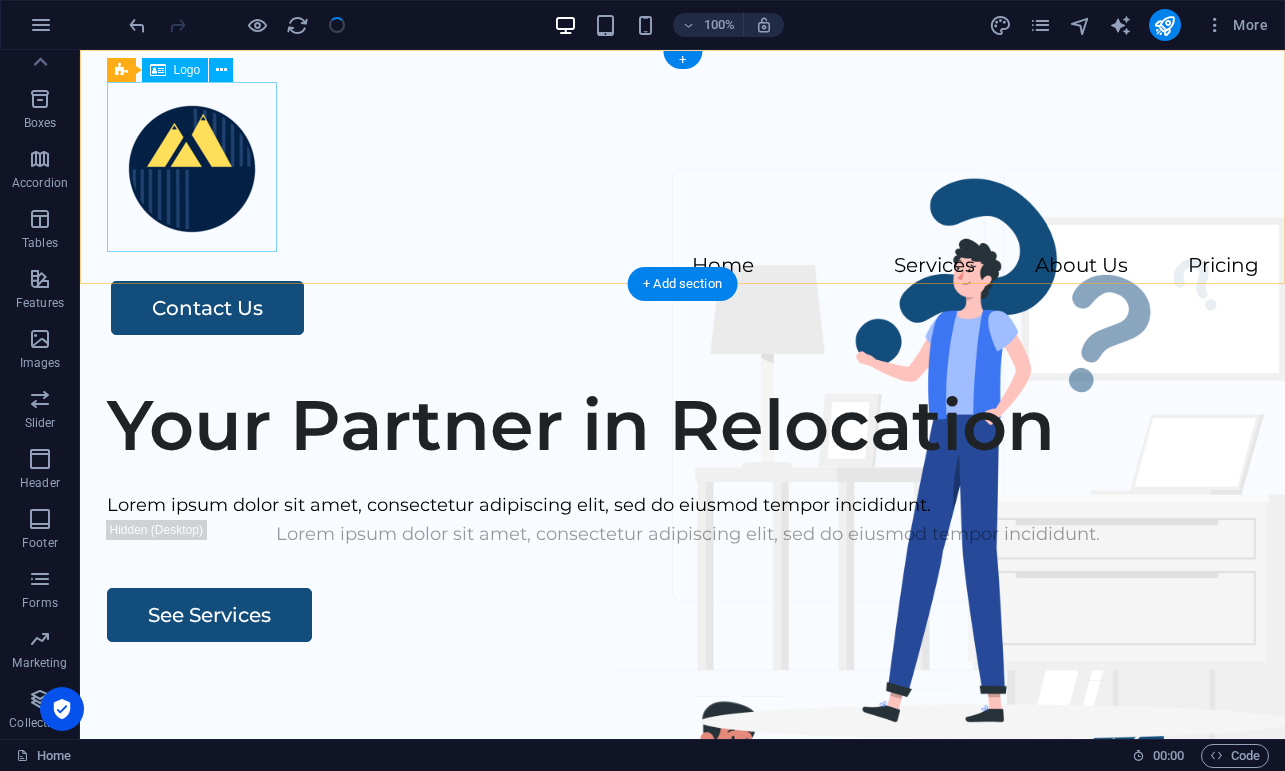 click at bounding box center (683, 167) 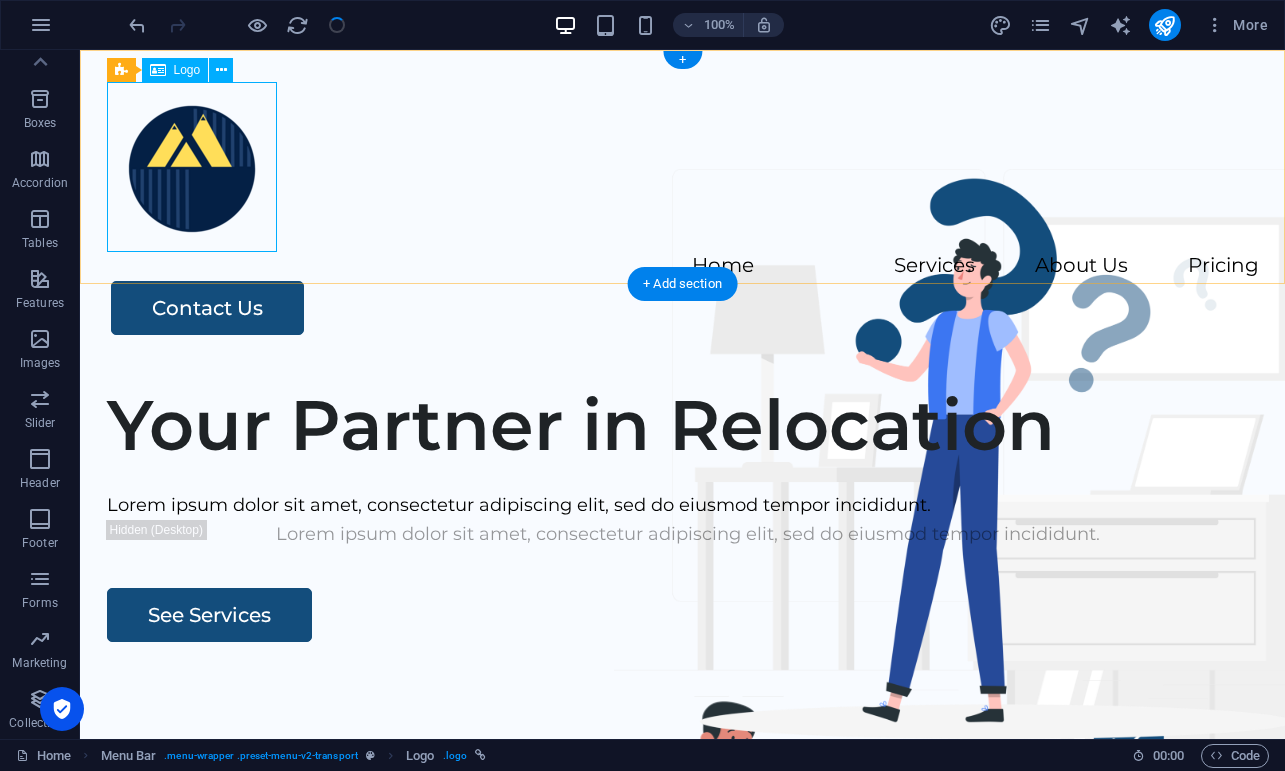 click on "Logo" at bounding box center [187, 70] 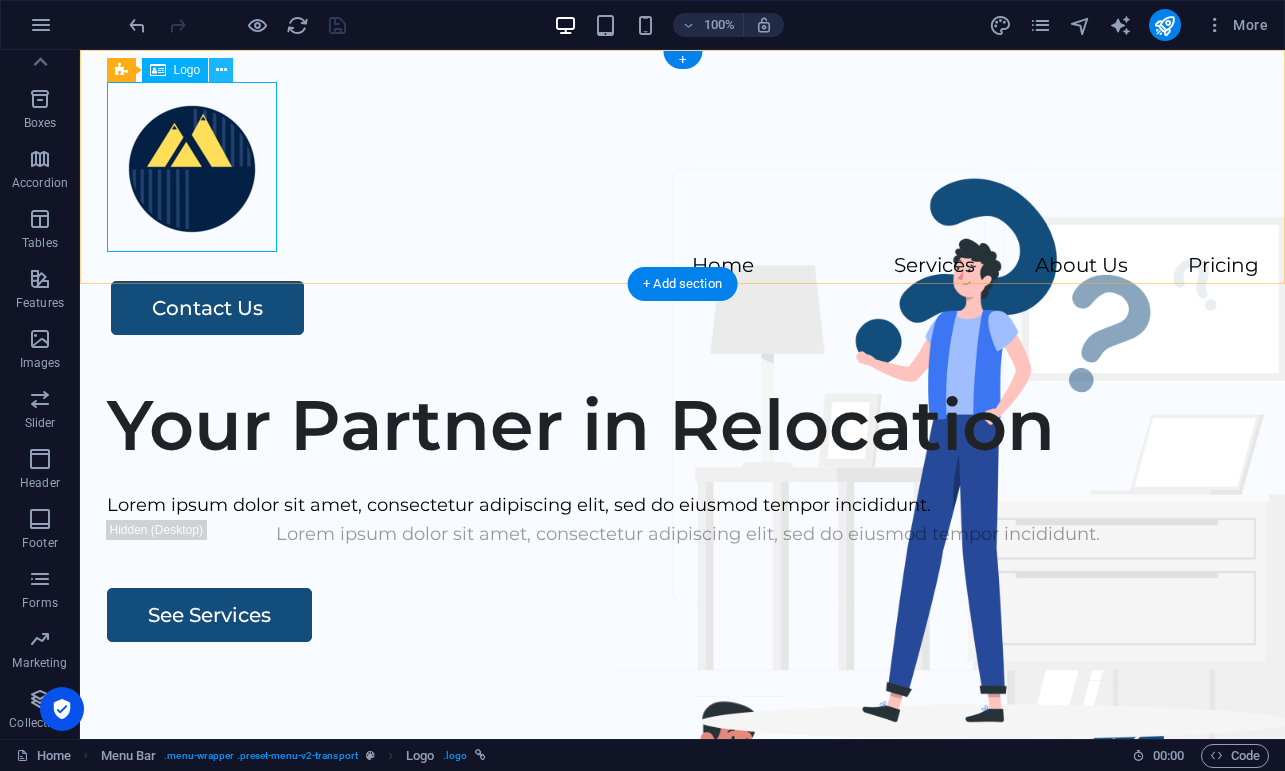 click at bounding box center [221, 70] 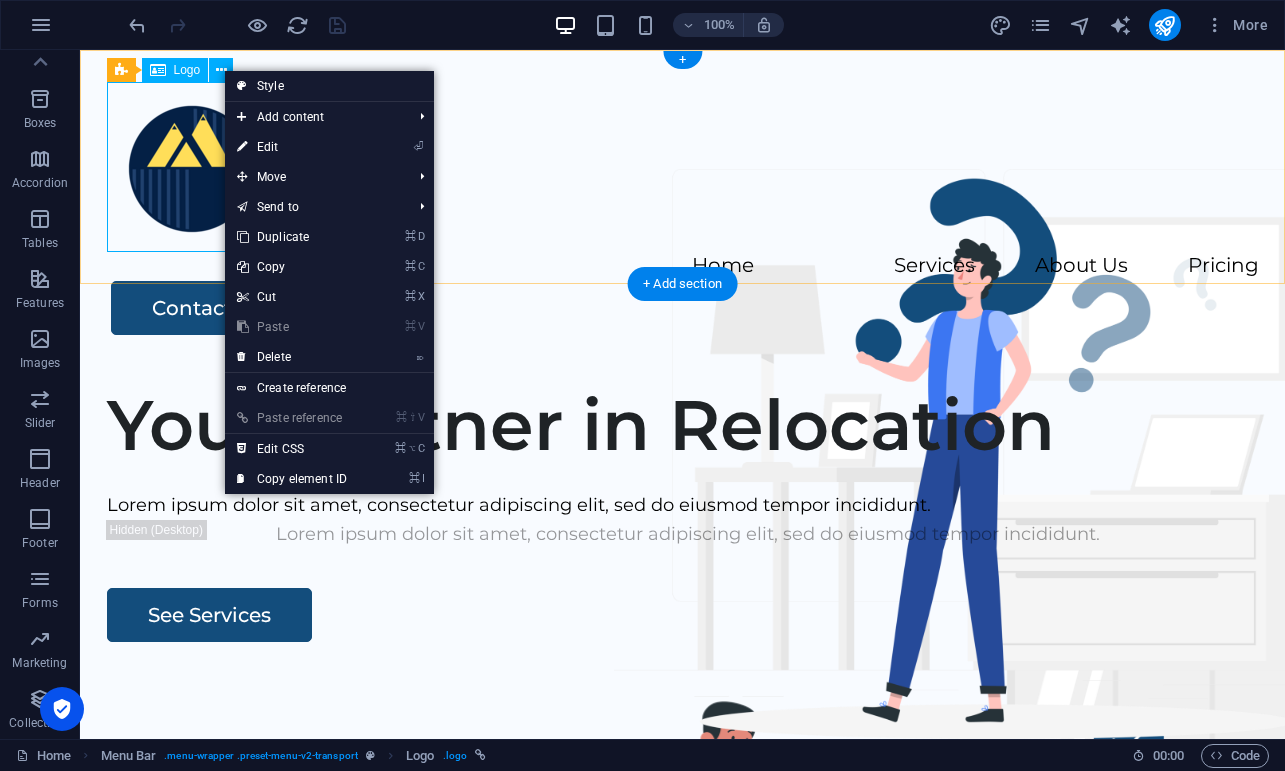 click at bounding box center (683, 167) 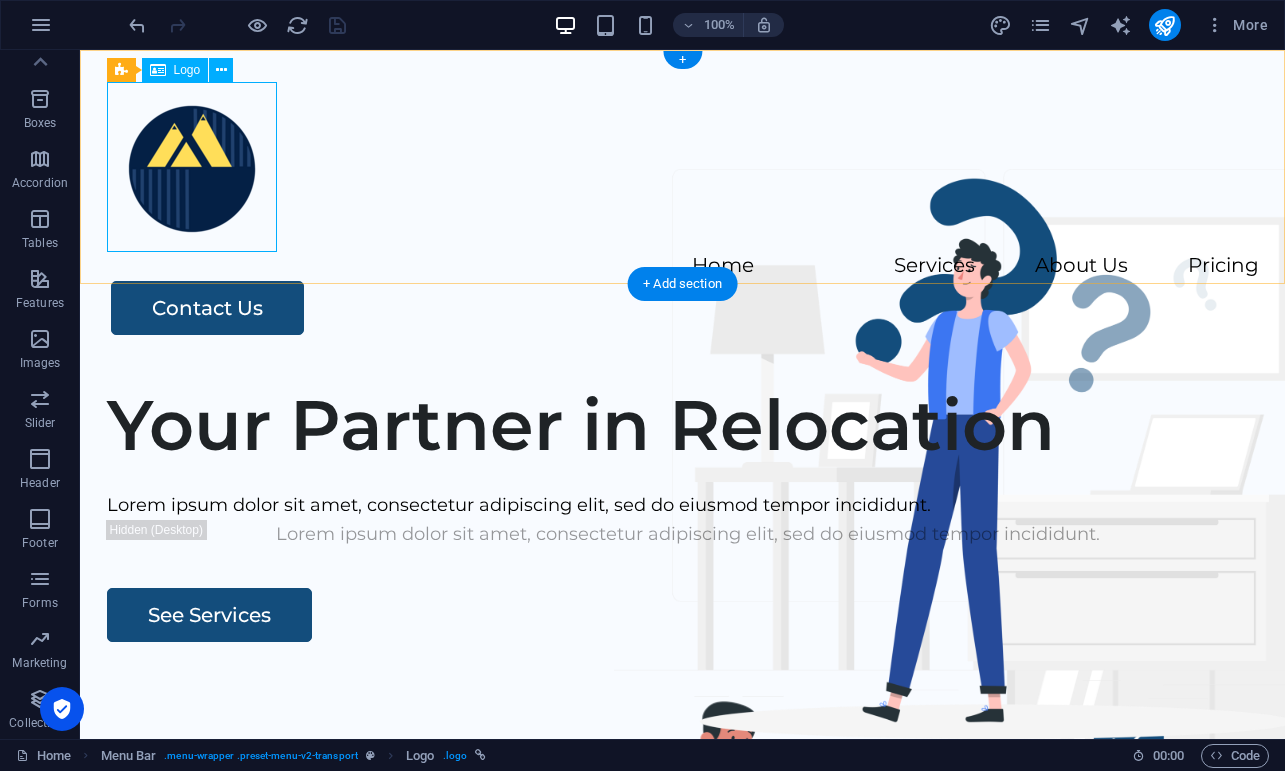 click at bounding box center (683, 167) 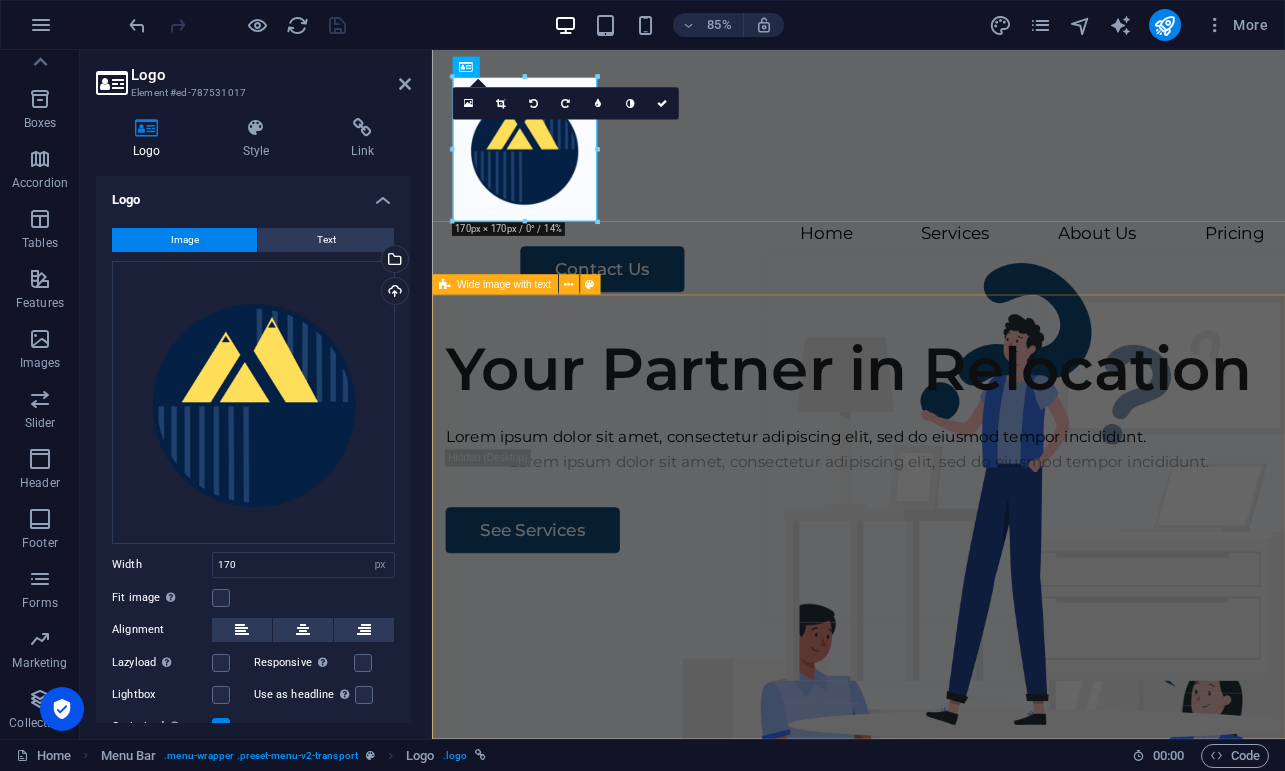 click on "Your Partner in Relocation Lorem ipsum dolor sit amet, consectetur adipiscing elit, sed do eiusmod tempor incididunt.  Lorem ipsum dolor sit amet, consectetur adipiscing elit, sed do eiusmod tempor incididunt.  See Services" at bounding box center (934, 750) 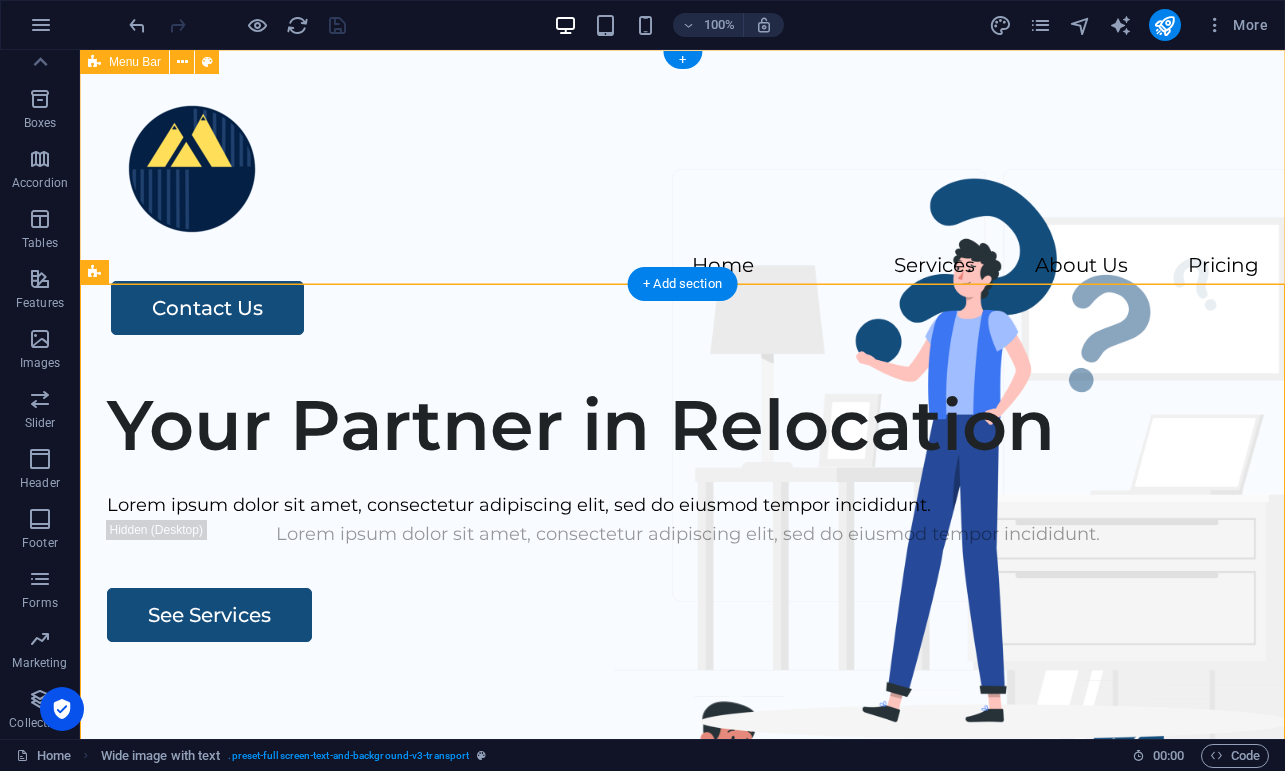 click on "Home Services About Us Pricing Contact Us" at bounding box center [682, 208] 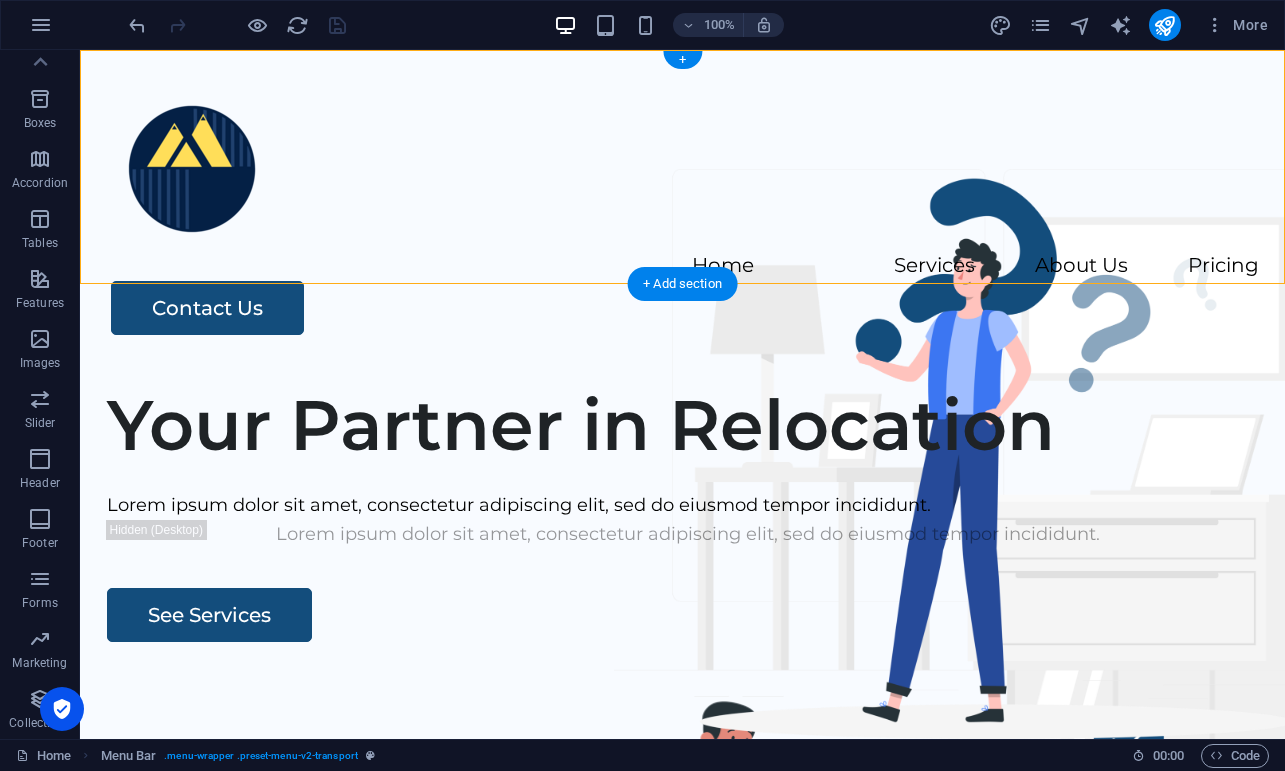 click on "Home Services About Us Pricing Contact Us" at bounding box center (682, 208) 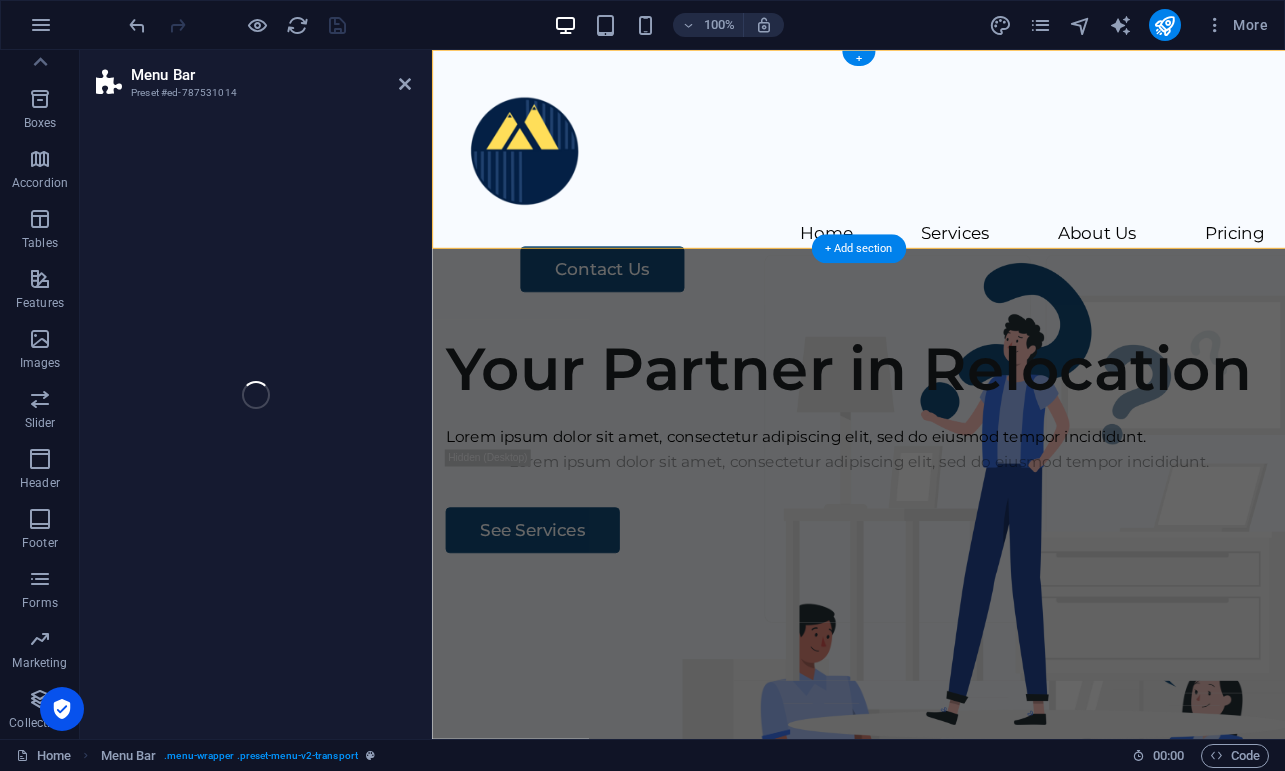 select on "header" 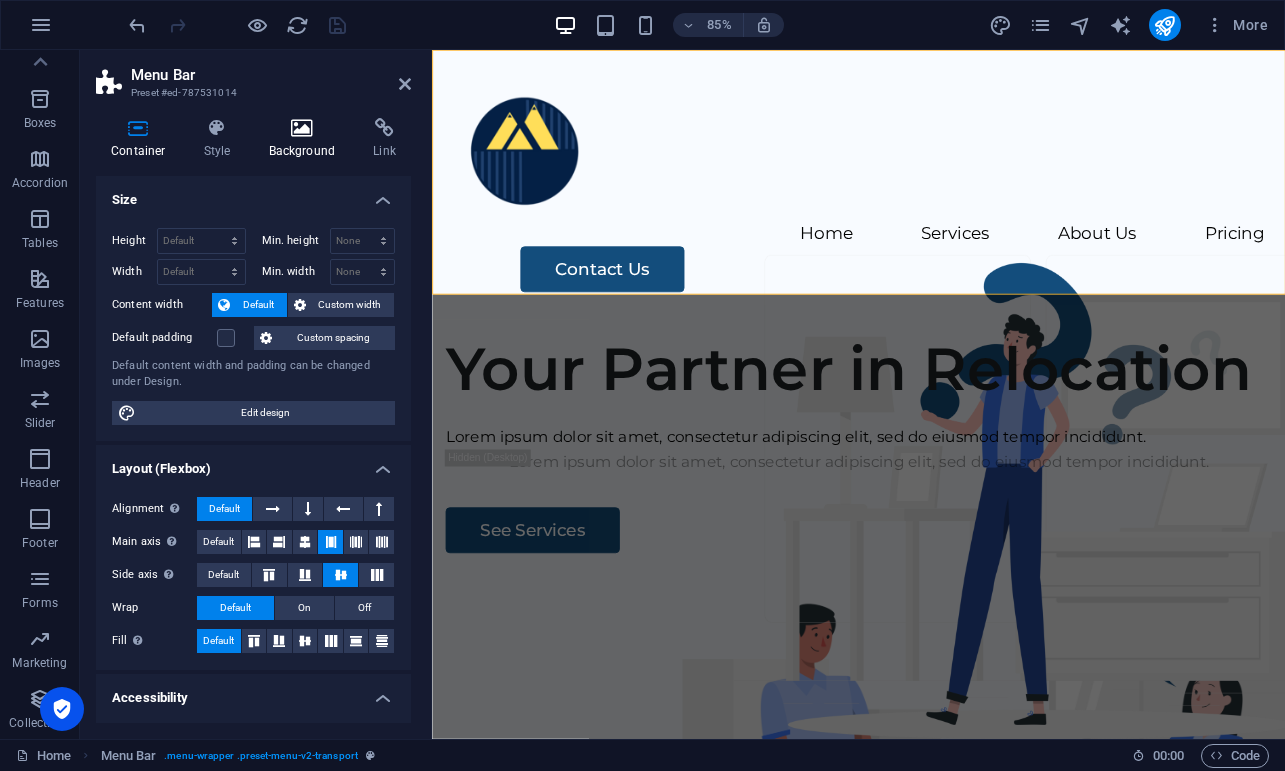 click on "Background" at bounding box center [306, 139] 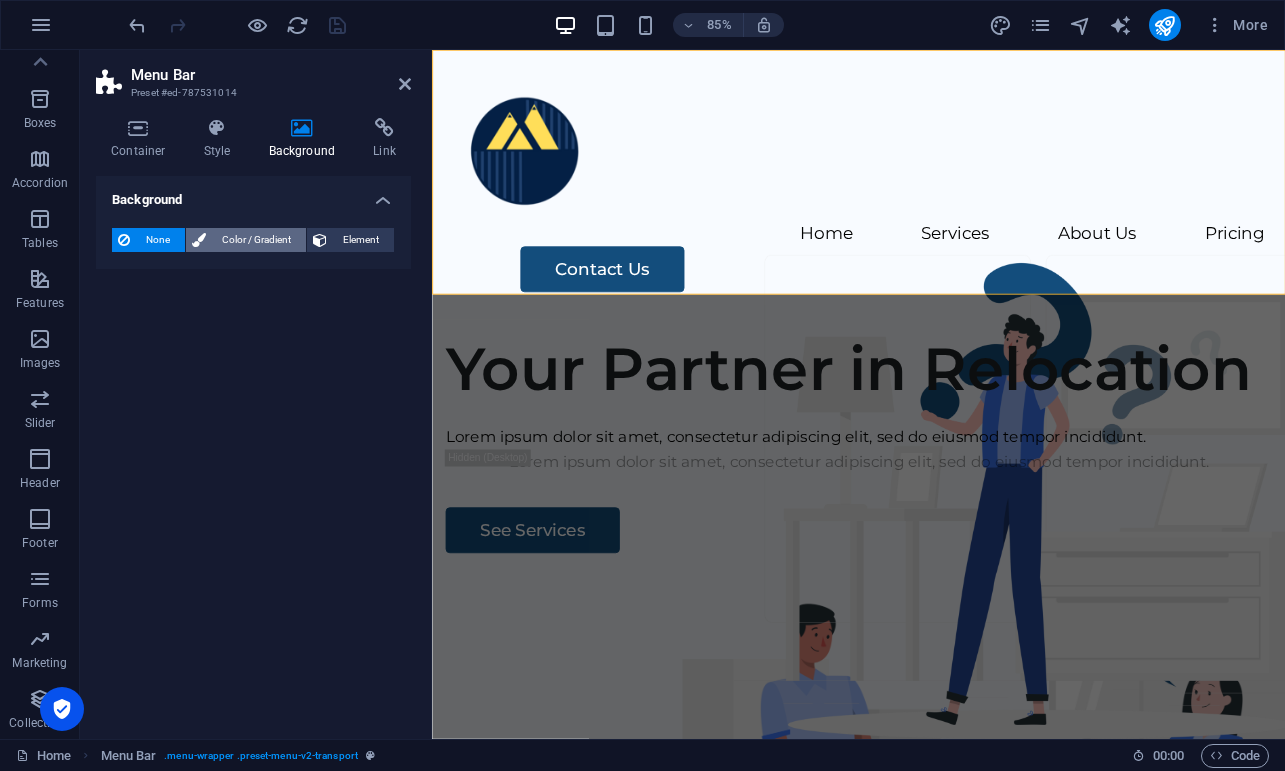 click on "Color / Gradient" at bounding box center (256, 240) 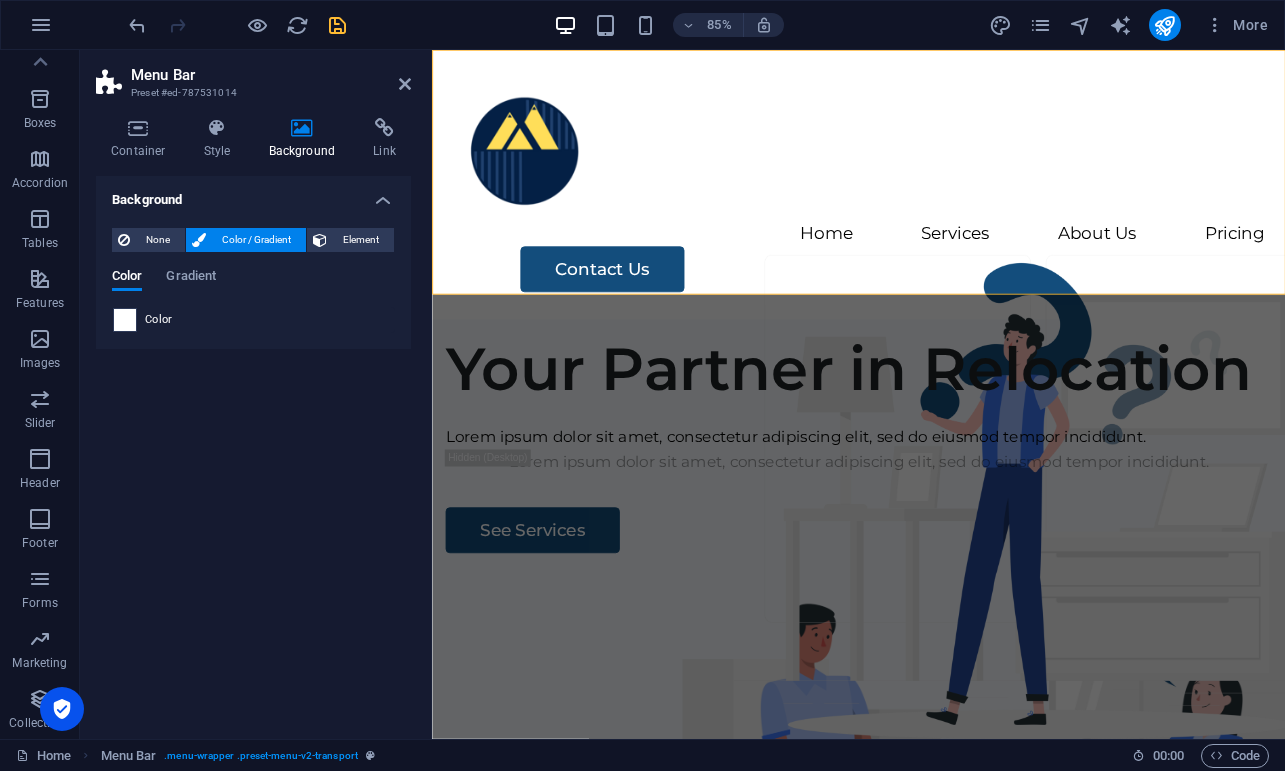 click at bounding box center [125, 320] 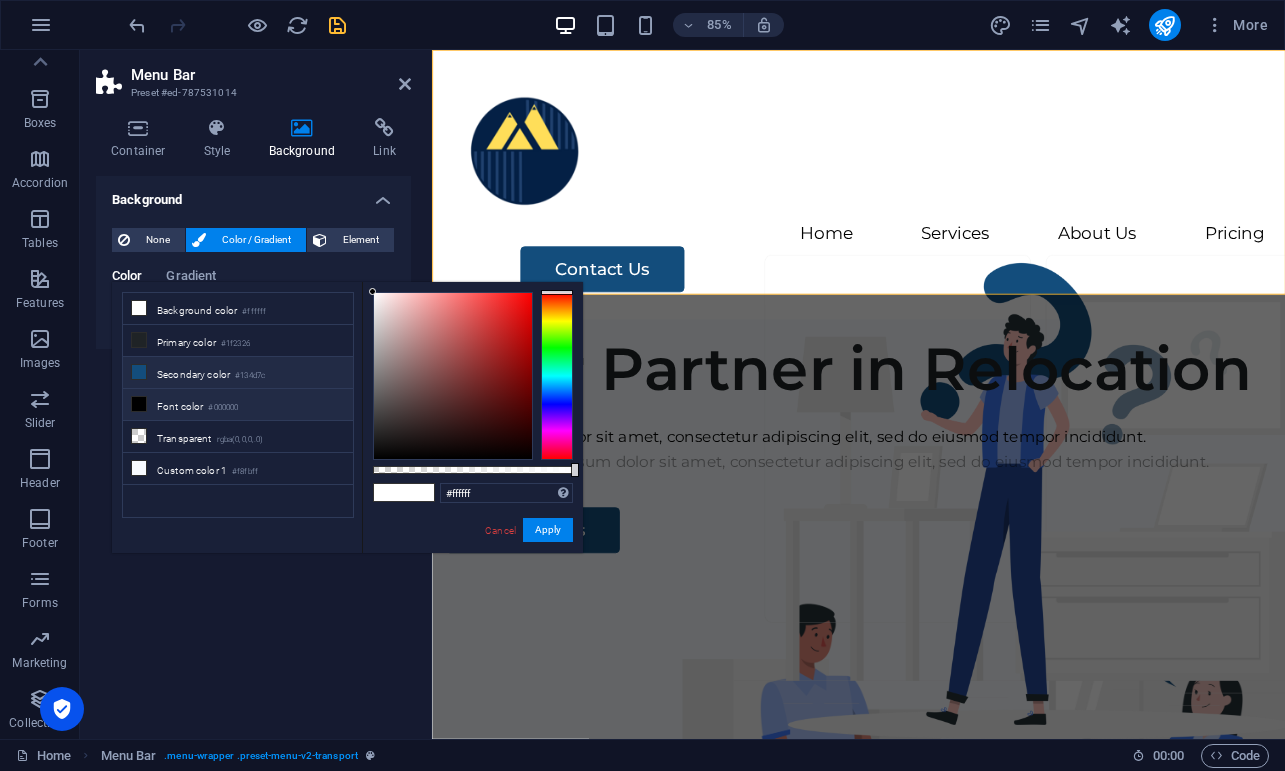 click on "Secondary color
#134d7c" at bounding box center (238, 373) 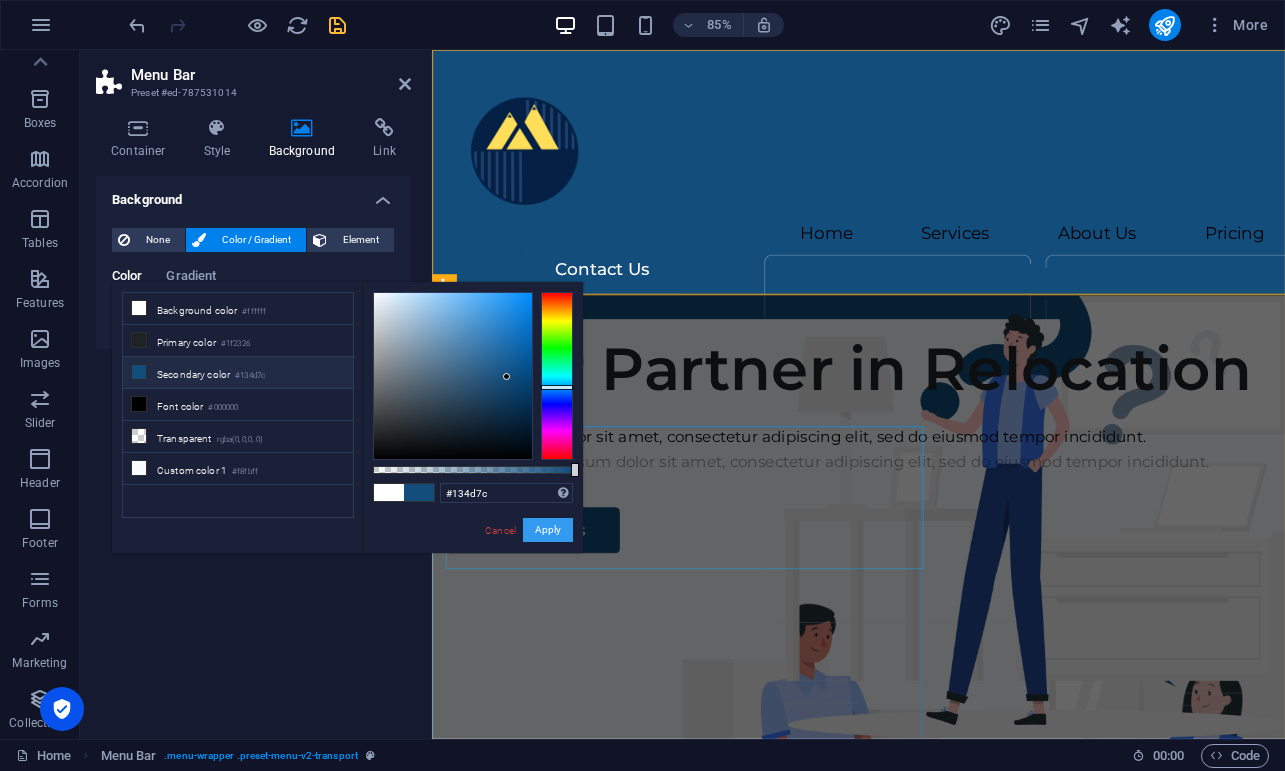 click on "Apply" at bounding box center (548, 530) 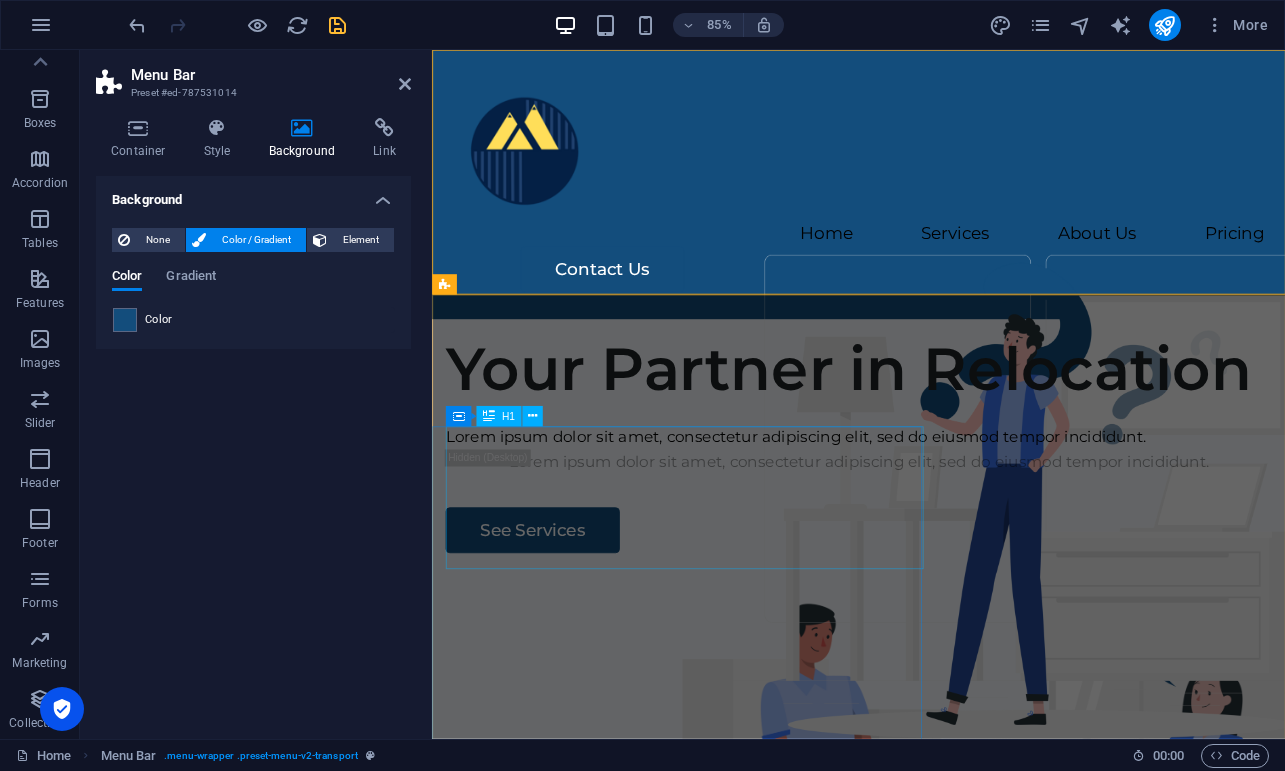 click on "Your Partner in Relocation" at bounding box center (934, 425) 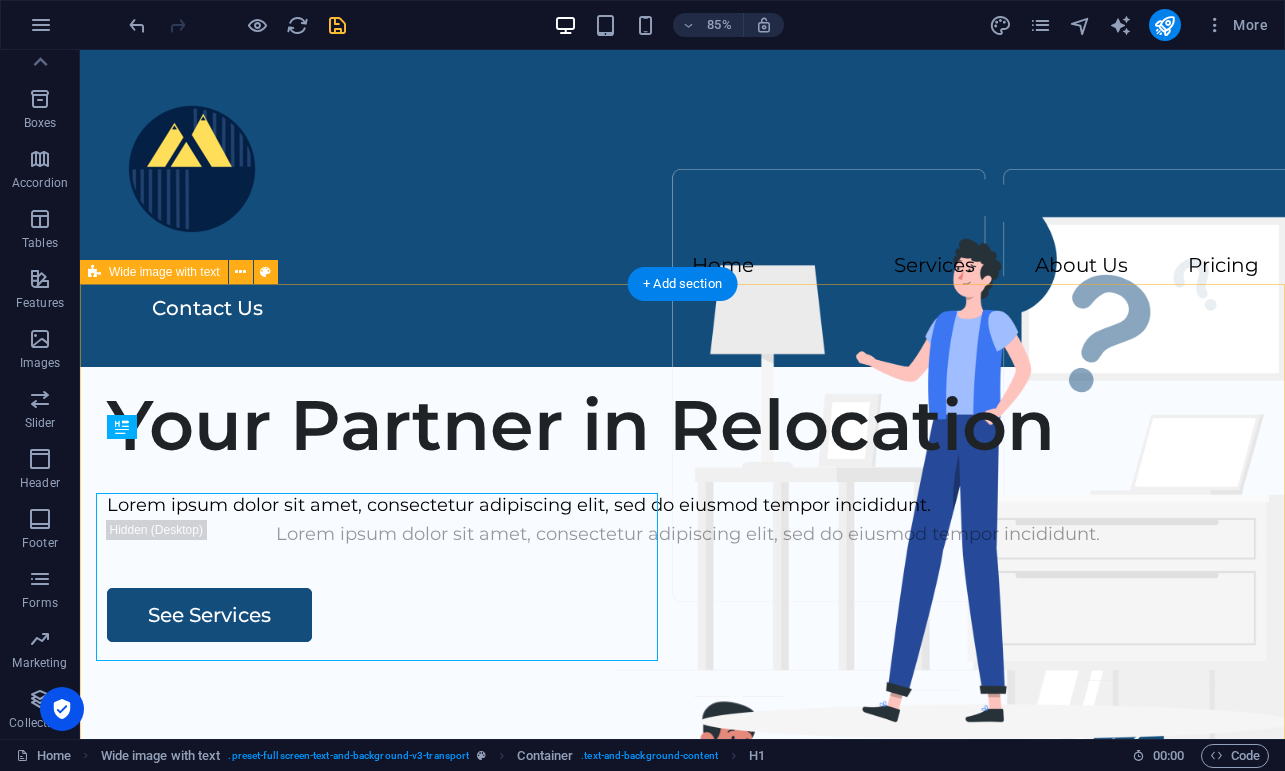 click on "Your Partner in Relocation Lorem ipsum dolor sit amet, consectetur adipiscing elit, sed do eiusmod tempor incididunt.  Lorem ipsum dolor sit amet, consectetur adipiscing elit, sed do eiusmod tempor incididunt.  See Services" at bounding box center [682, 750] 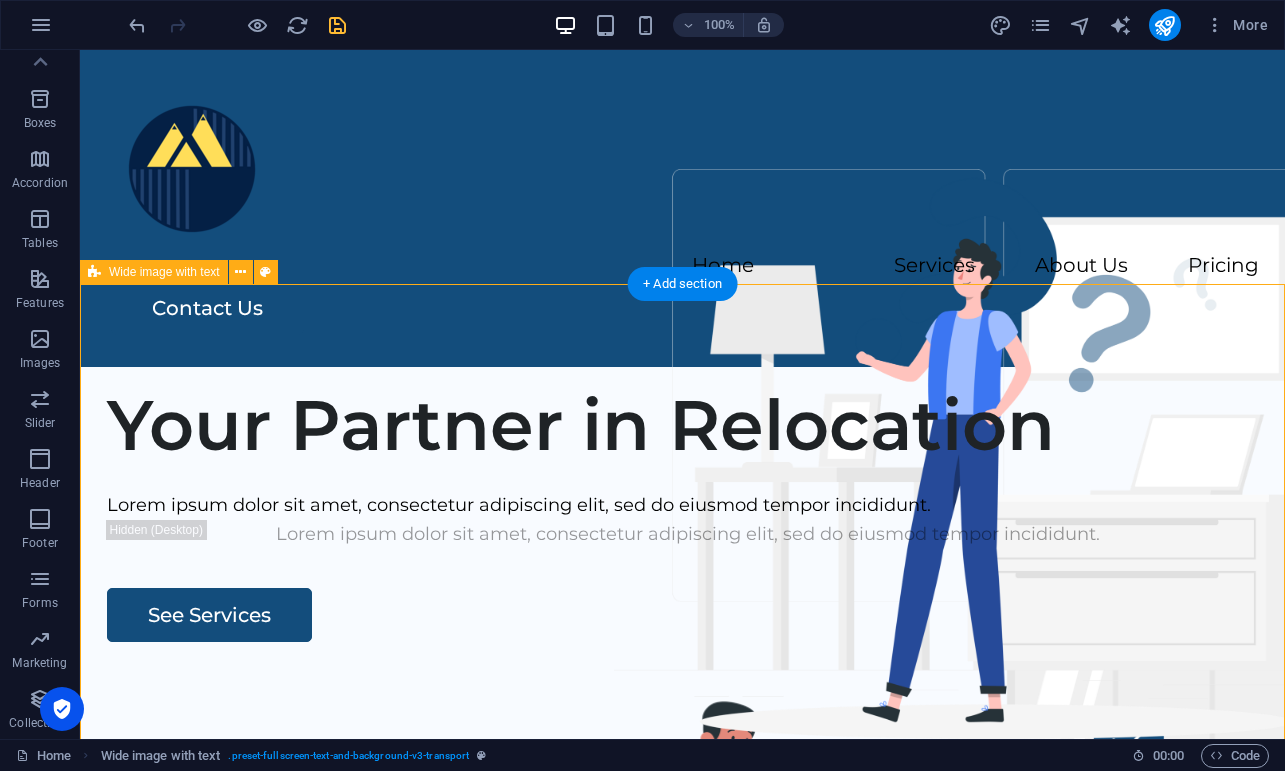click on "Your Partner in Relocation Lorem ipsum dolor sit amet, consectetur adipiscing elit, sed do eiusmod tempor incididunt.  Lorem ipsum dolor sit amet, consectetur adipiscing elit, sed do eiusmod tempor incididunt.  See Services" at bounding box center [682, 750] 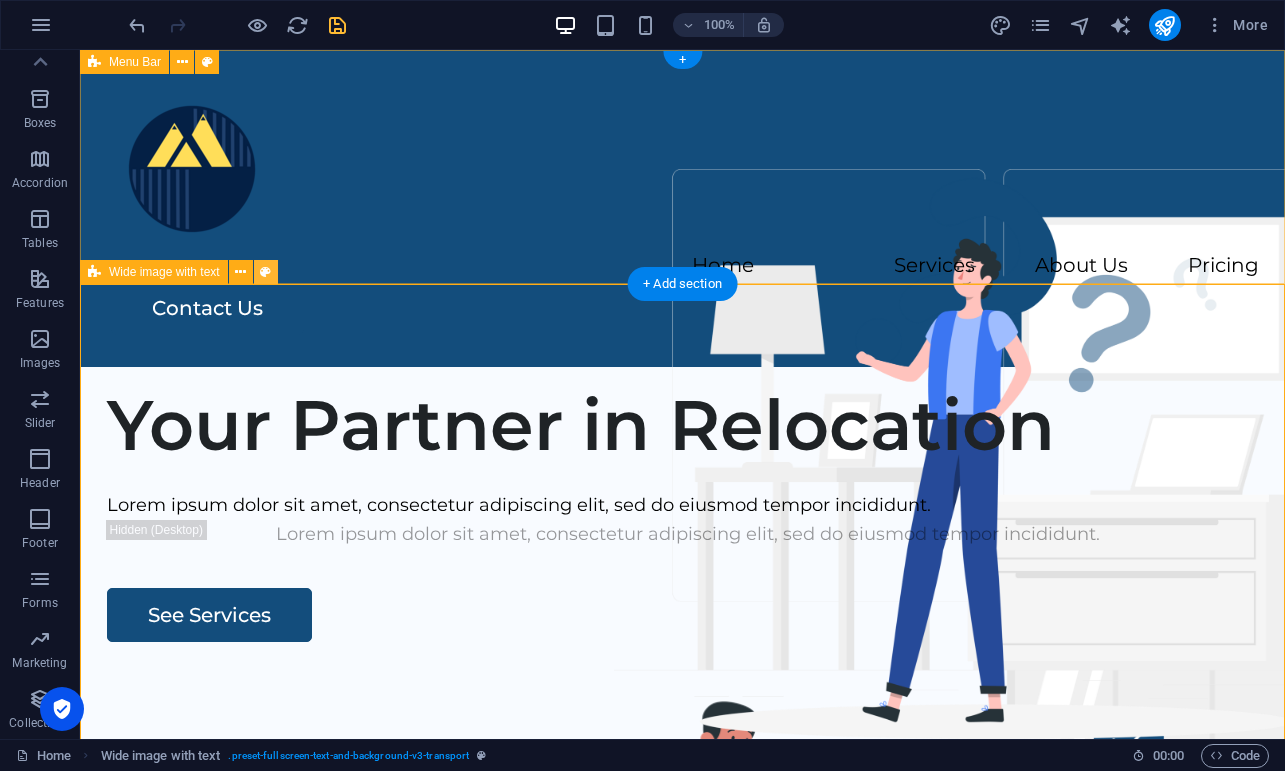 click at bounding box center [265, 272] 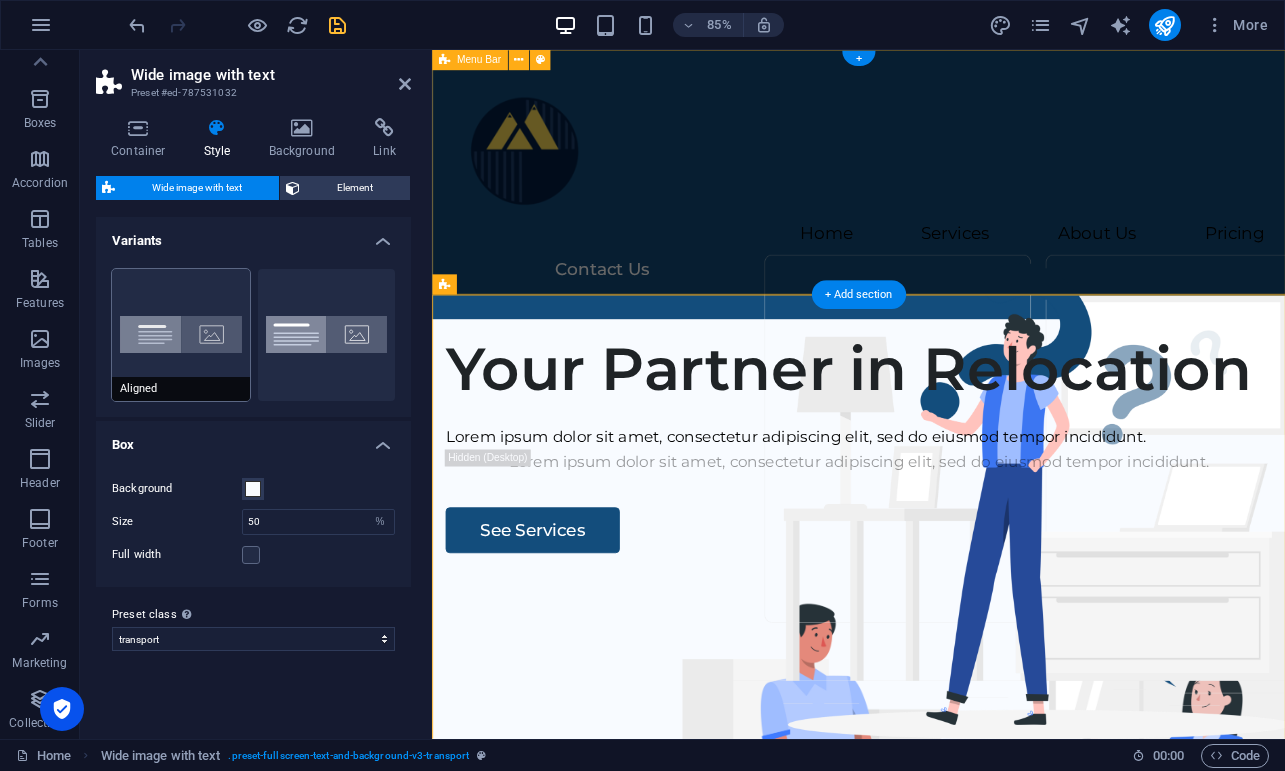 click on "Aligned" at bounding box center [181, 335] 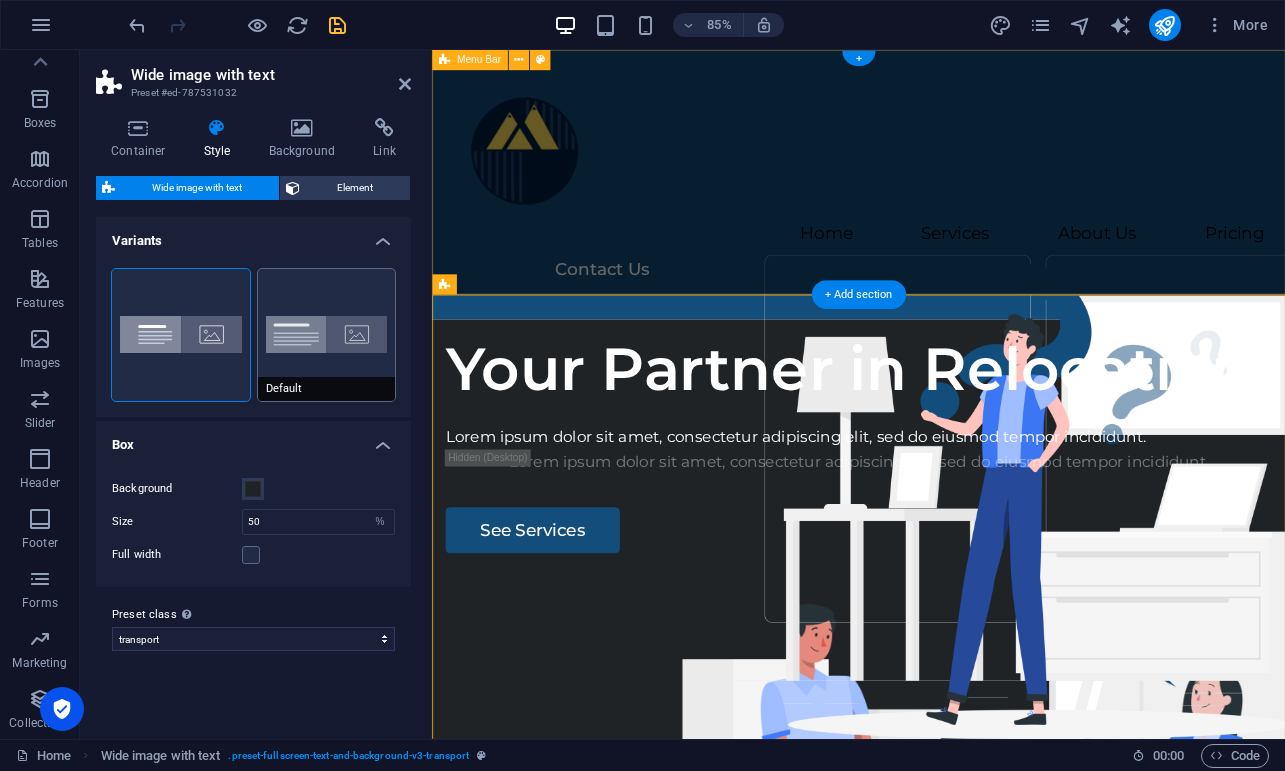 click on "Default" at bounding box center [327, 335] 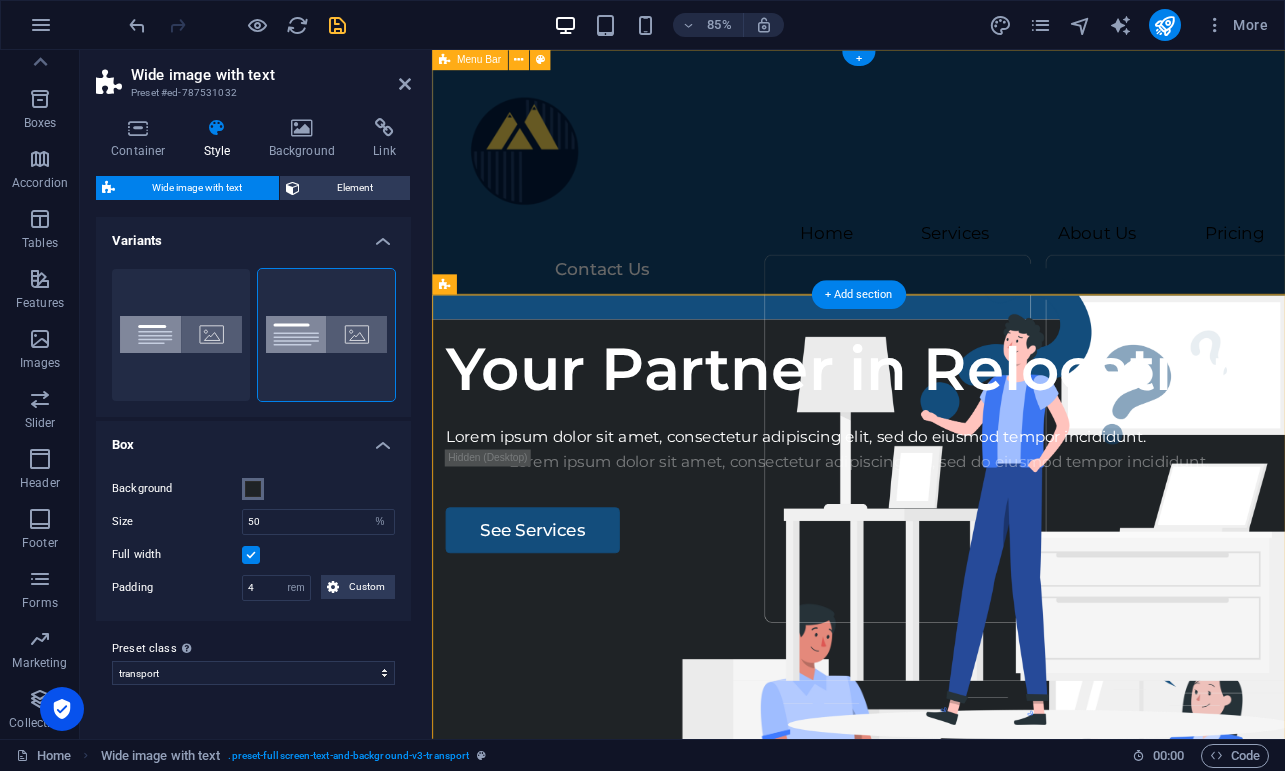 click at bounding box center [253, 489] 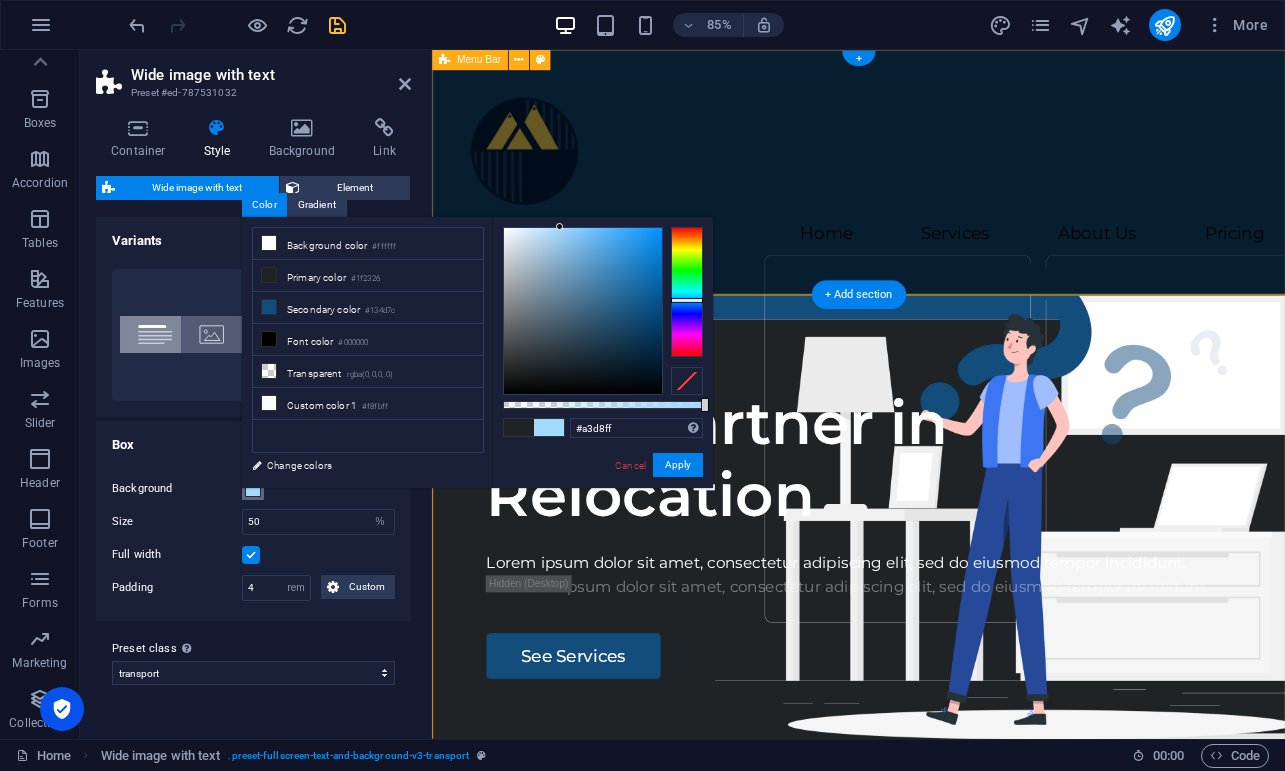 type on "#a1d7ff" 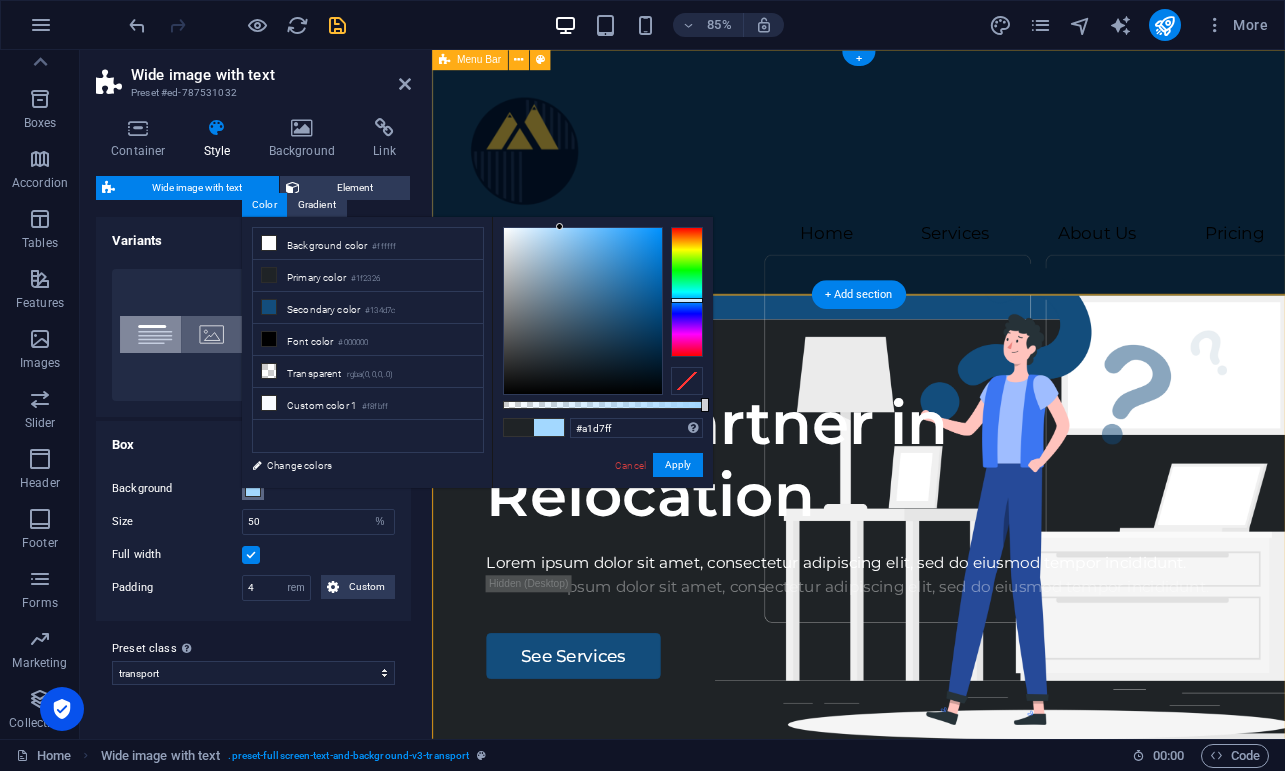 drag, startPoint x: 593, startPoint y: 249, endPoint x: 561, endPoint y: 223, distance: 41.231056 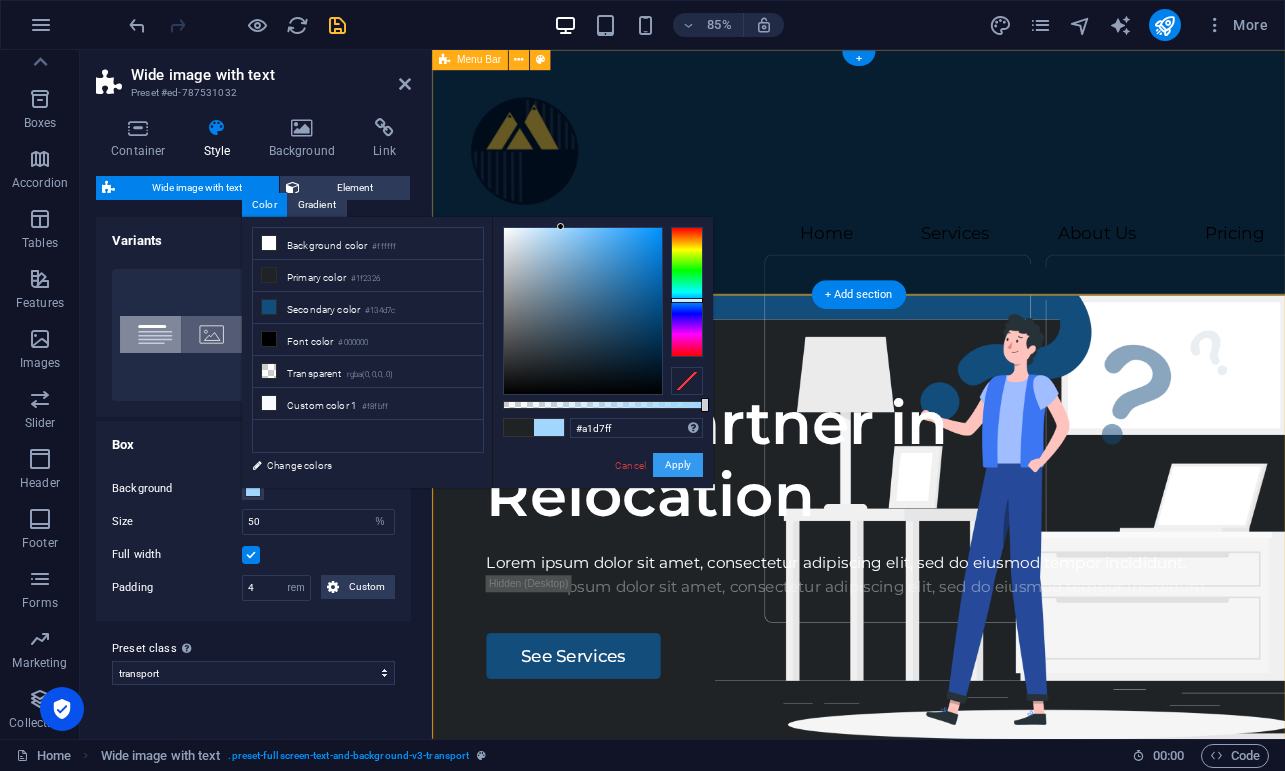 click on "Apply" at bounding box center (678, 465) 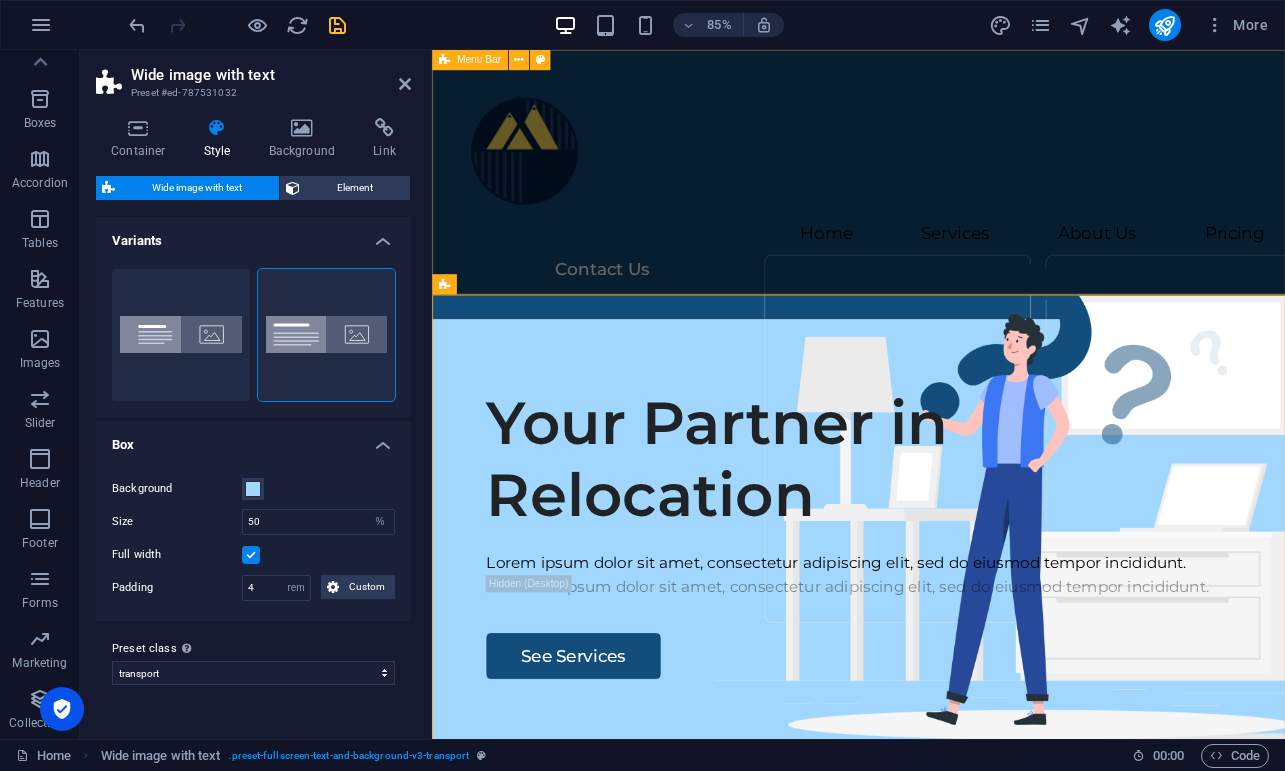 click on "Home Services About Us Pricing Contact Us" at bounding box center [934, 208] 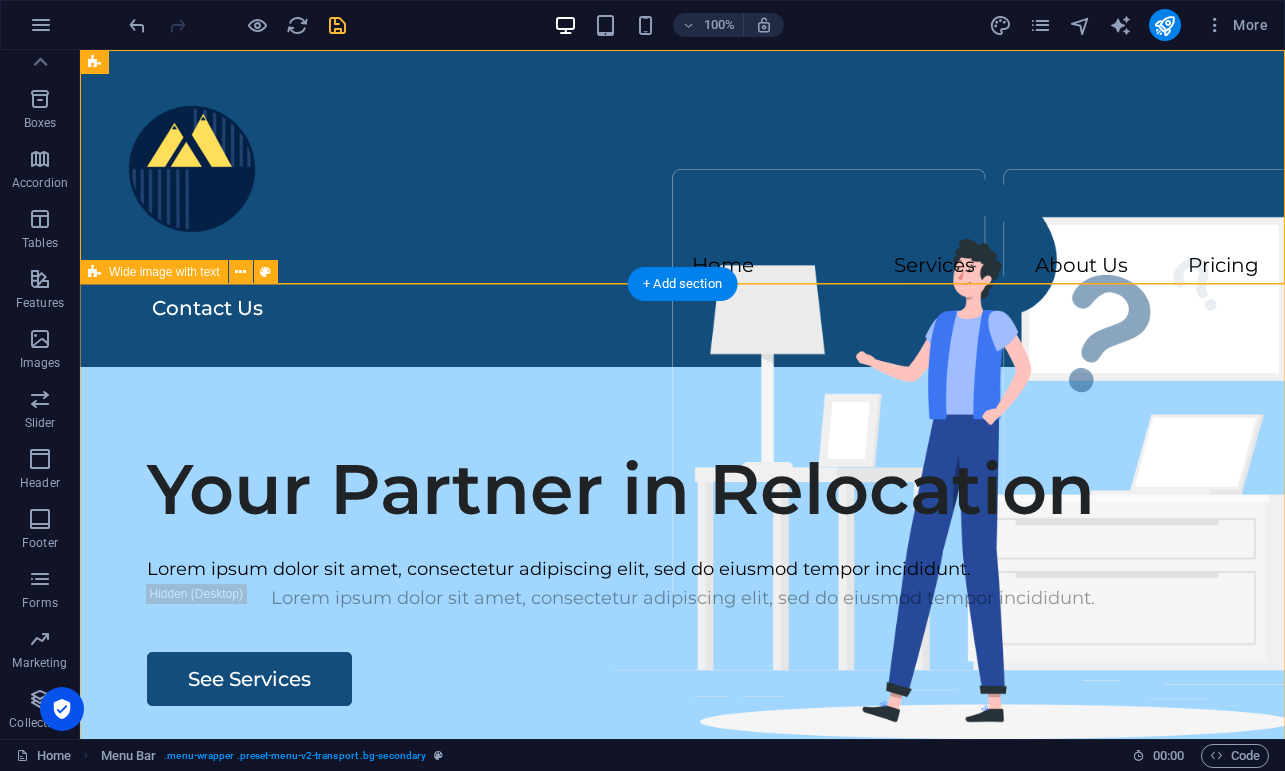 click on "Your Partner in Relocation Lorem ipsum dolor sit amet, consectetur adipiscing elit, sed do eiusmod tempor incididunt.  Lorem ipsum dolor sit amet, consectetur adipiscing elit, sed do eiusmod tempor incididunt.  See Services" at bounding box center [682, 750] 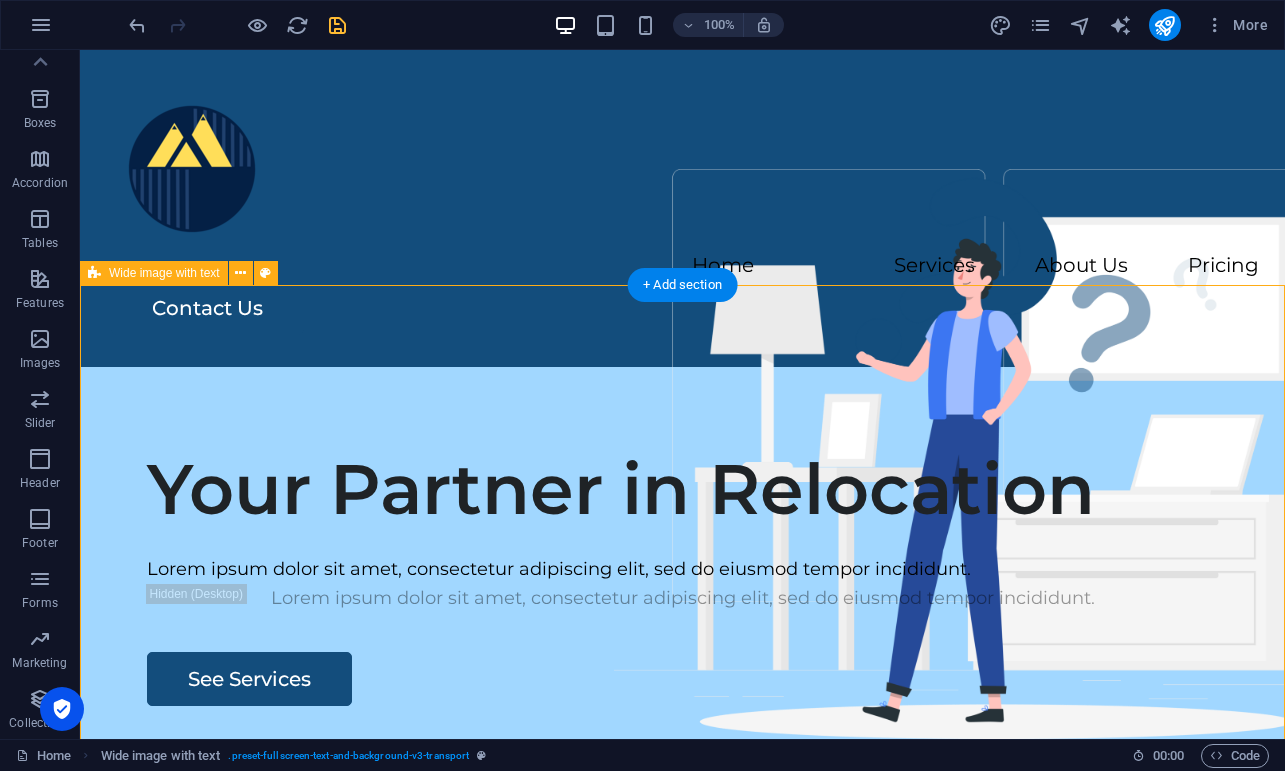 scroll, scrollTop: 0, scrollLeft: 0, axis: both 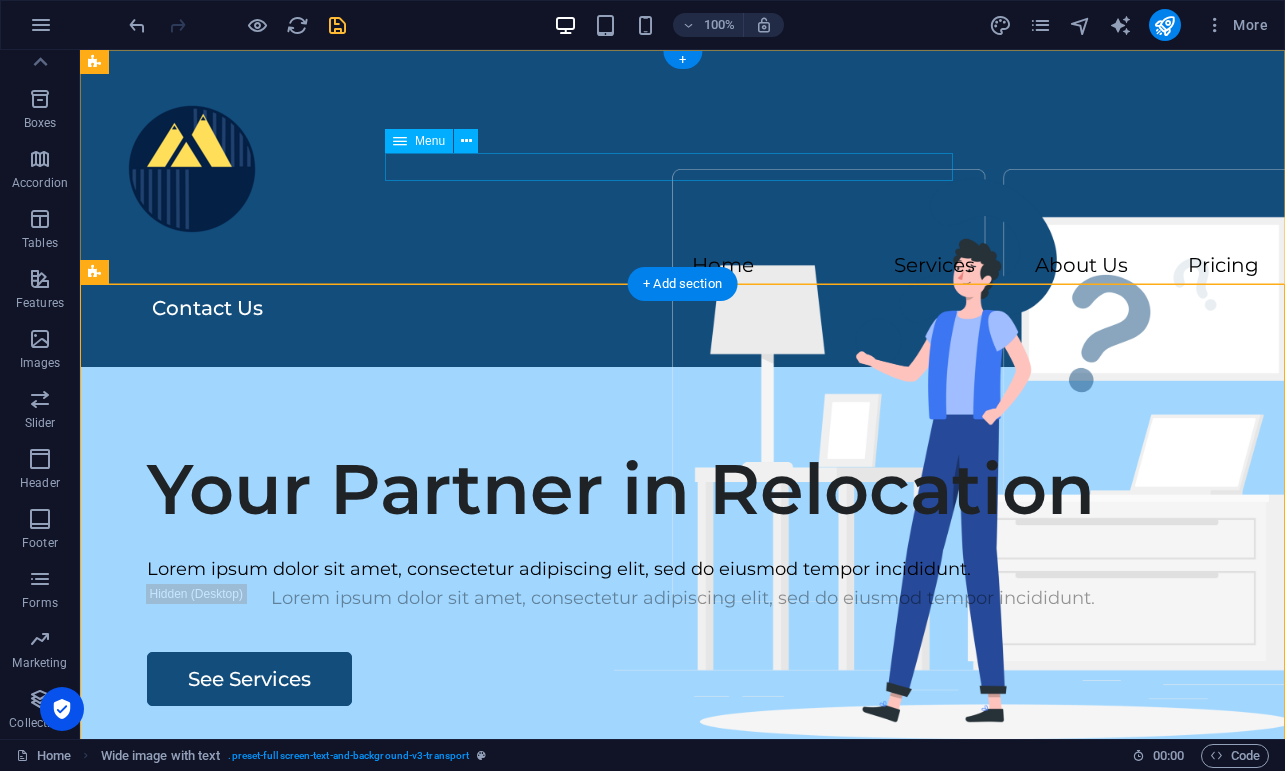 click on "Home Services About Us Pricing" at bounding box center (683, 266) 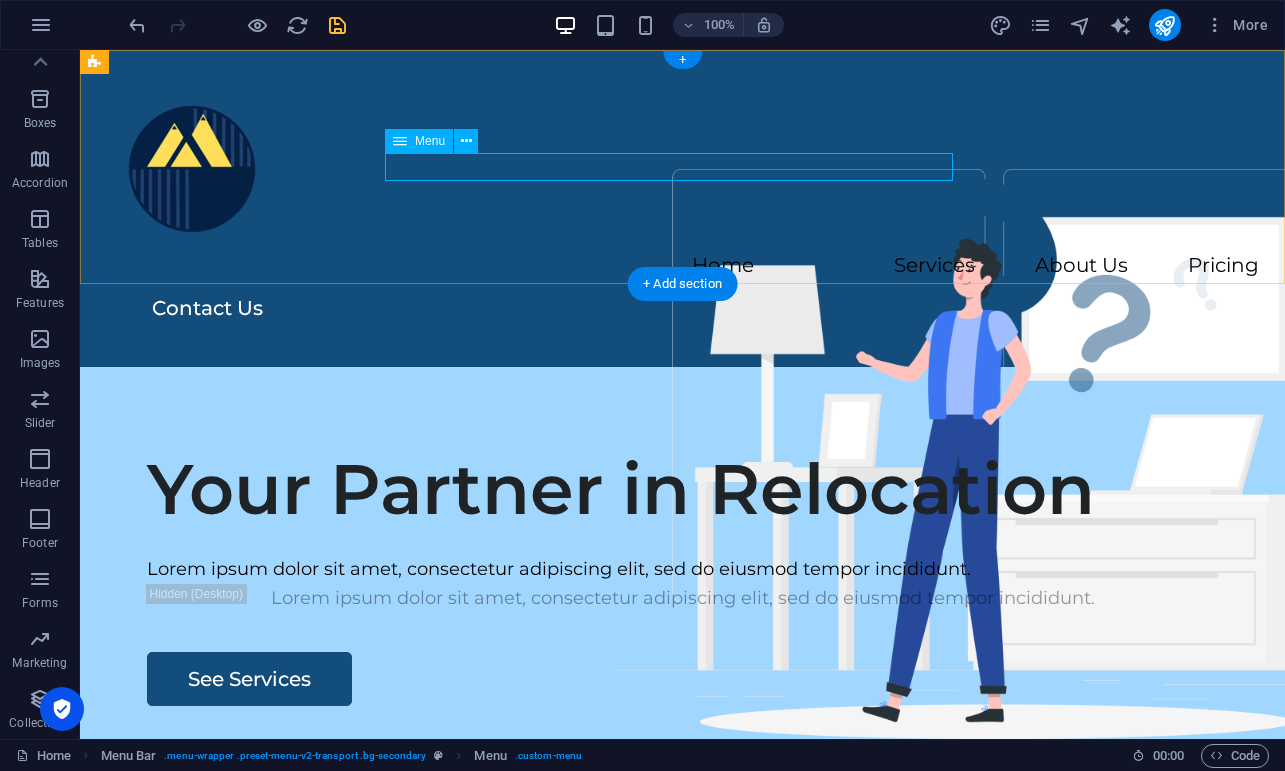 click on "Menu" at bounding box center [430, 141] 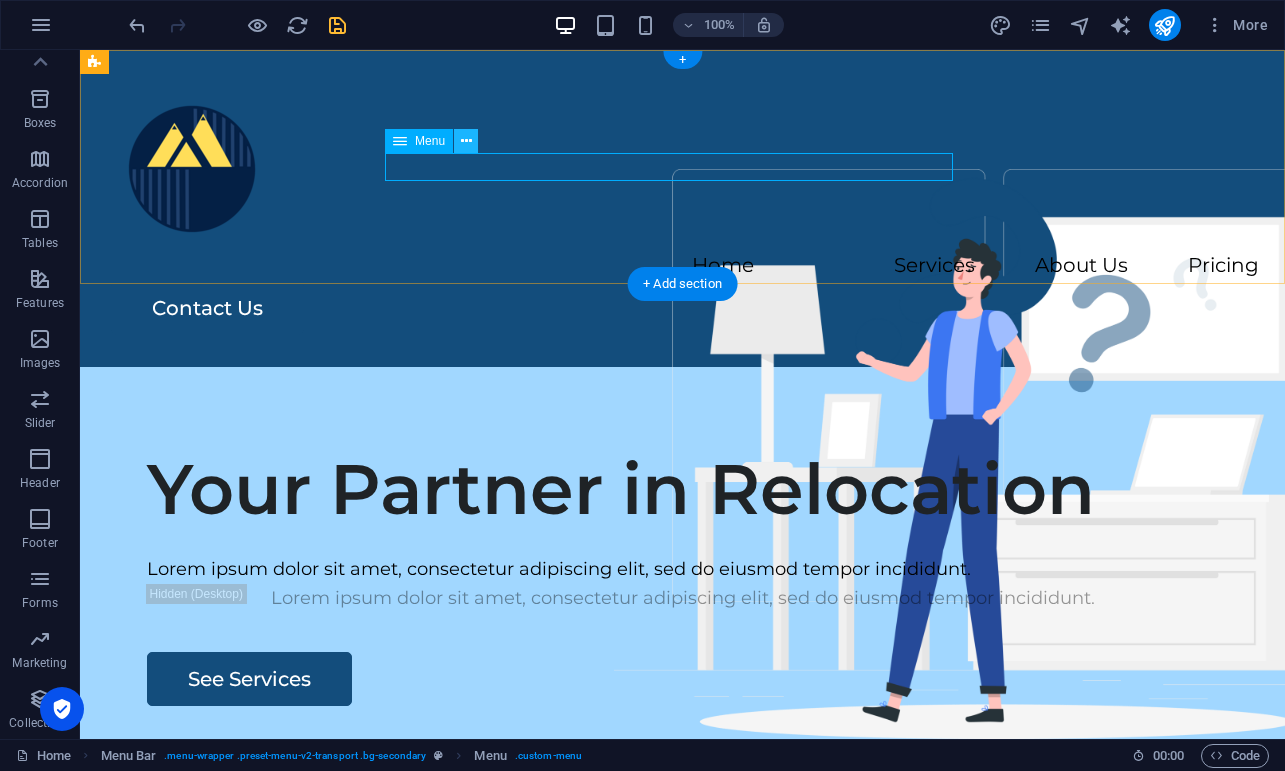 click at bounding box center [466, 141] 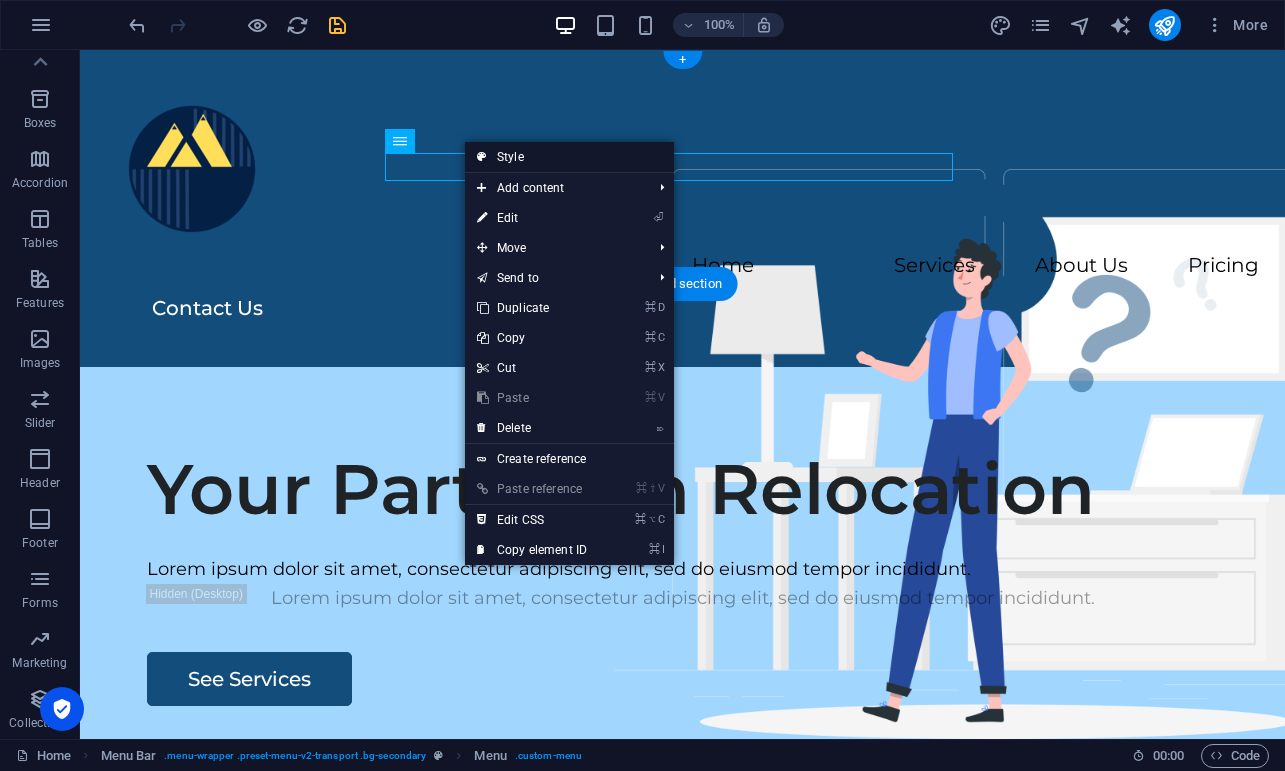 click on "Style" at bounding box center [569, 157] 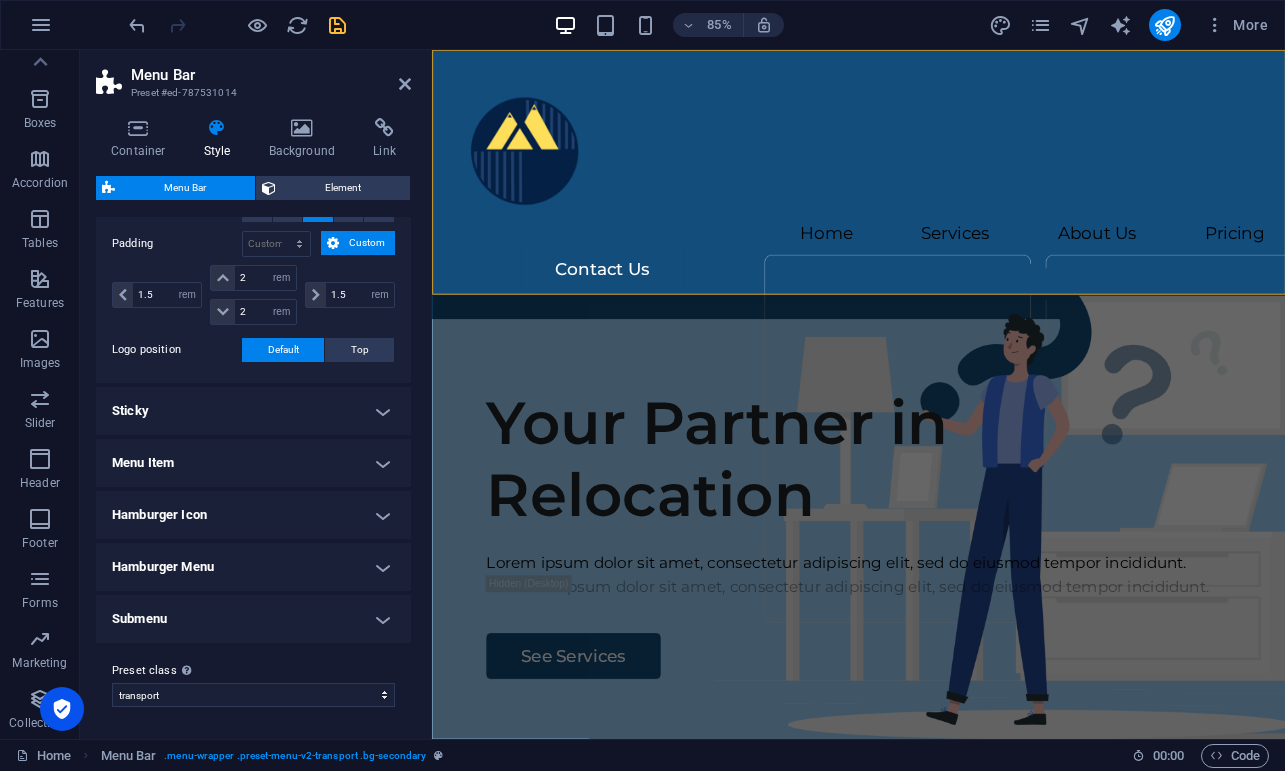 scroll, scrollTop: 448, scrollLeft: 0, axis: vertical 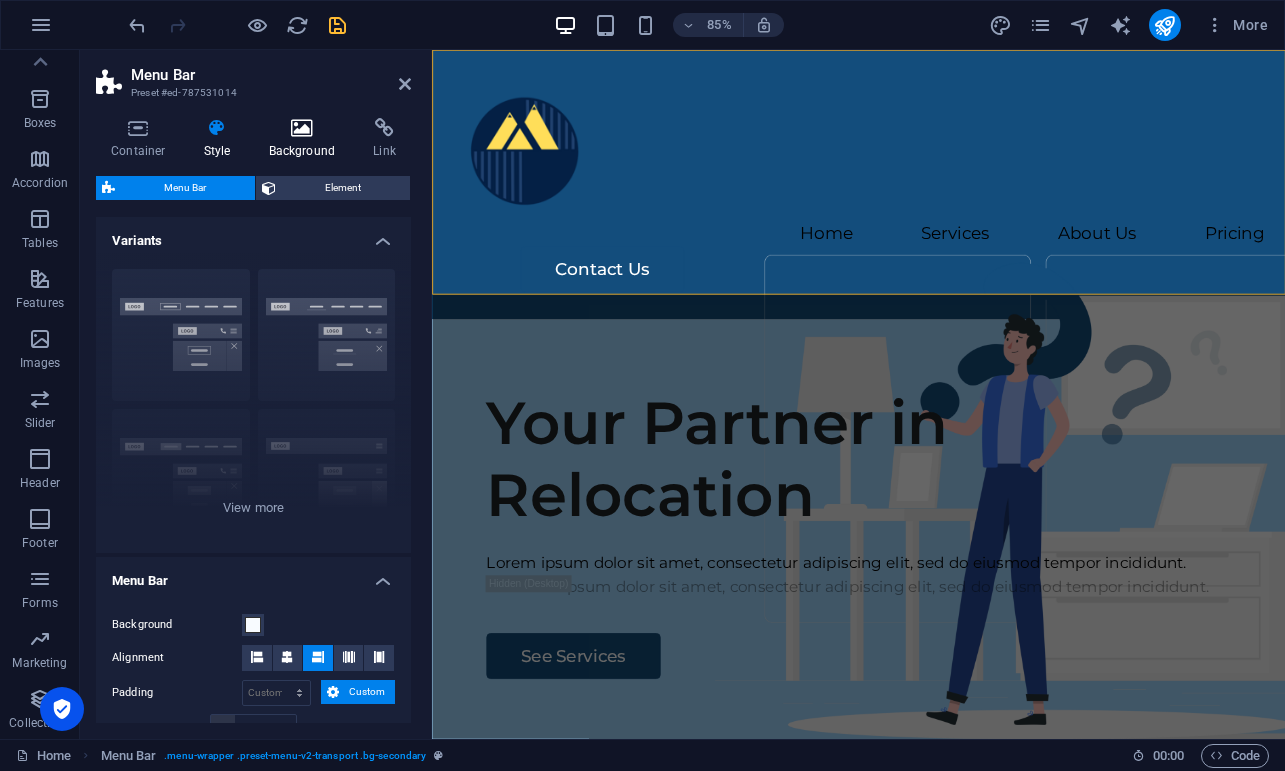 click on "Background" at bounding box center [306, 139] 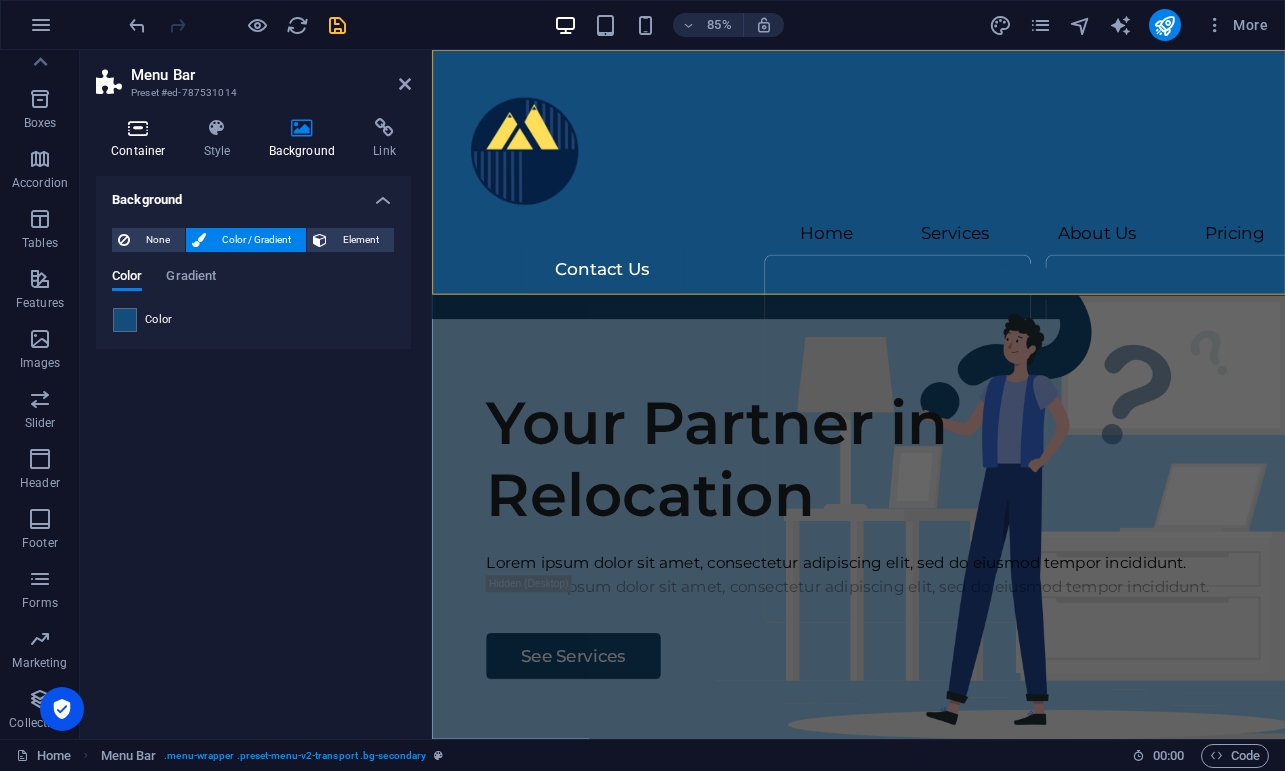 click at bounding box center (138, 128) 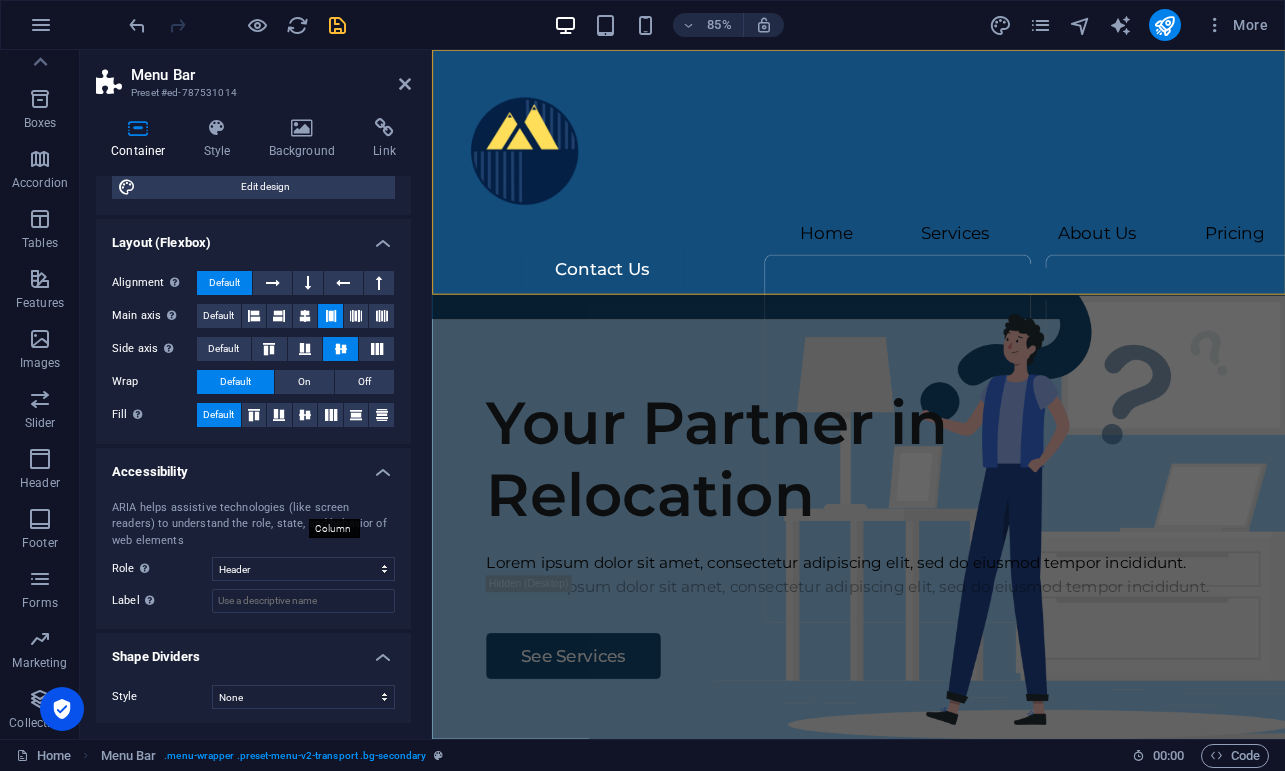 scroll, scrollTop: 225, scrollLeft: 0, axis: vertical 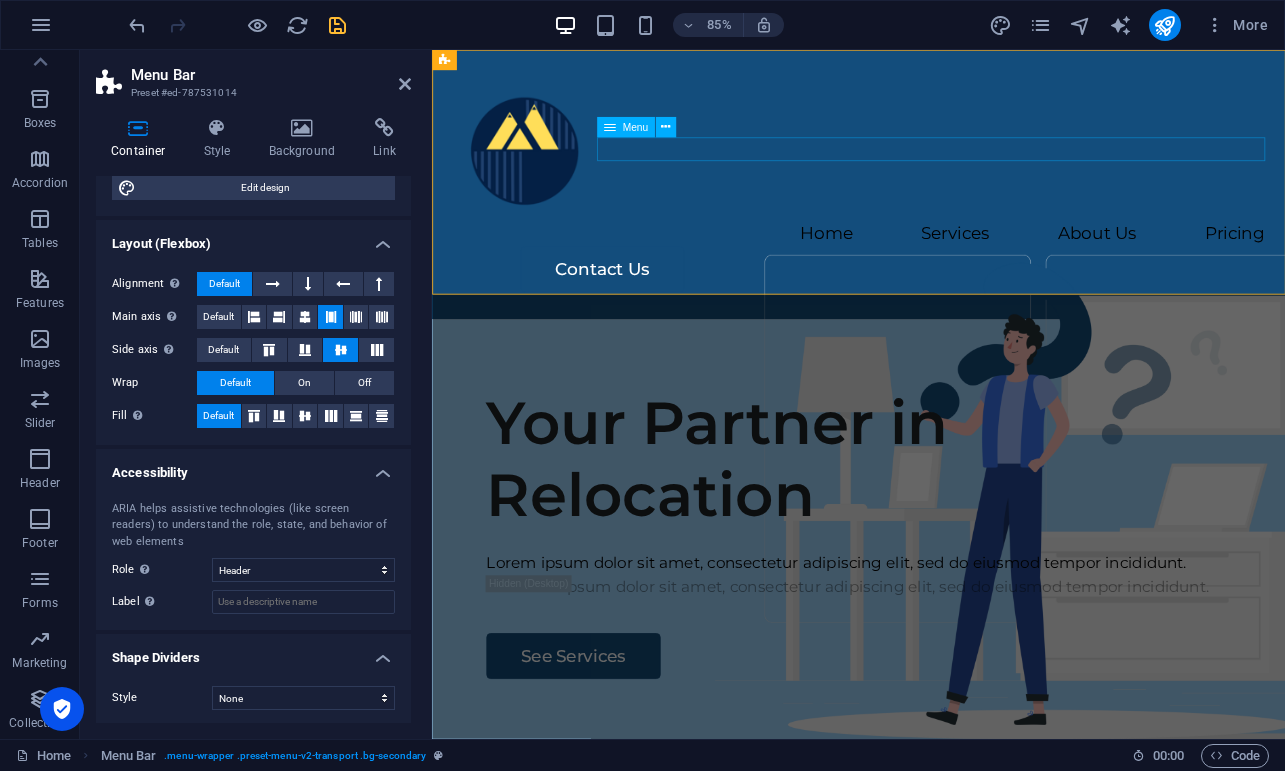 click on "Home Services About Us Pricing" at bounding box center (934, 266) 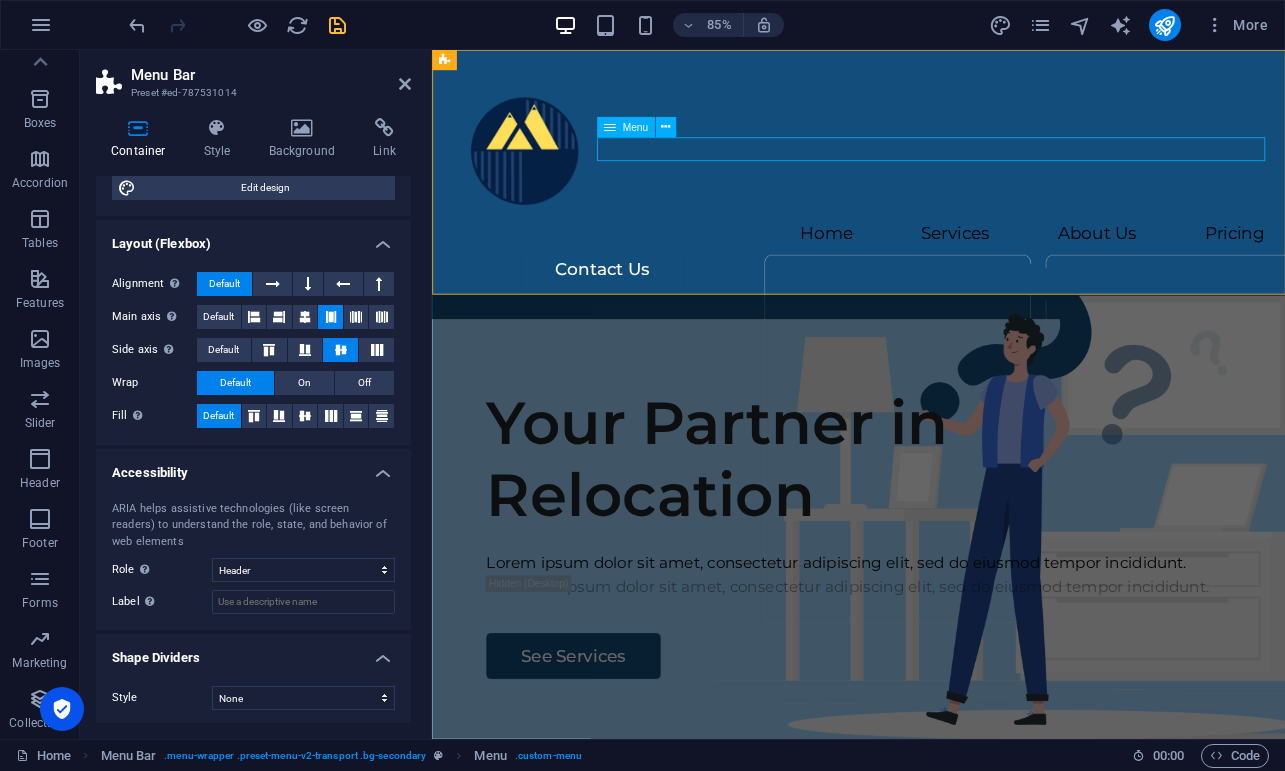 click on "Home Services About Us Pricing" at bounding box center [934, 266] 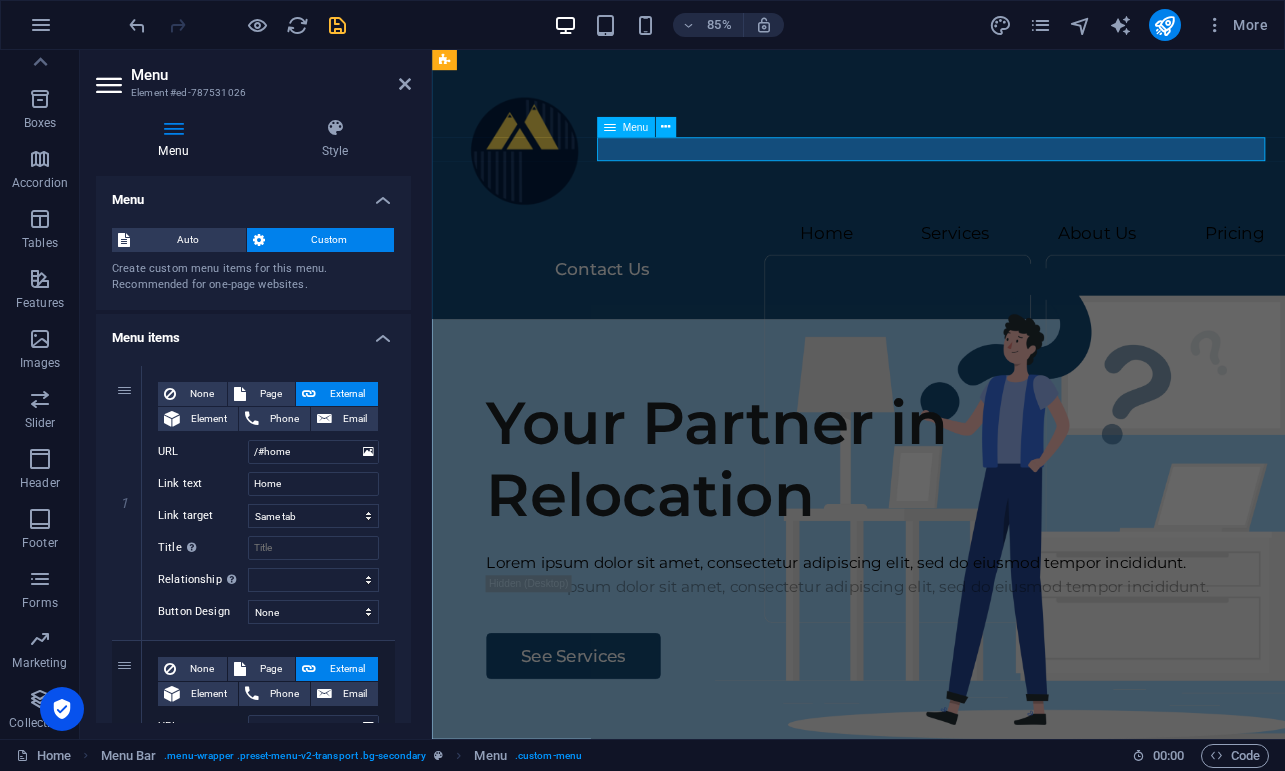click on "Home Services About Us Pricing" at bounding box center [934, 266] 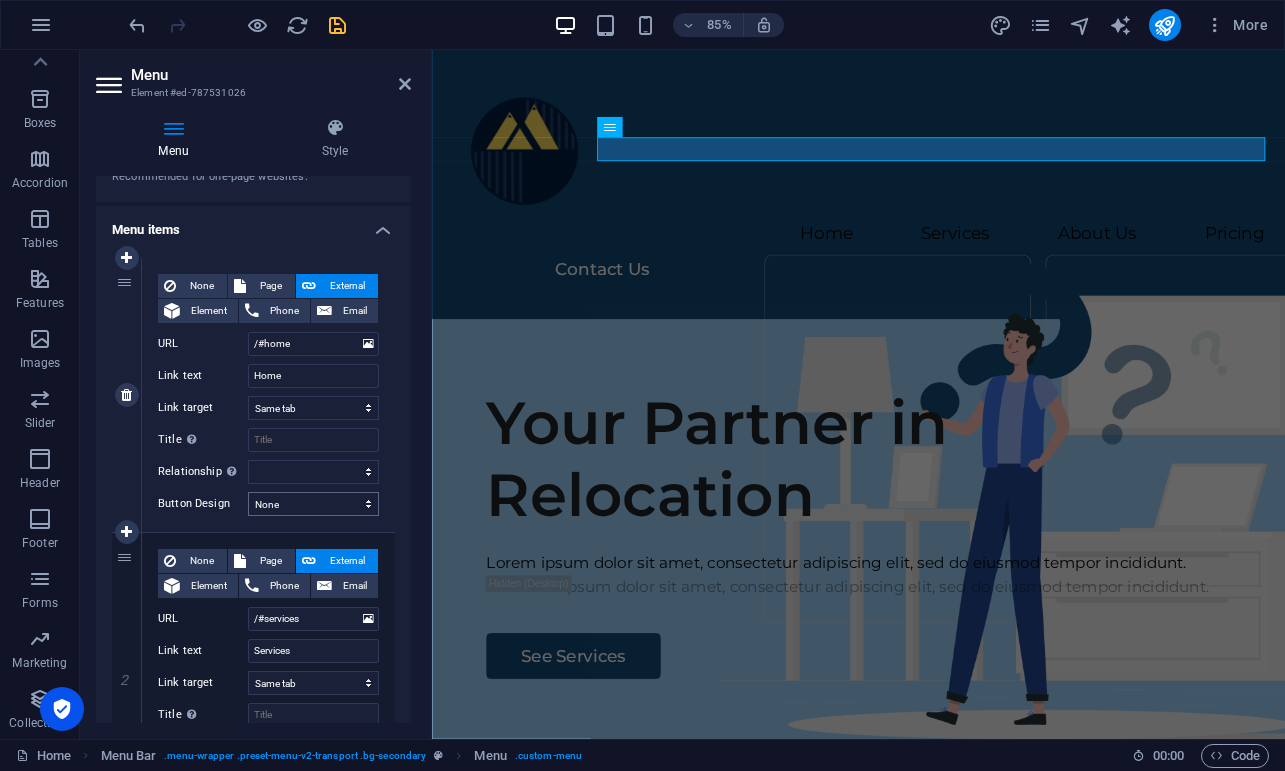 scroll, scrollTop: 115, scrollLeft: 0, axis: vertical 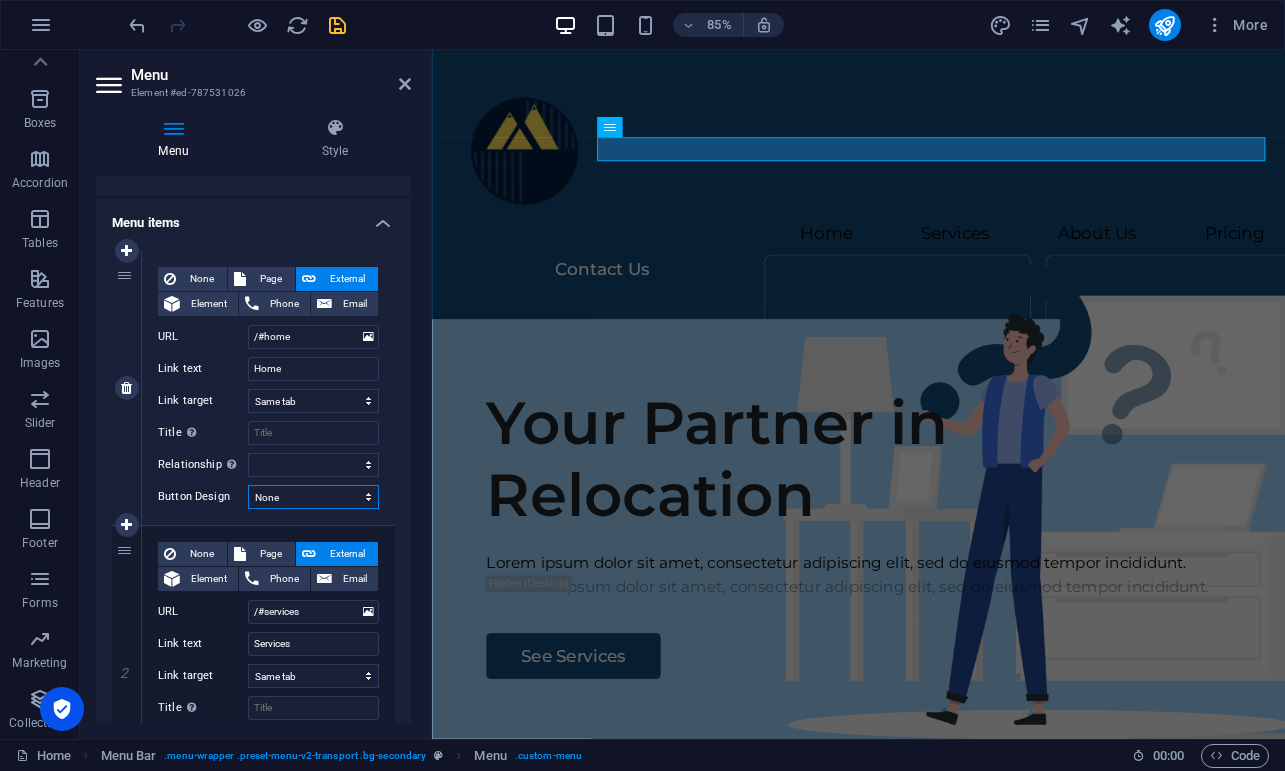 select on "primary" 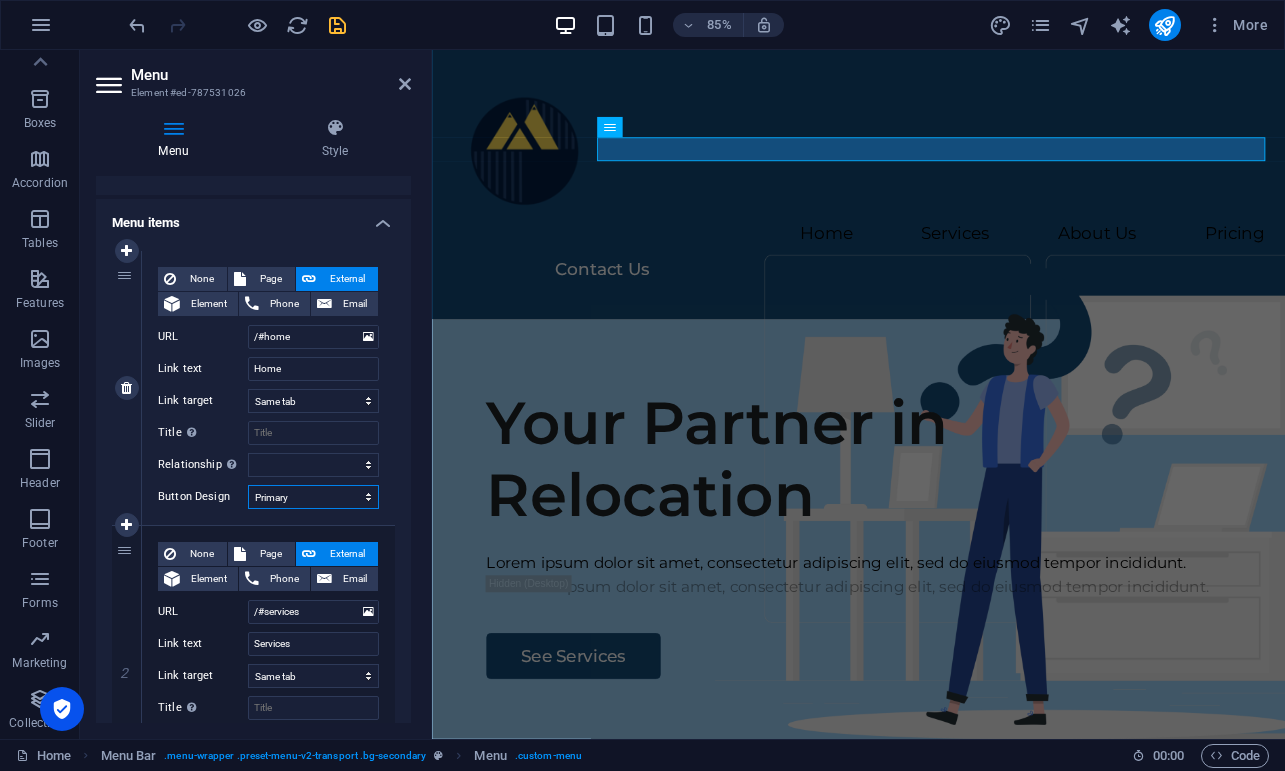 select 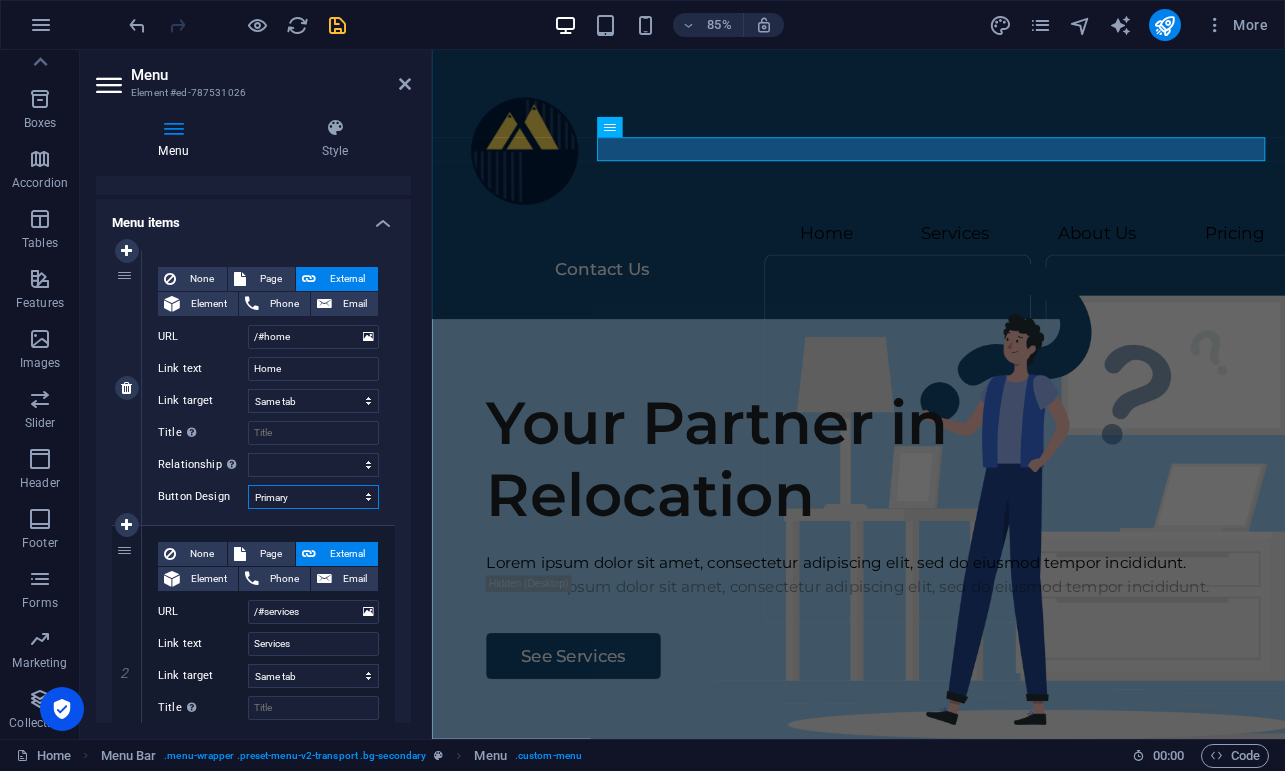 select 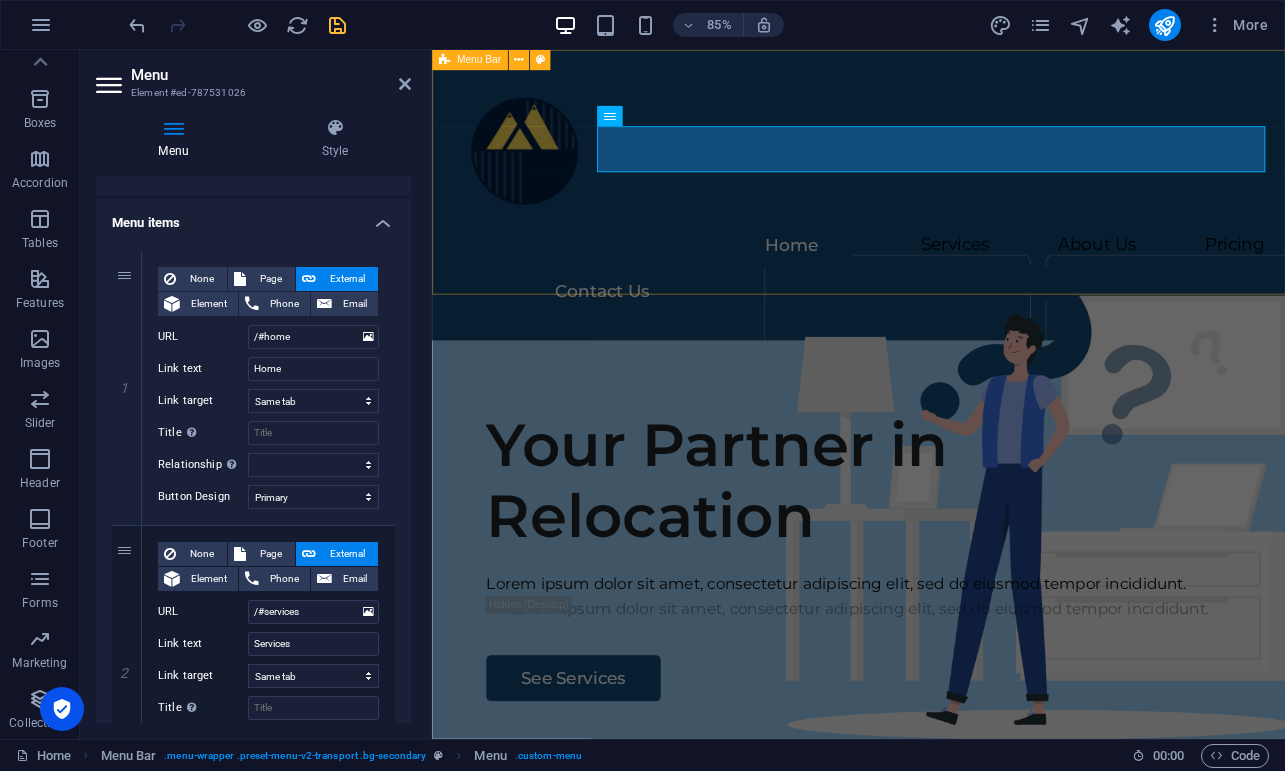 click on "Home Services About Us Pricing Contact Us" at bounding box center [934, 221] 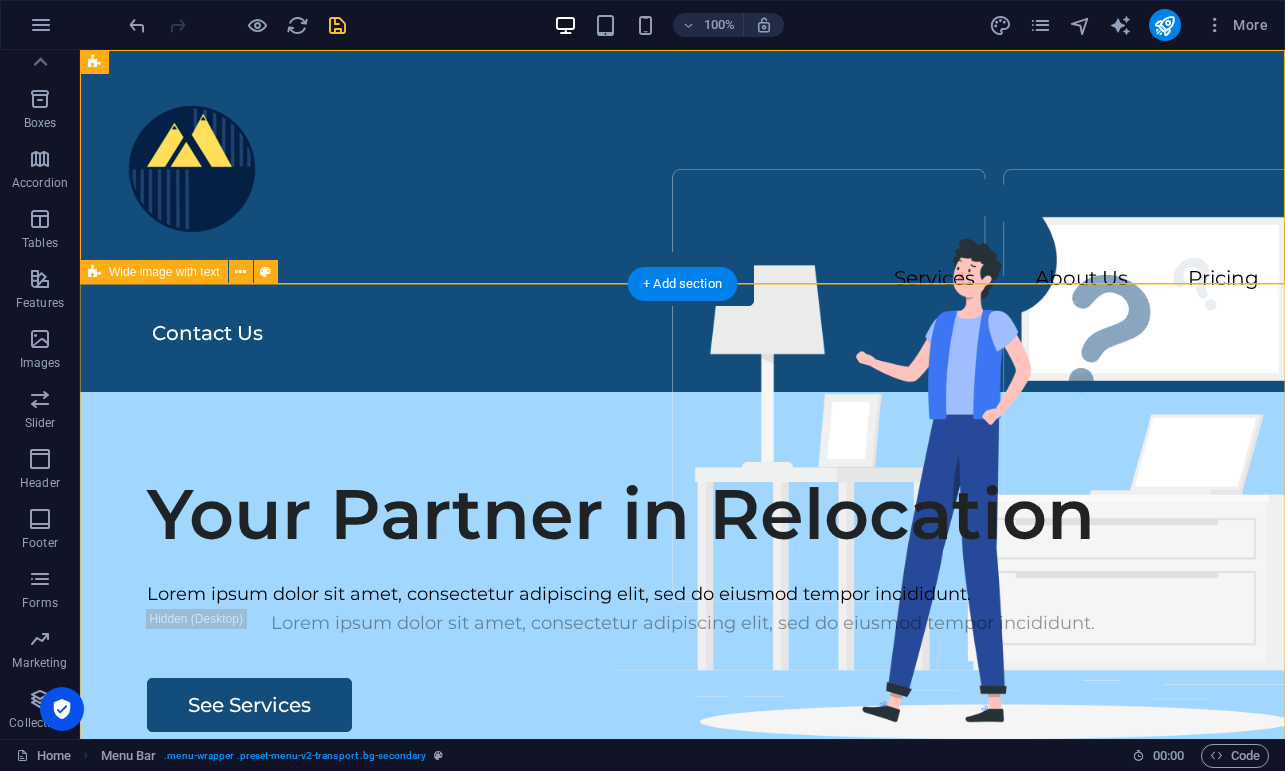 click on "Your Partner in Relocation Lorem ipsum dolor sit amet, consectetur adipiscing elit, sed do eiusmod tempor incididunt.  Lorem ipsum dolor sit amet, consectetur adipiscing elit, sed do eiusmod tempor incididunt.  See Services" at bounding box center [682, 775] 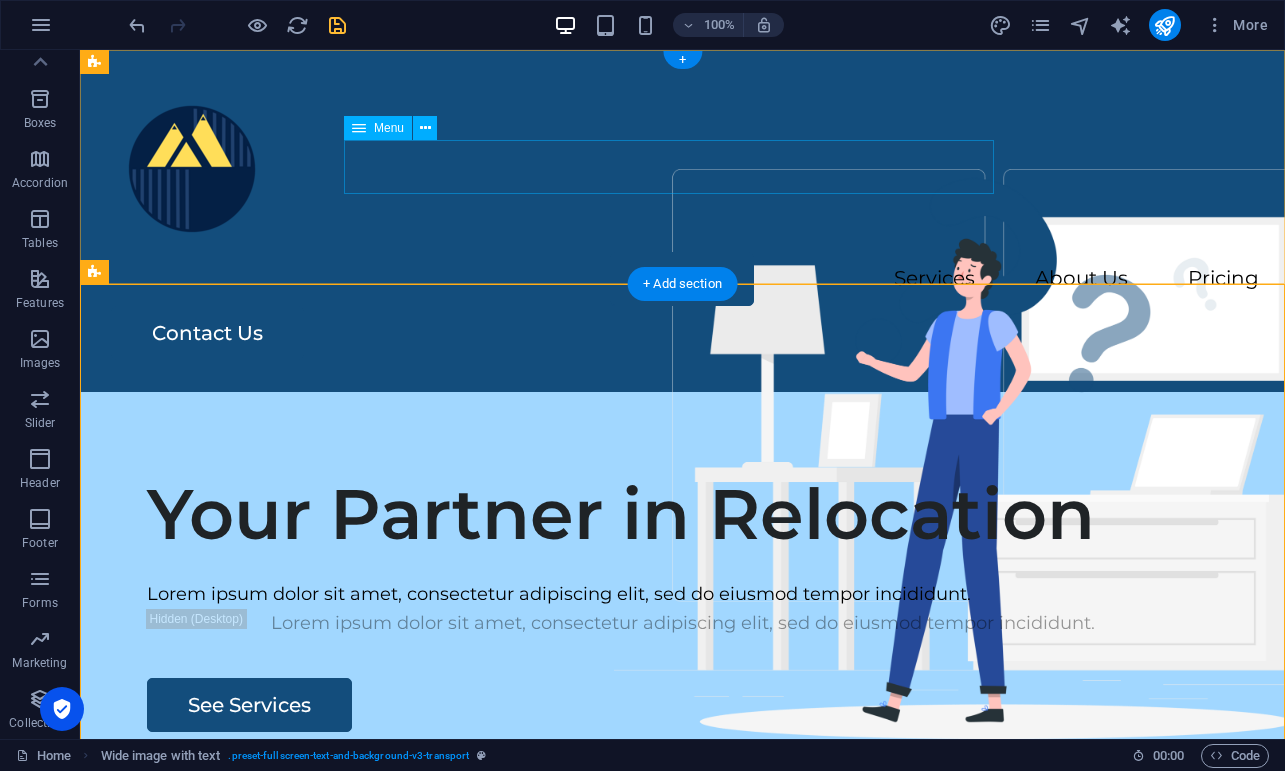 click on "Home Services About Us Pricing" at bounding box center [683, 279] 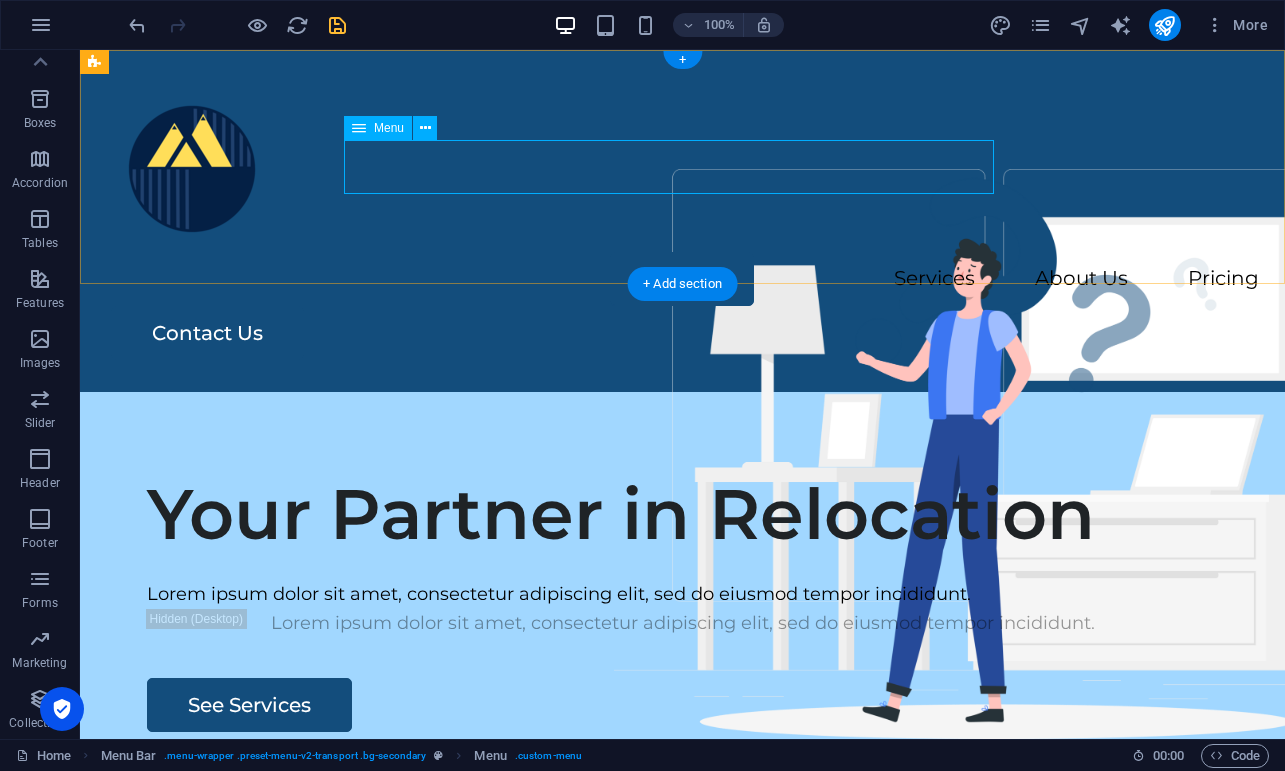 click at bounding box center (359, 128) 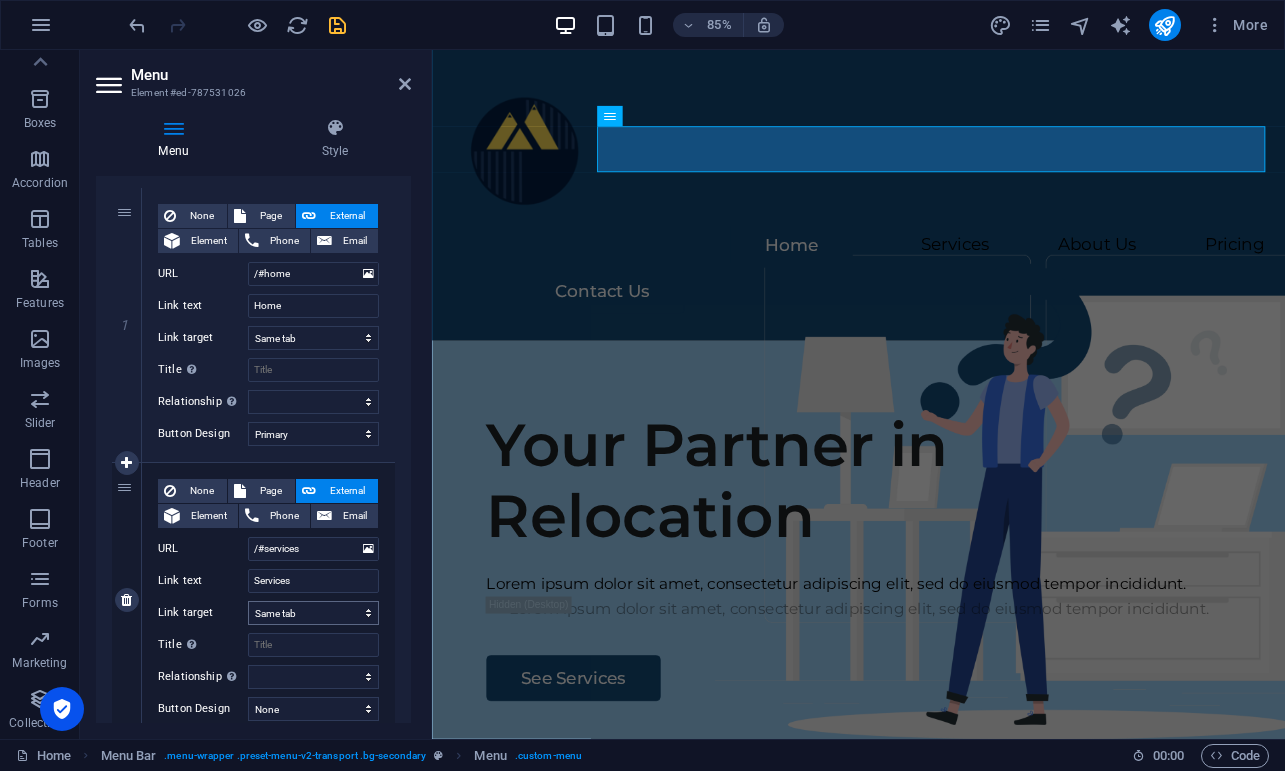 scroll, scrollTop: 220, scrollLeft: 0, axis: vertical 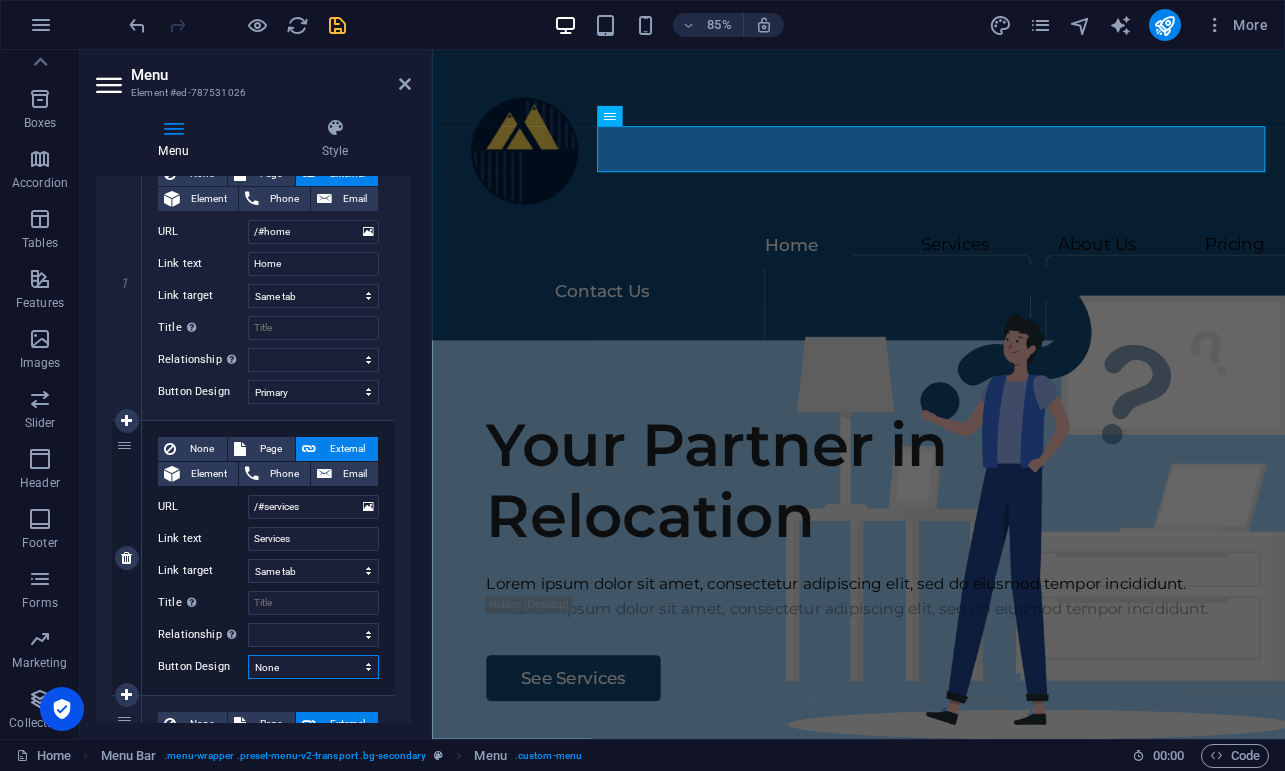 select on "primary" 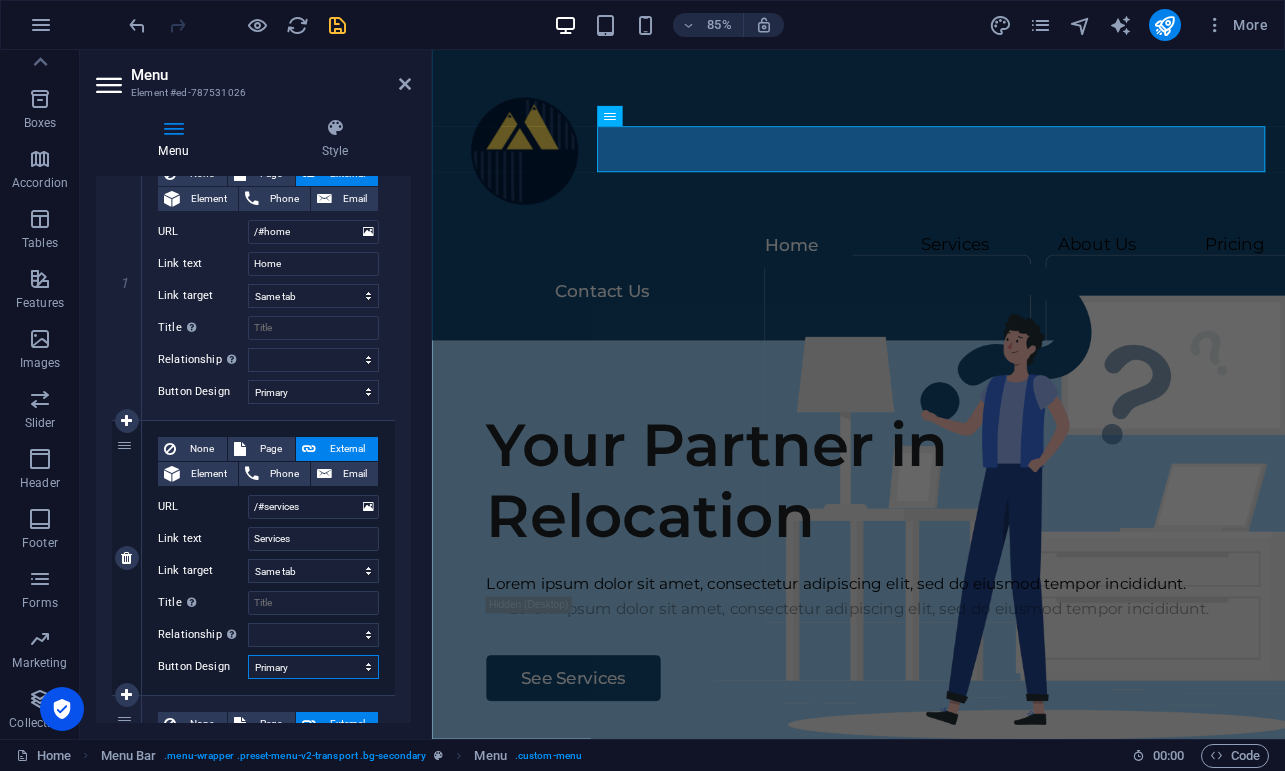 select 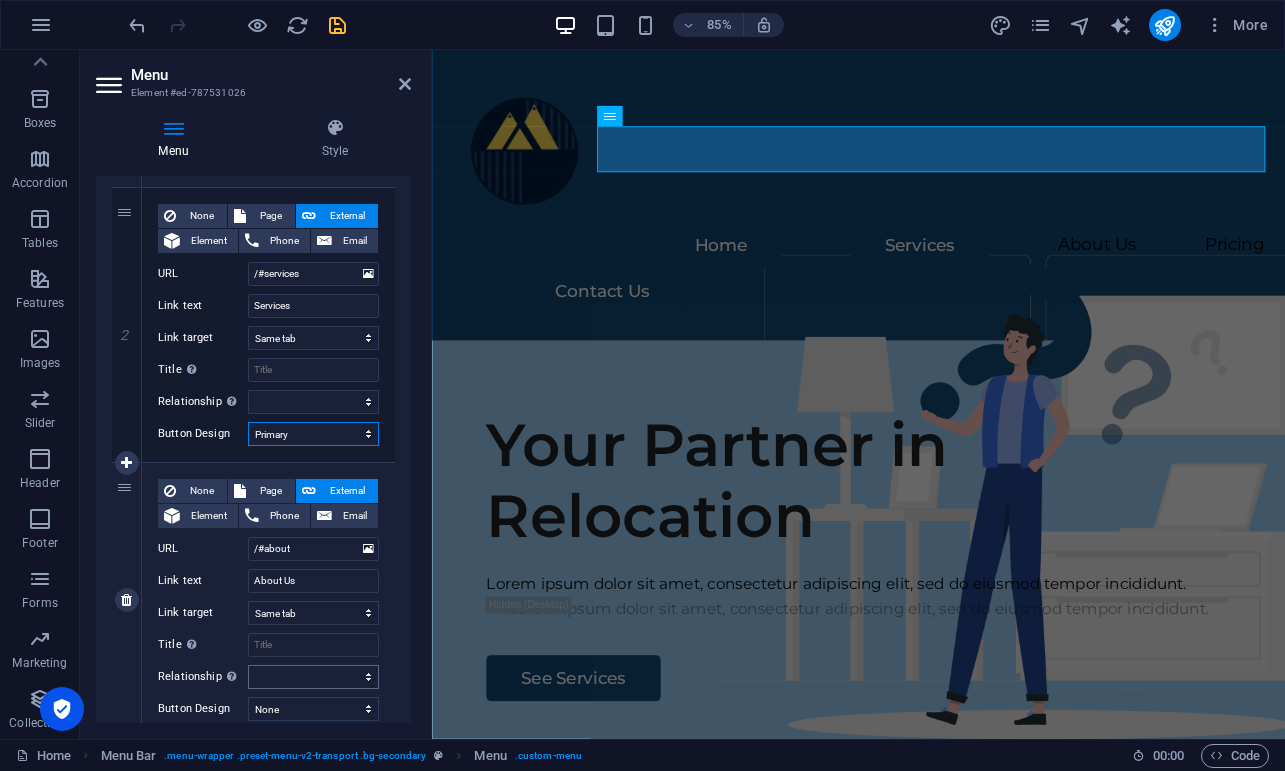 scroll, scrollTop: 567, scrollLeft: 0, axis: vertical 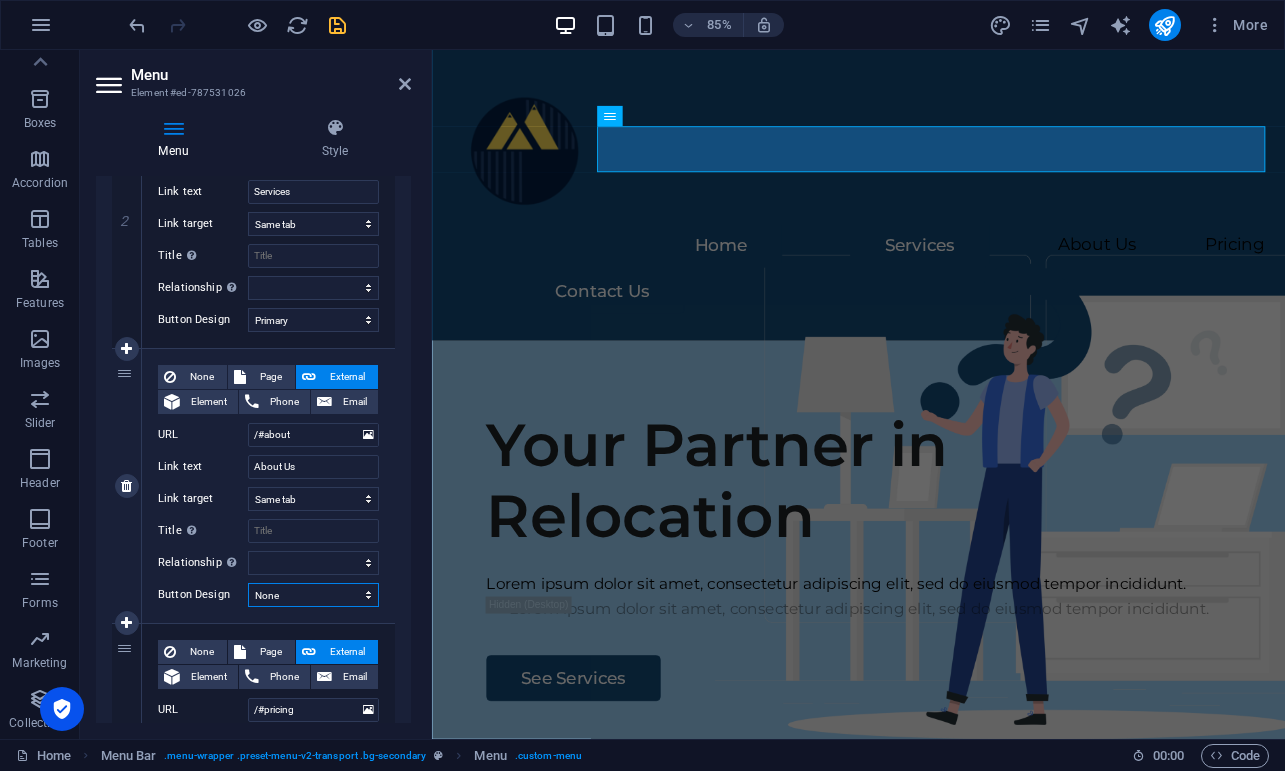 select on "primary" 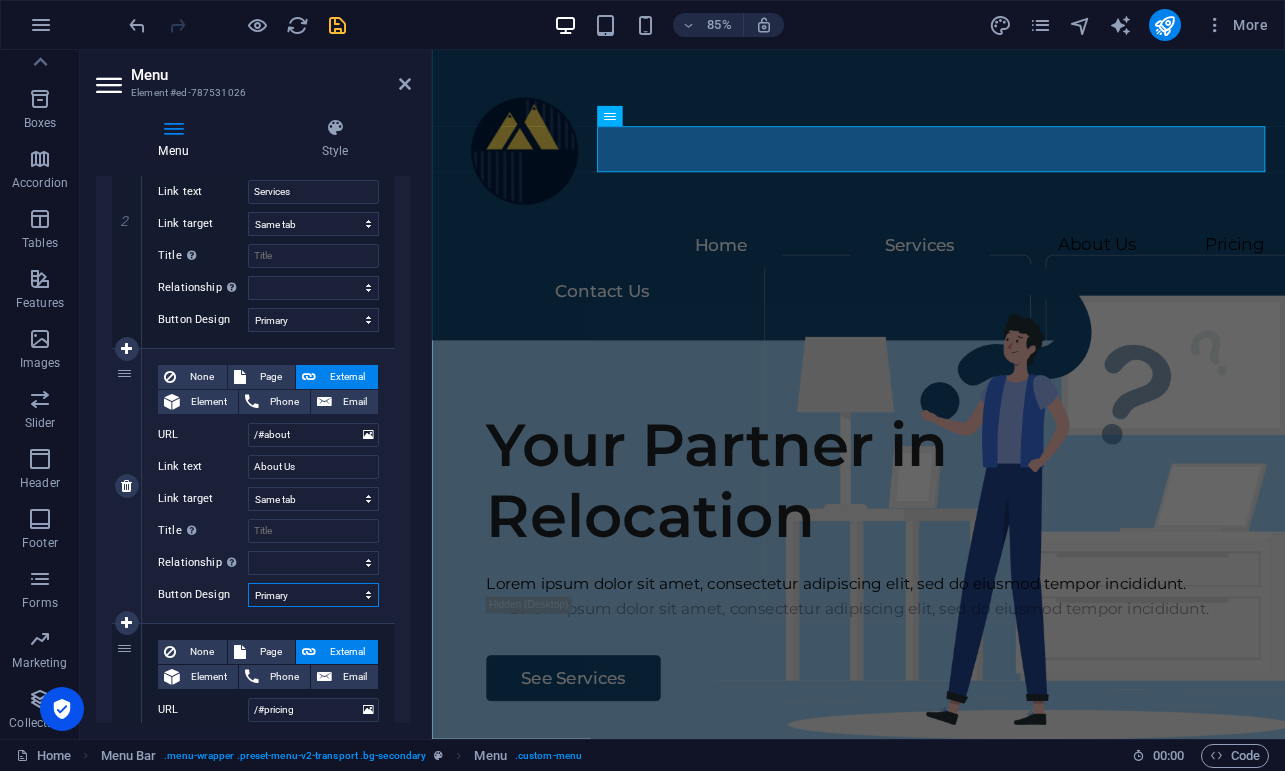 select 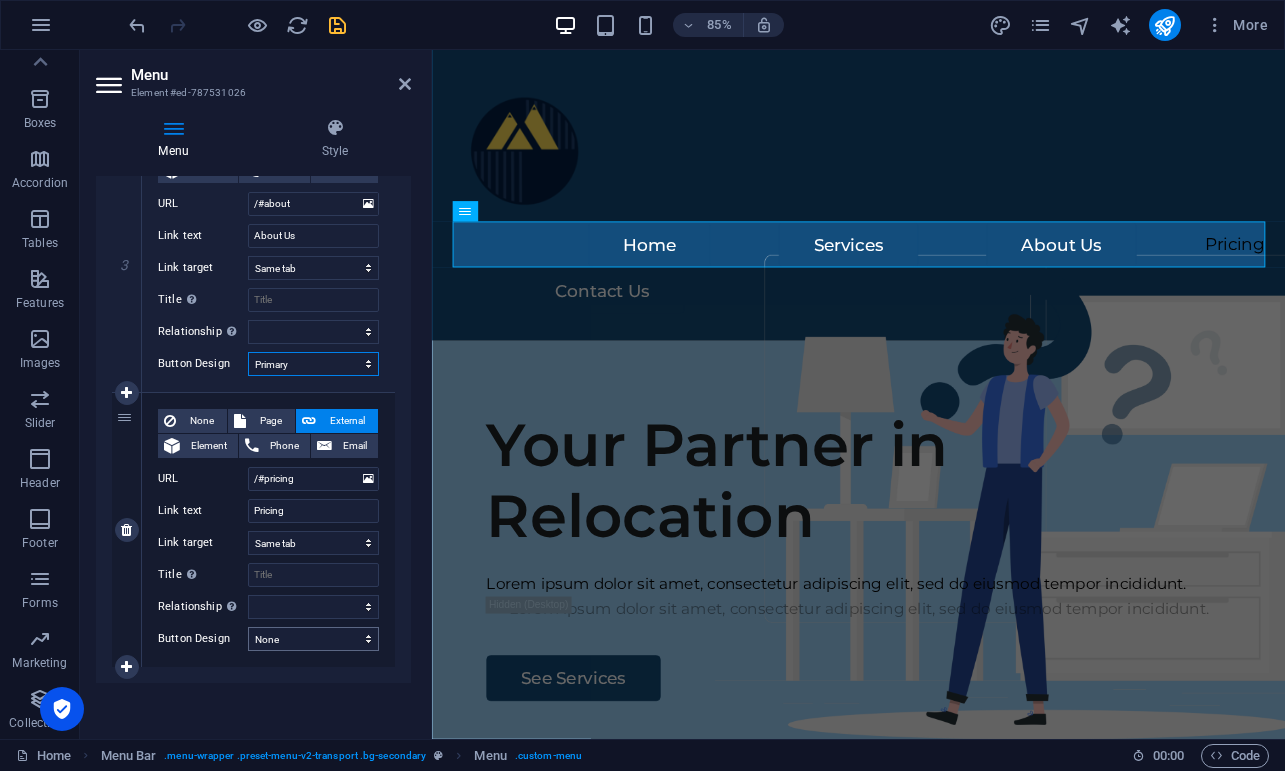 scroll, scrollTop: 798, scrollLeft: 0, axis: vertical 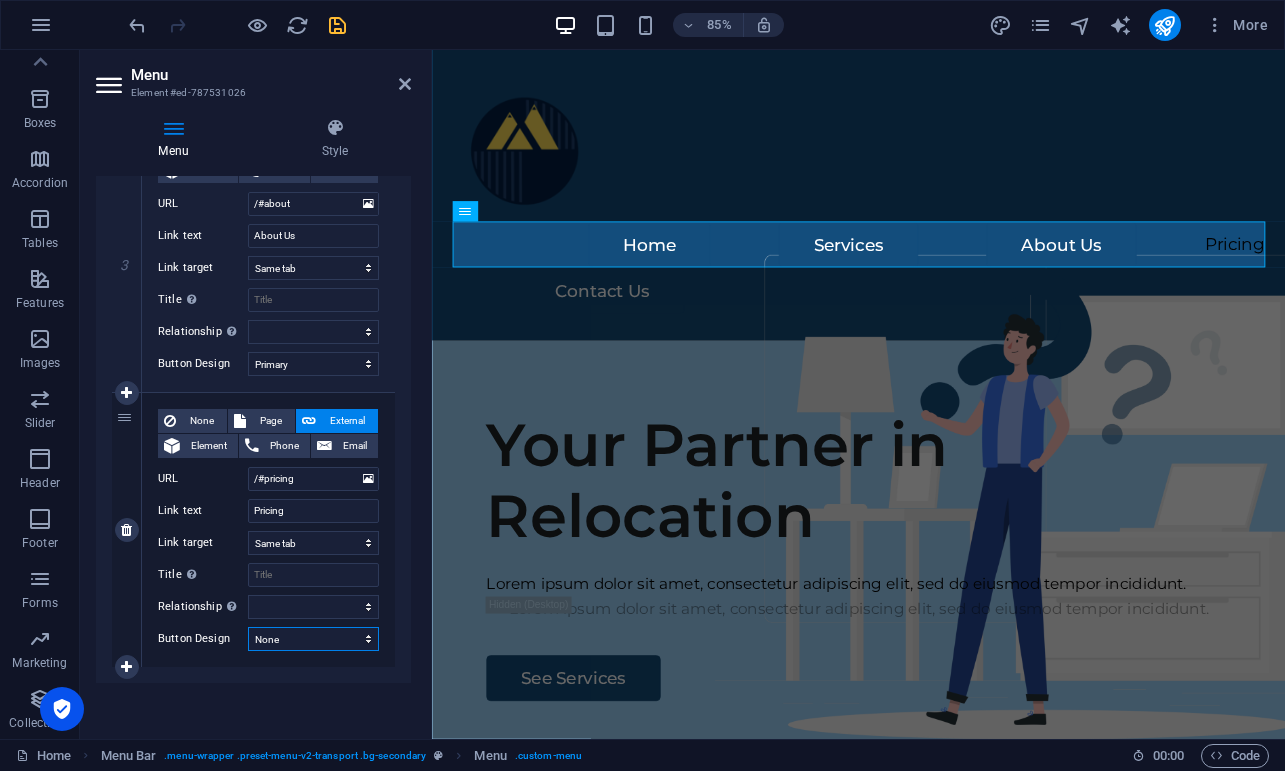 select on "primary" 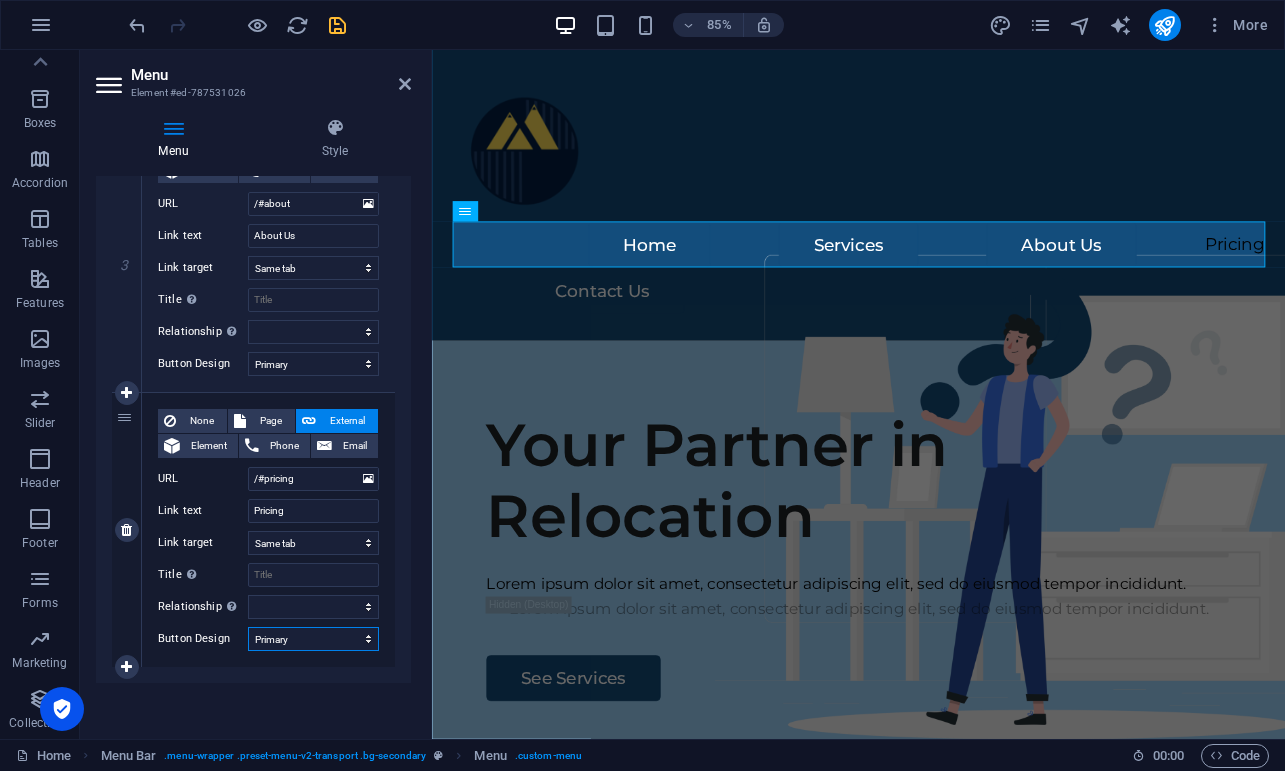 select 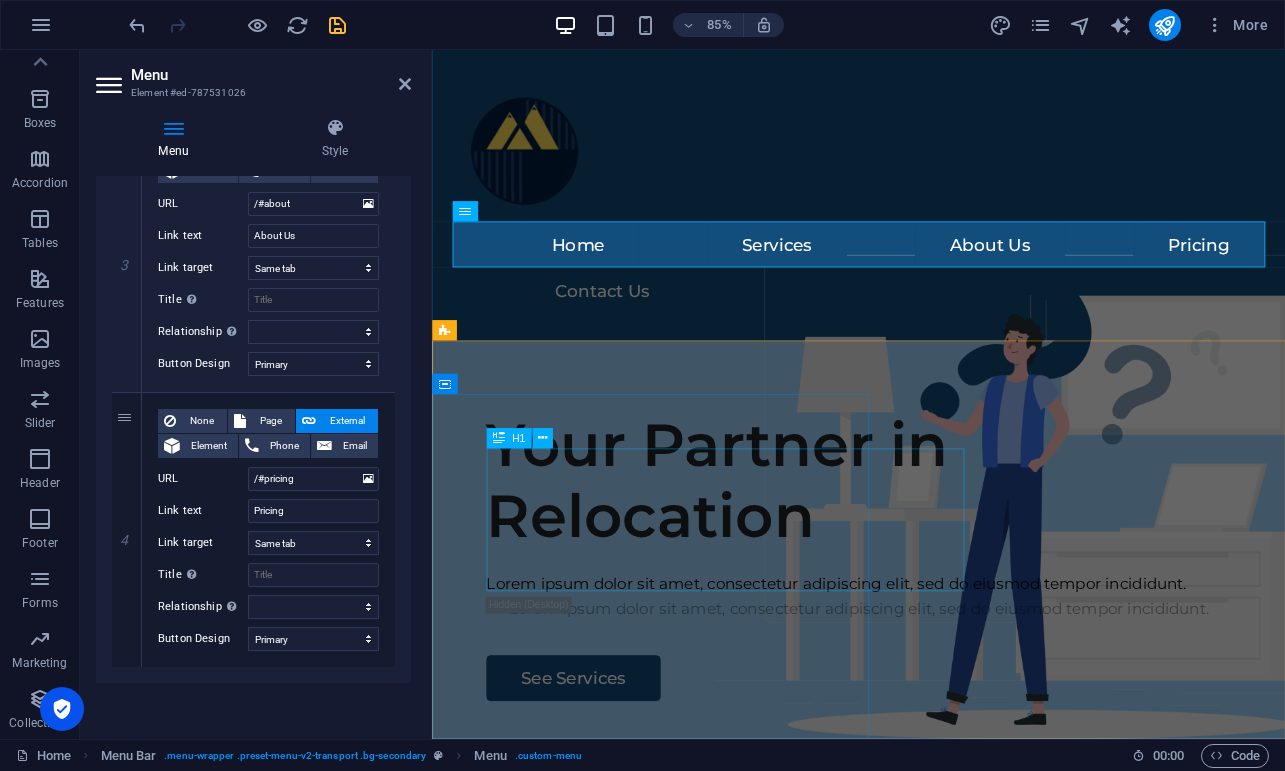 click on "Your Partner in Relocation" at bounding box center (934, 556) 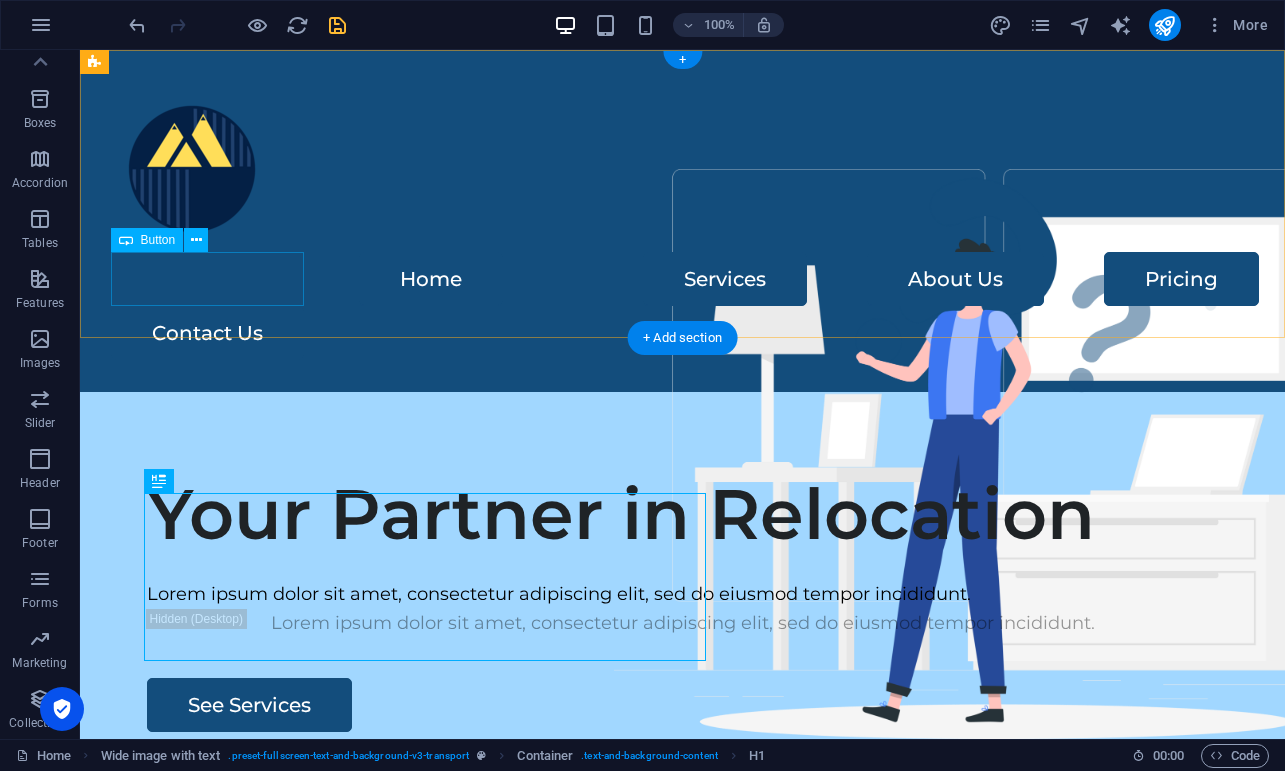 click on "Contact Us" at bounding box center [685, 333] 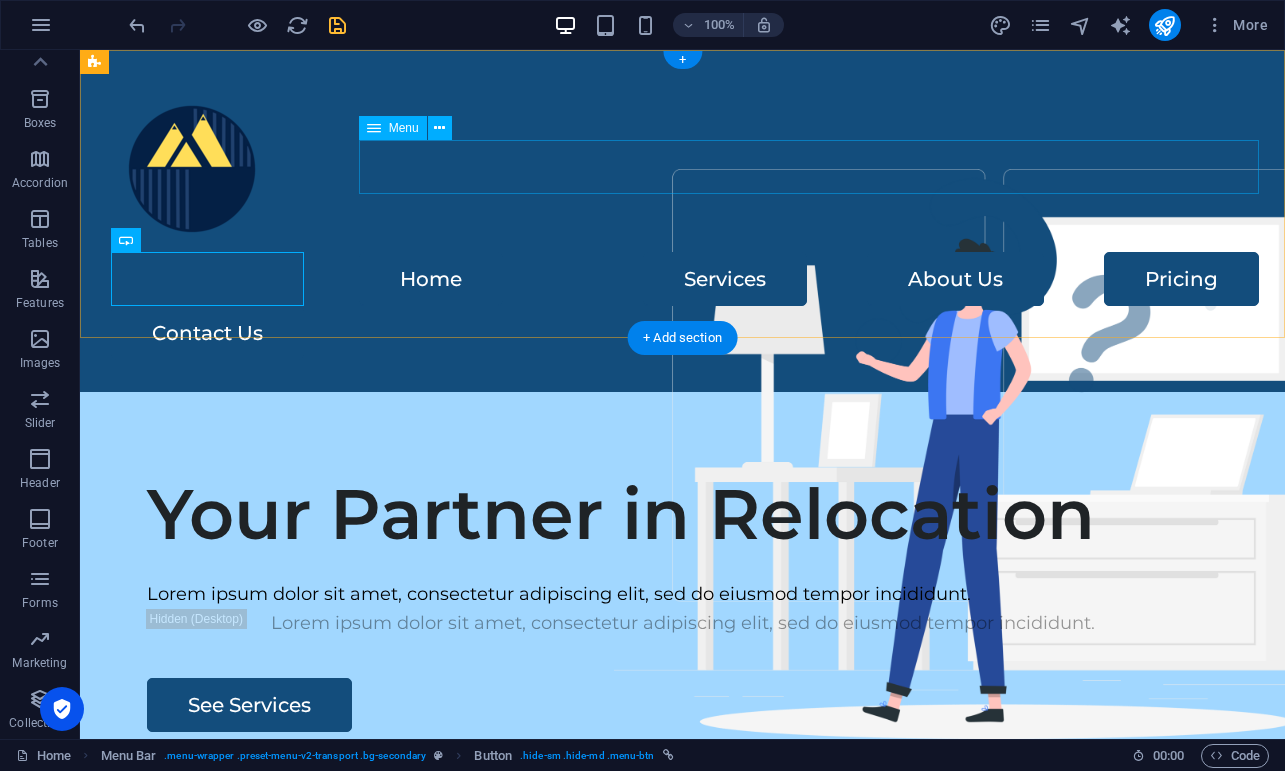 click on "Home Services About Us Pricing" at bounding box center [683, 279] 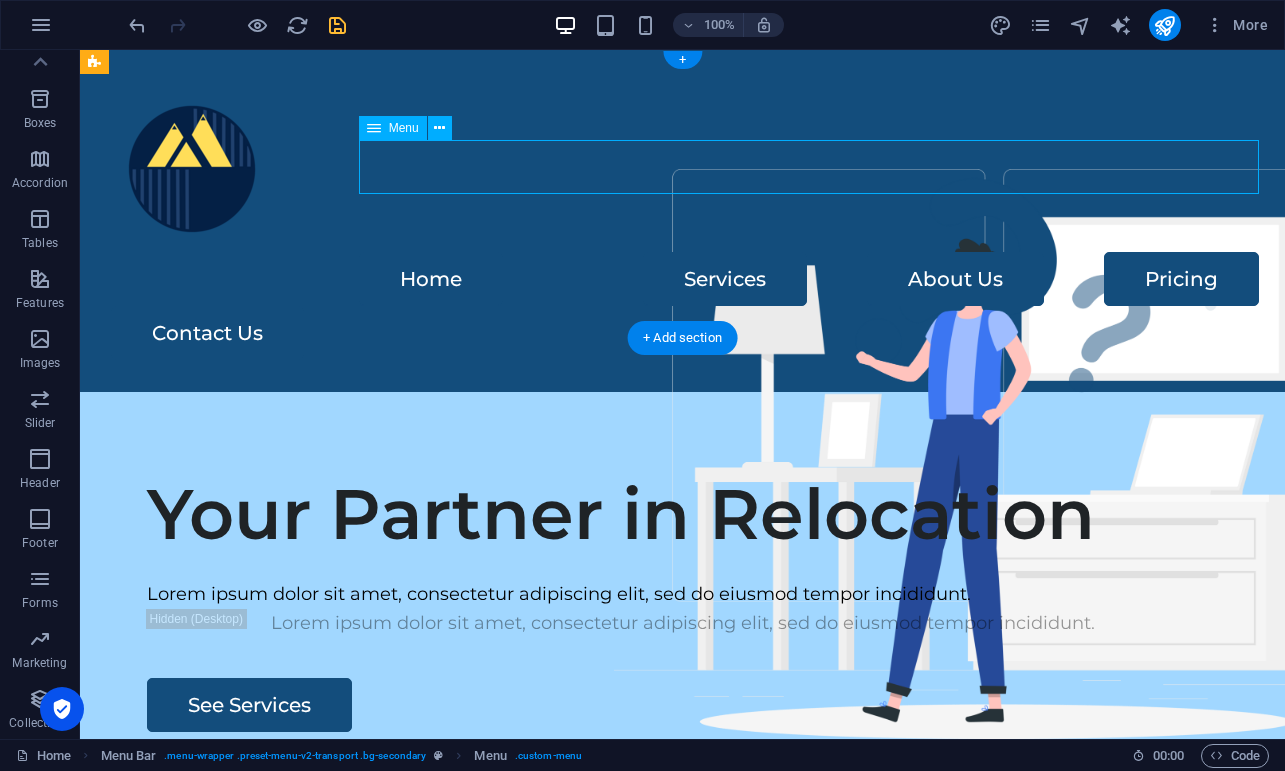 click on "Home Services About Us Pricing" at bounding box center (683, 279) 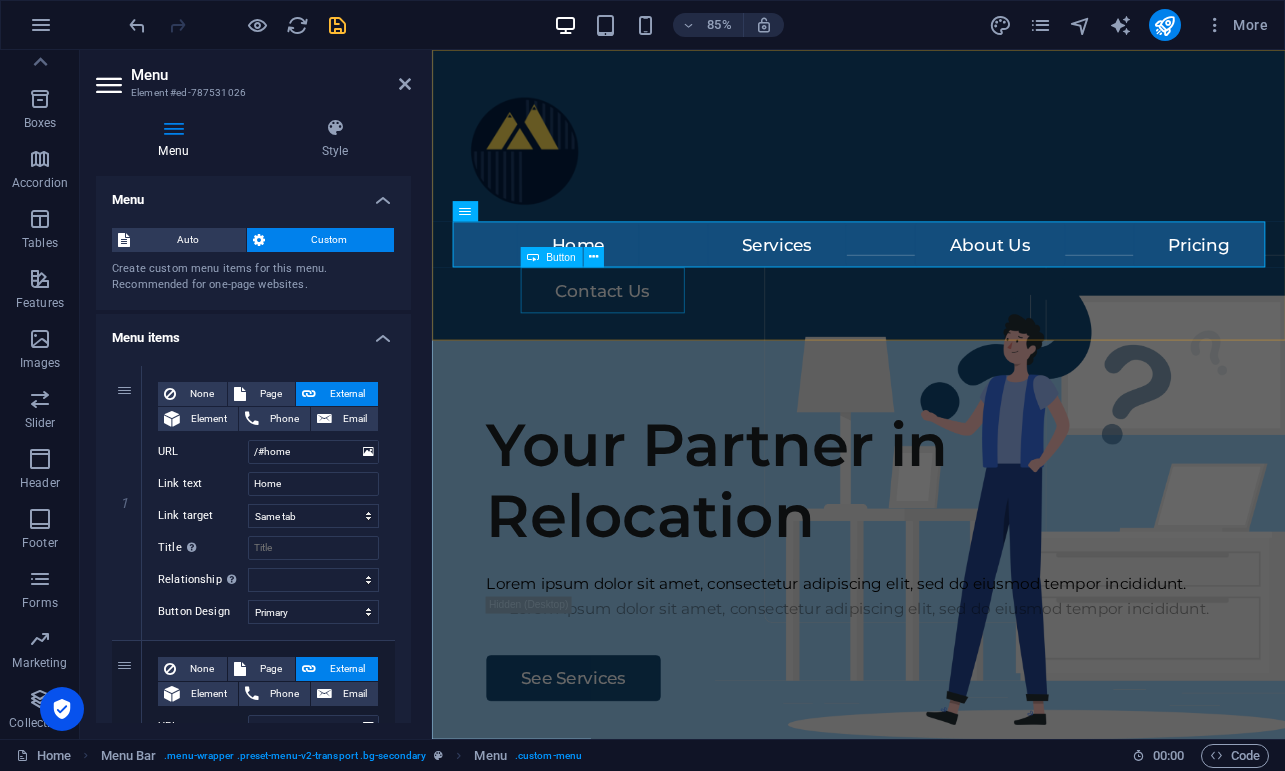 click on "Home Services About Us Pricing Contact Us" at bounding box center [934, 221] 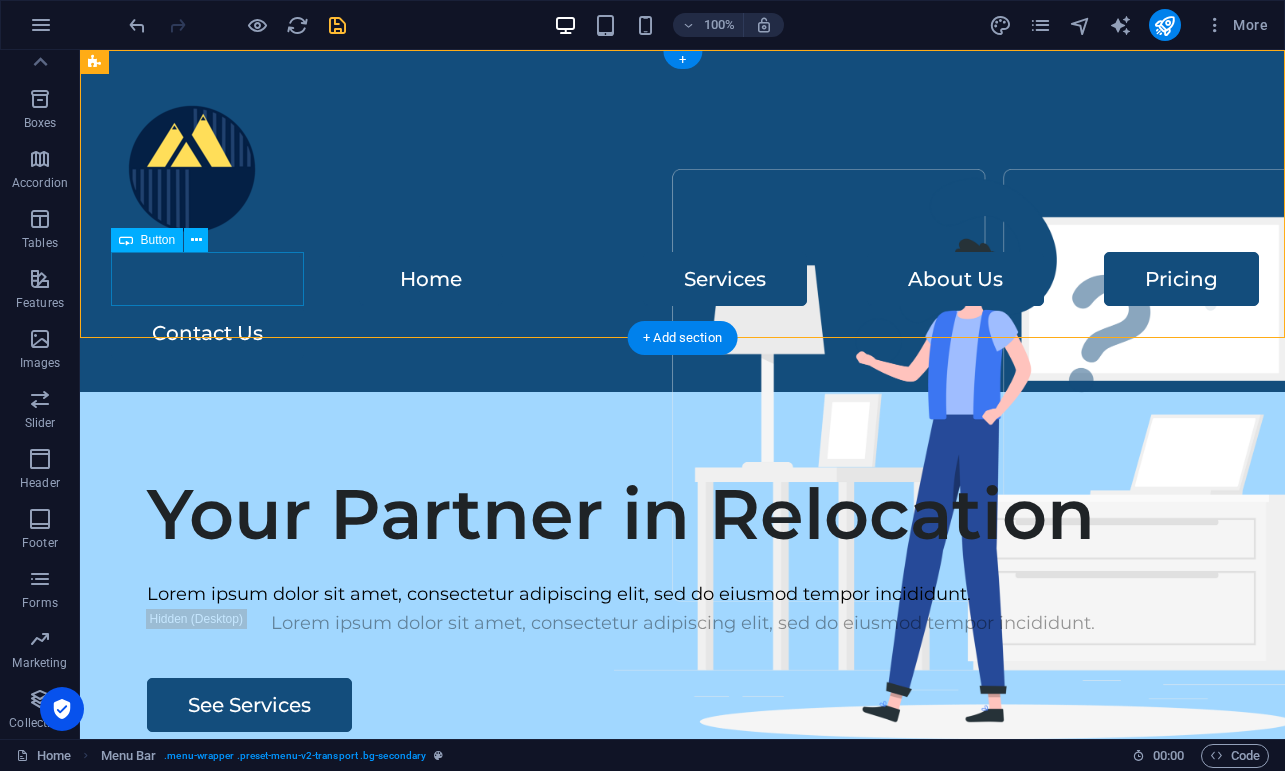 click on "Contact Us" at bounding box center [685, 333] 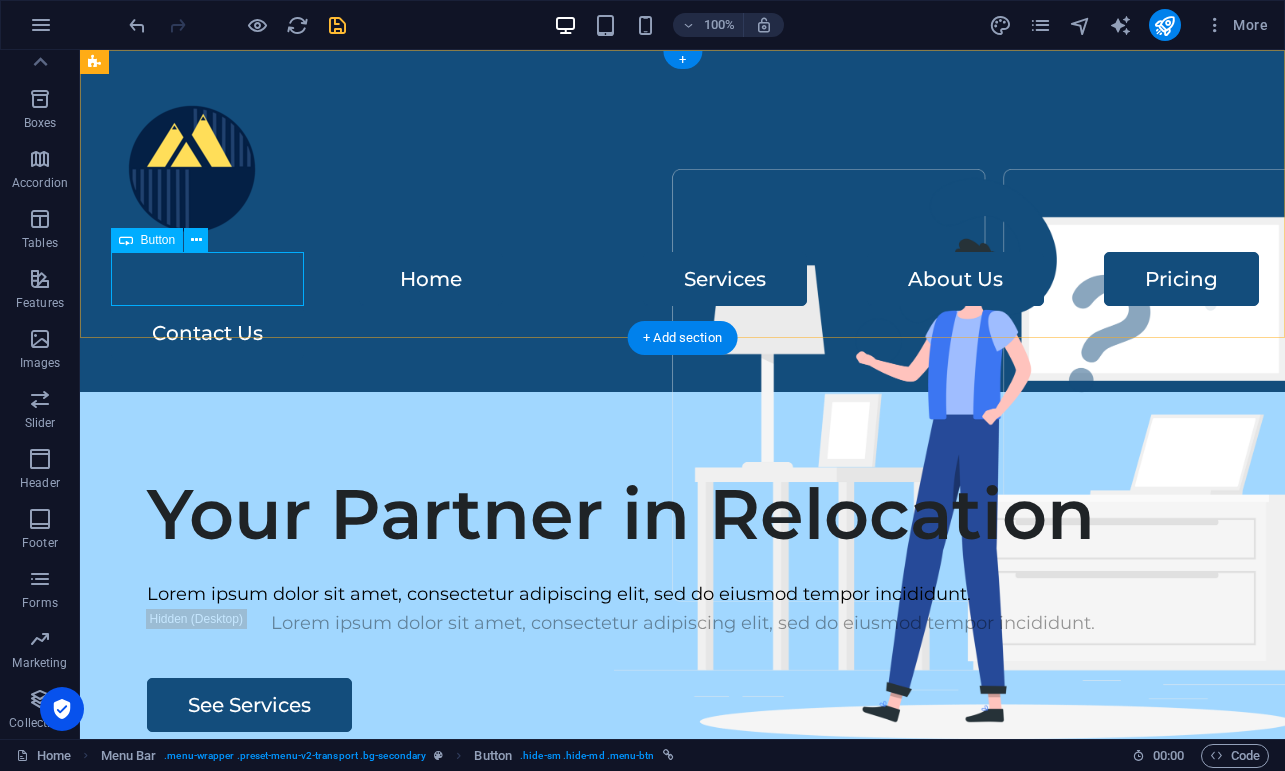 click on "Button" at bounding box center (158, 240) 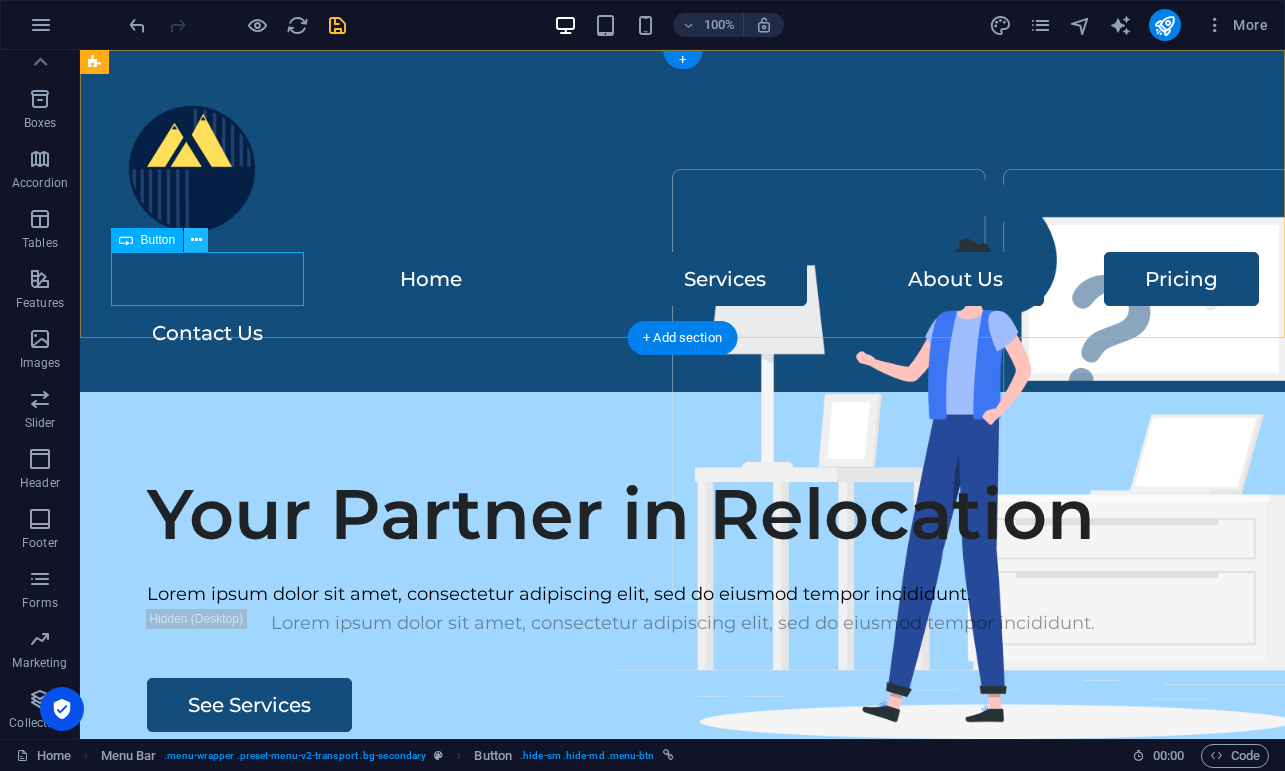 click at bounding box center [196, 240] 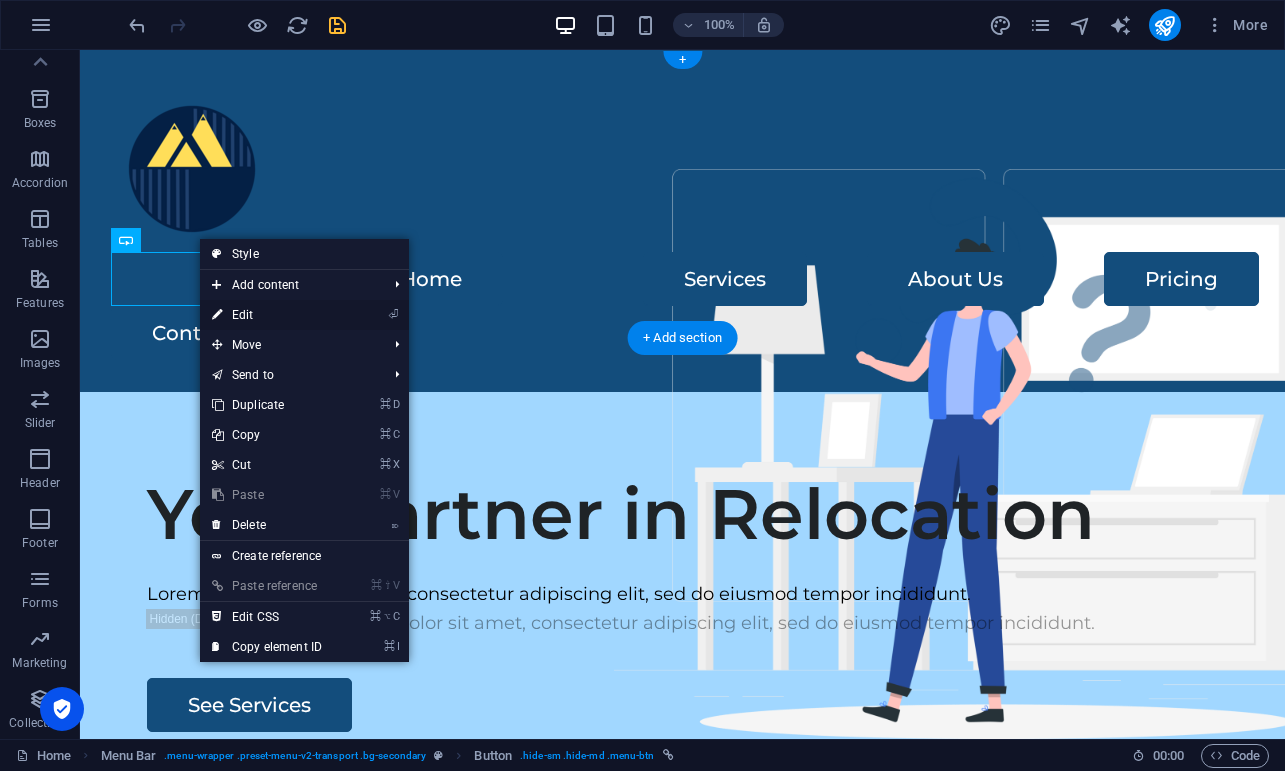 click on "⏎  Edit" at bounding box center [267, 315] 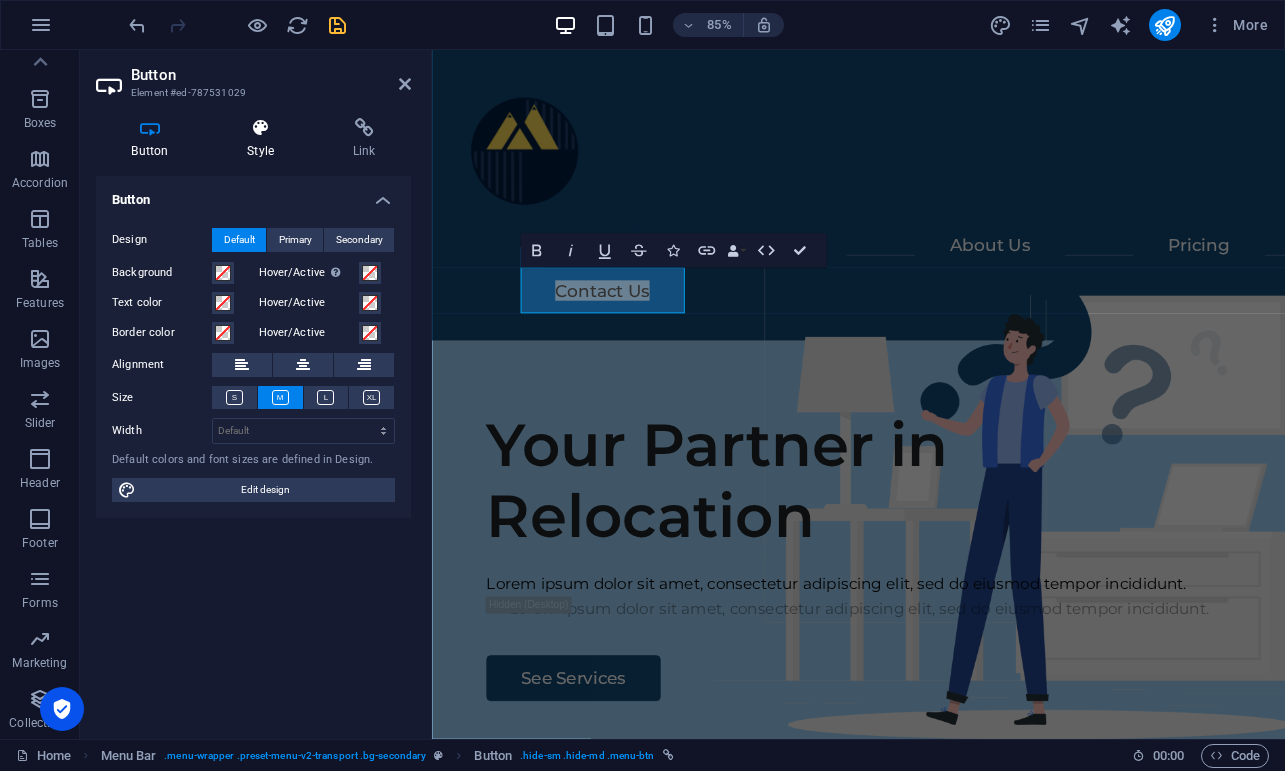 click on "Style" at bounding box center [265, 139] 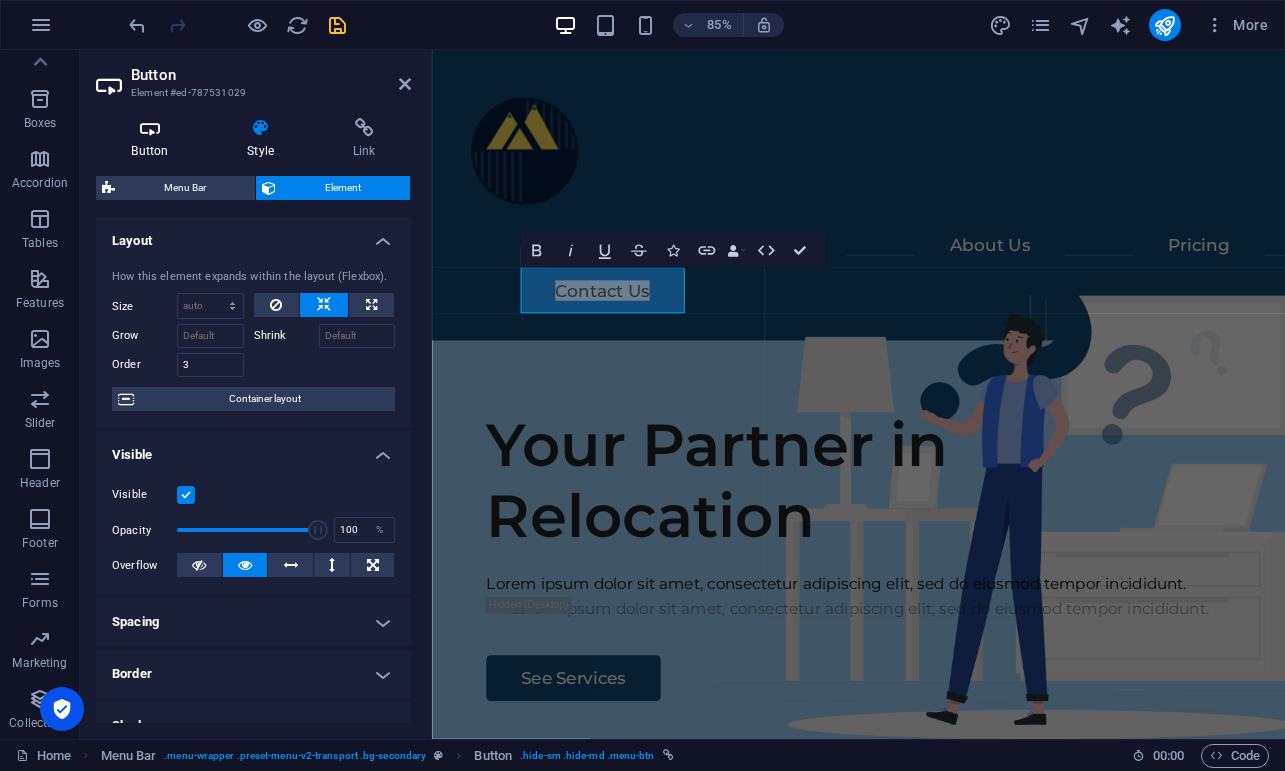 click on "Button" at bounding box center [154, 139] 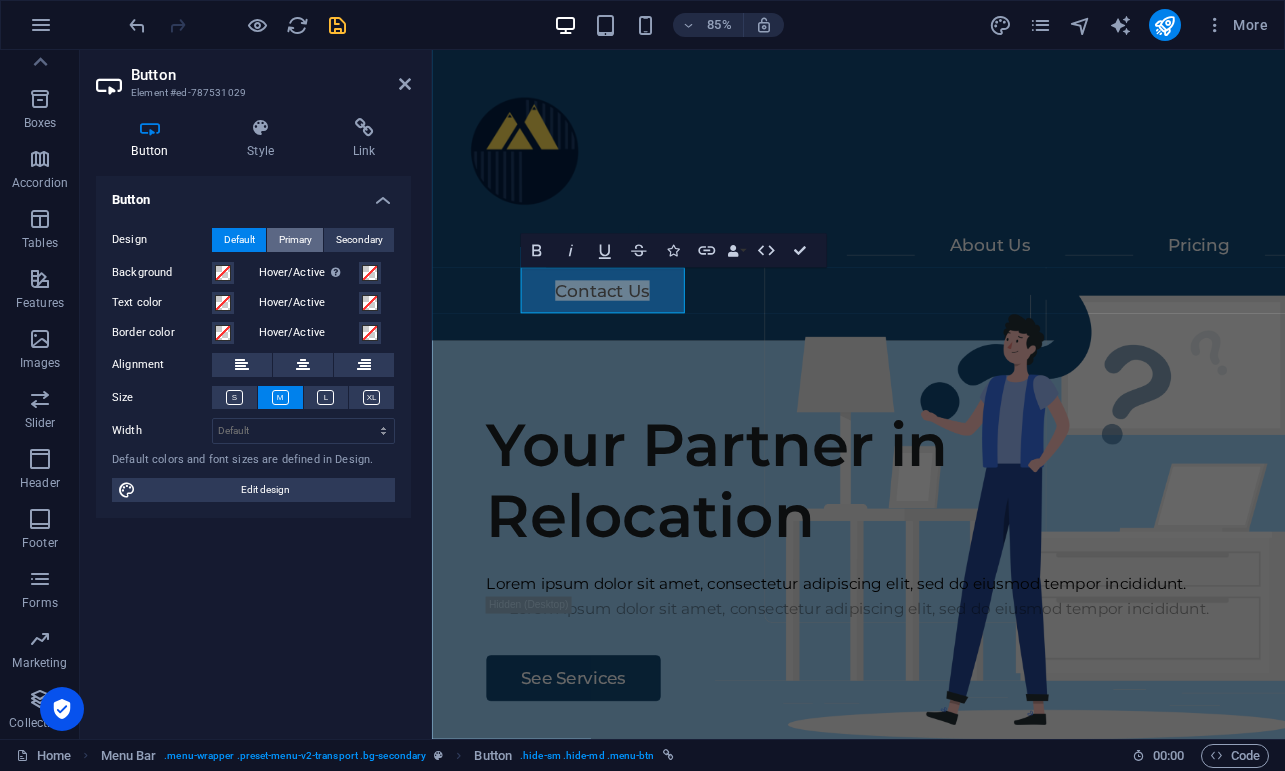 click on "Primary" at bounding box center [295, 240] 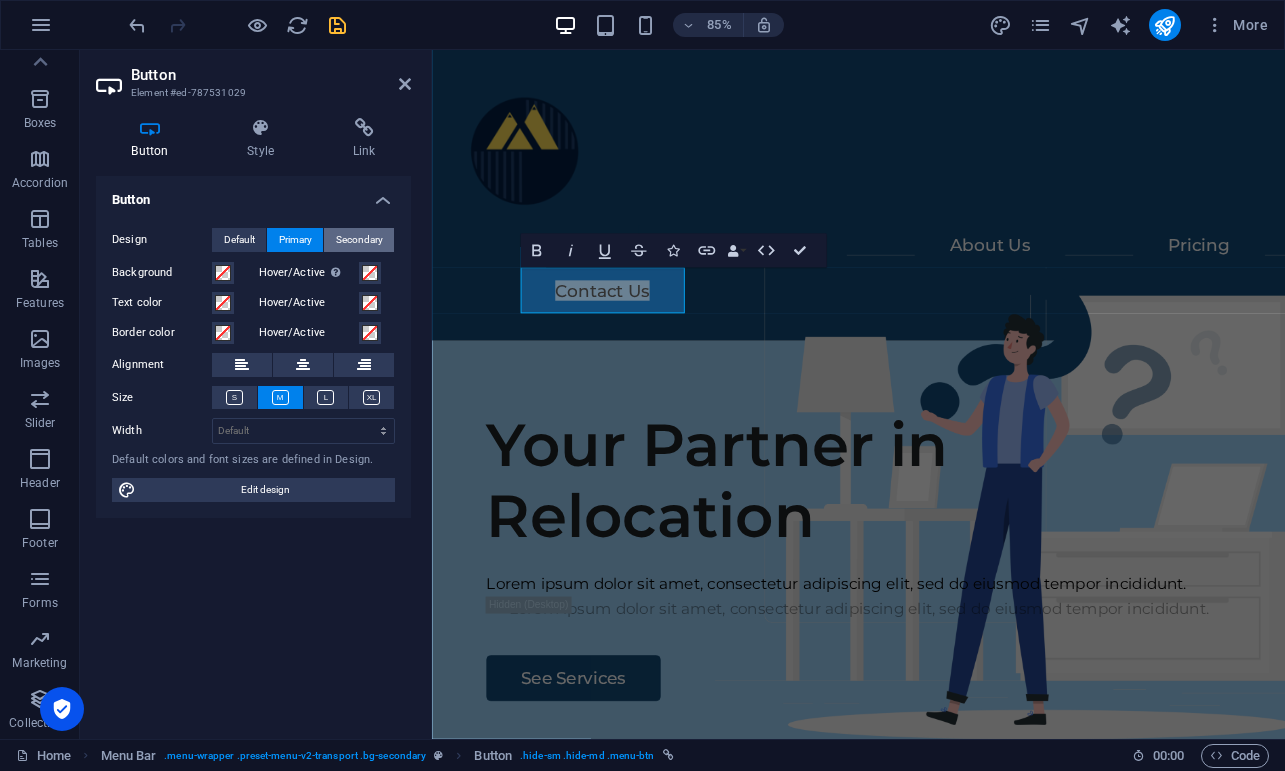 click on "Secondary" at bounding box center [359, 240] 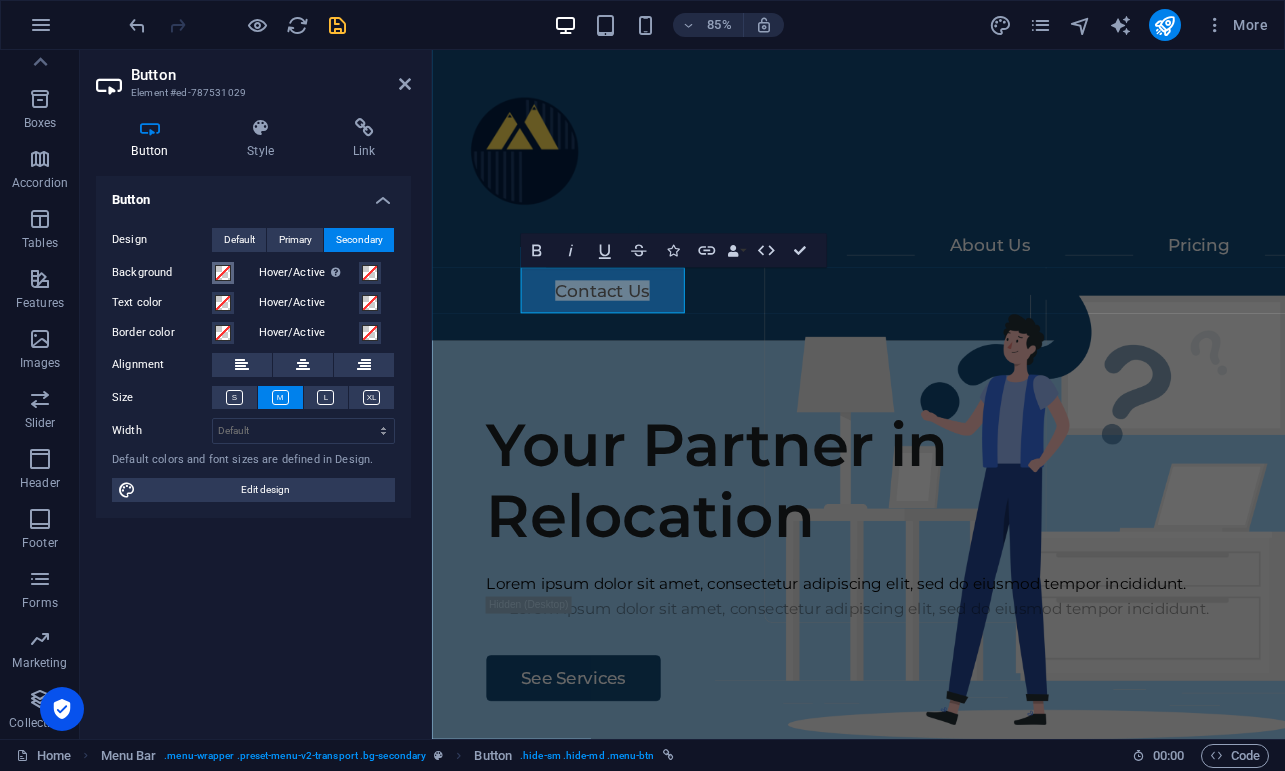 click at bounding box center (223, 273) 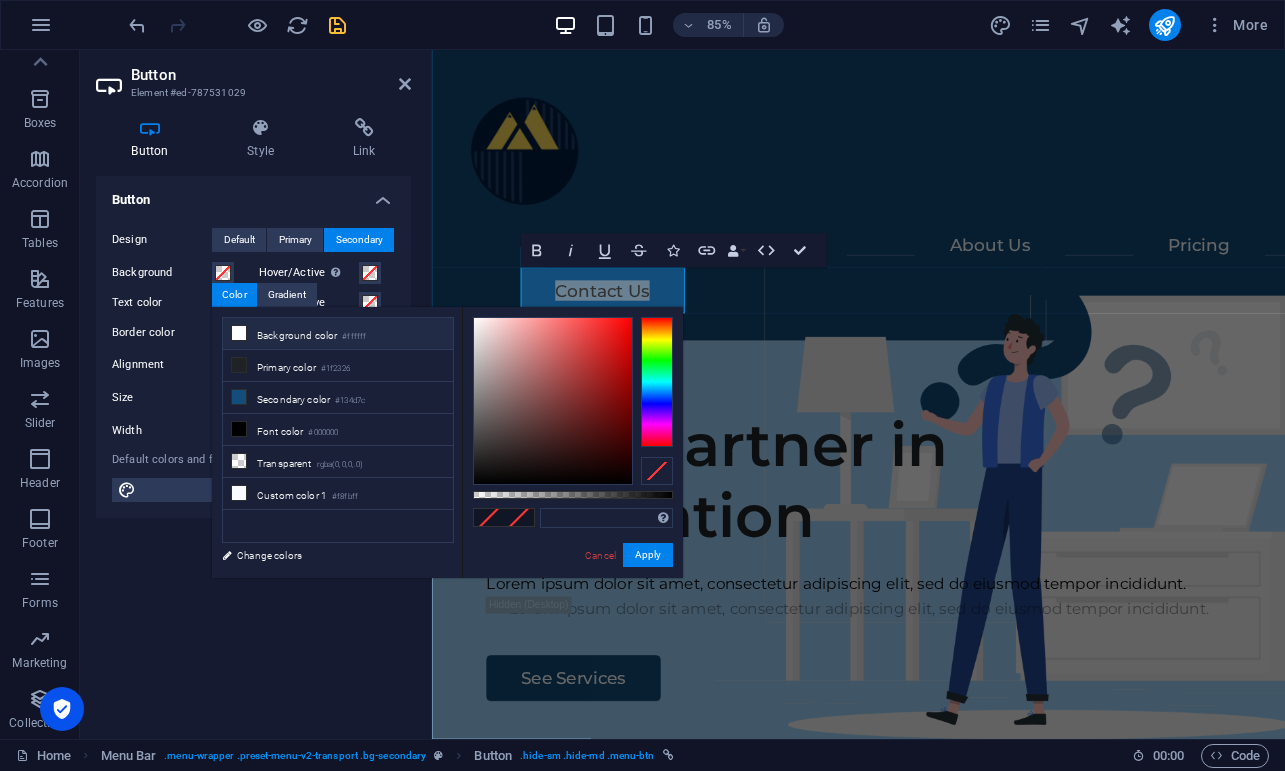 click on "Background color
#ffffff" at bounding box center (338, 334) 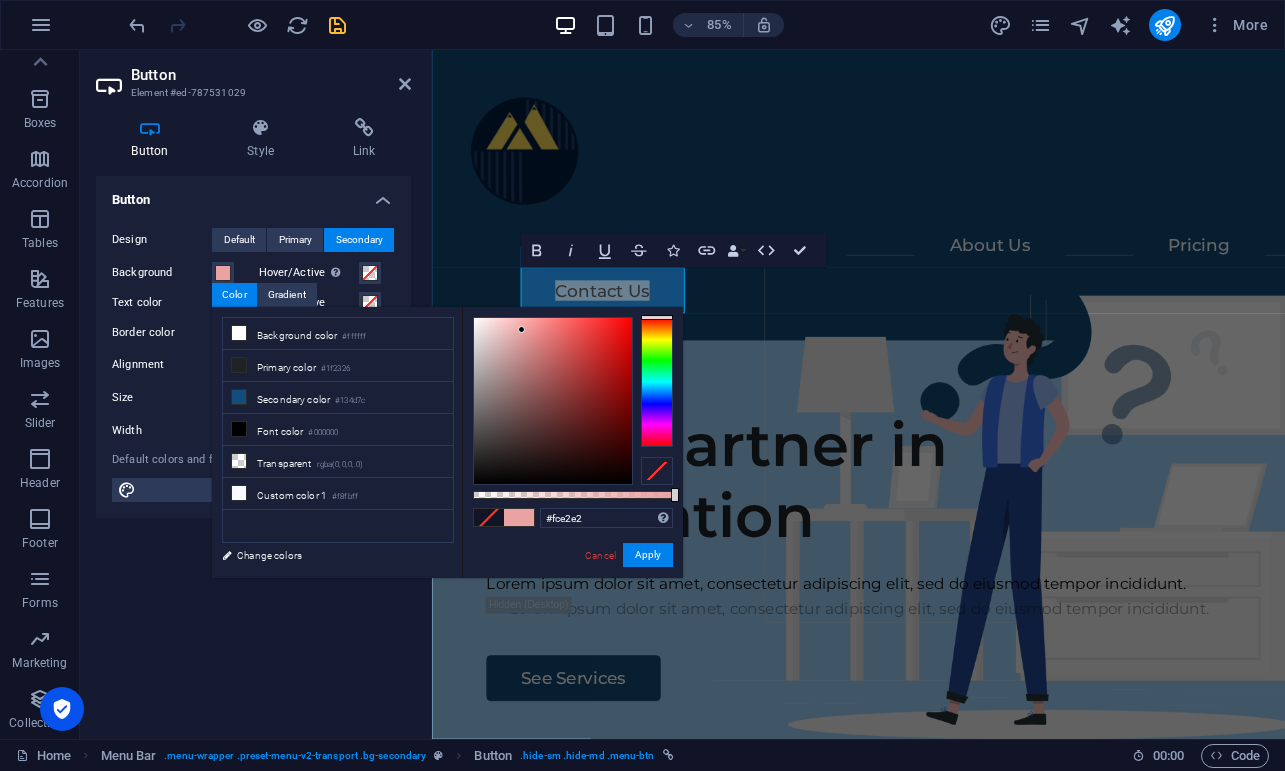 type on "#ffffff" 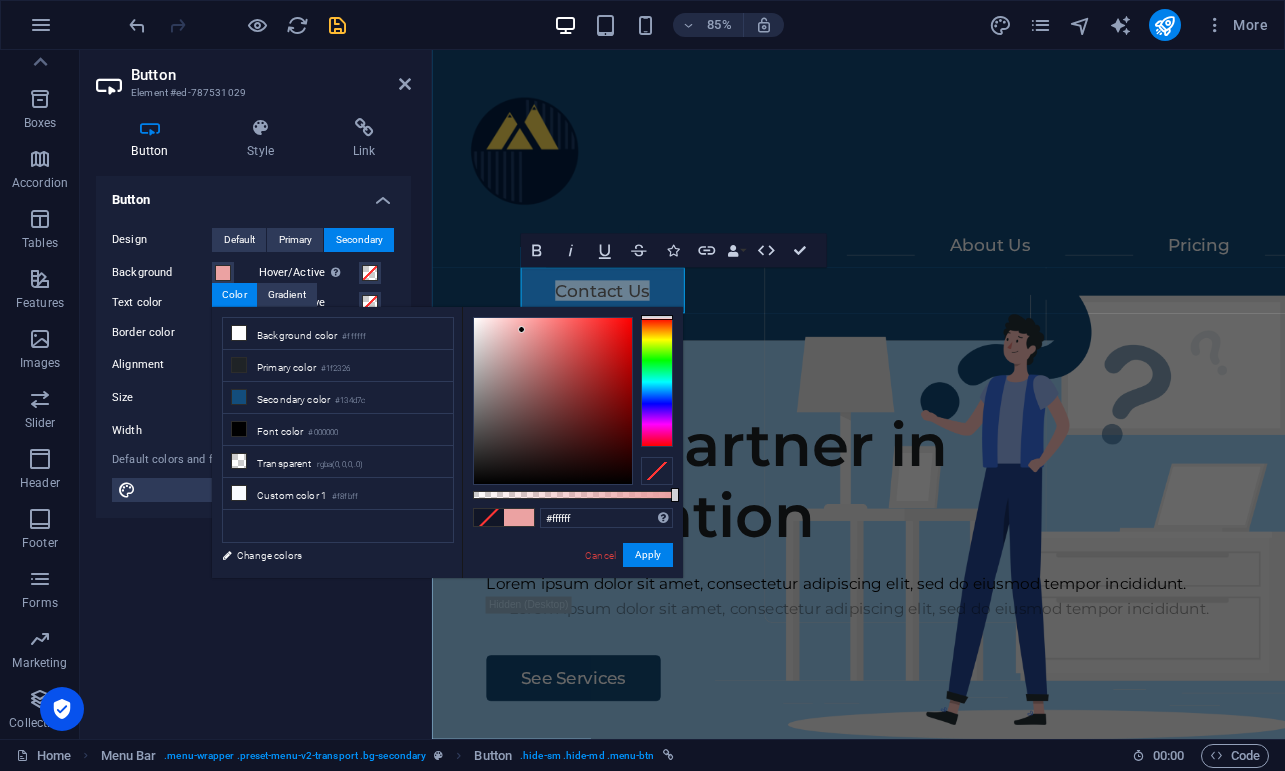 drag, startPoint x: 519, startPoint y: 361, endPoint x: 387, endPoint y: 274, distance: 158.09175 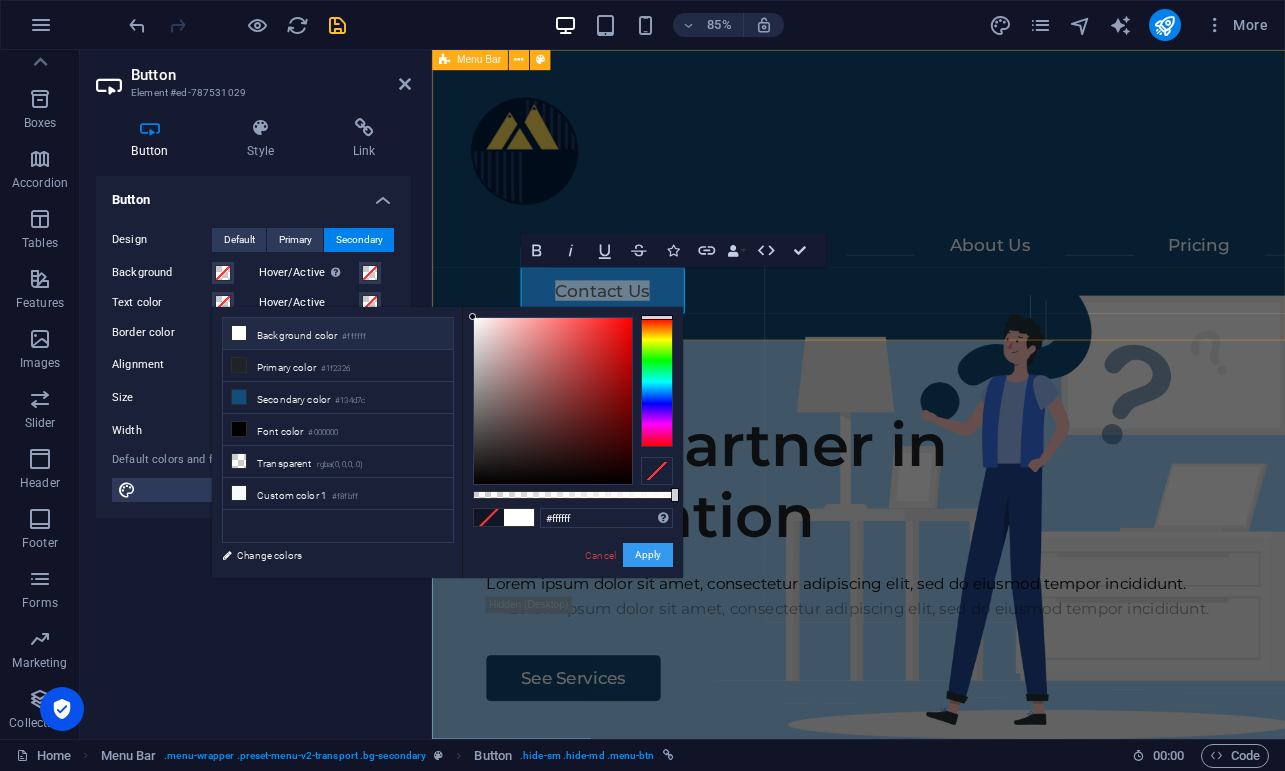 click on "Apply" at bounding box center (648, 555) 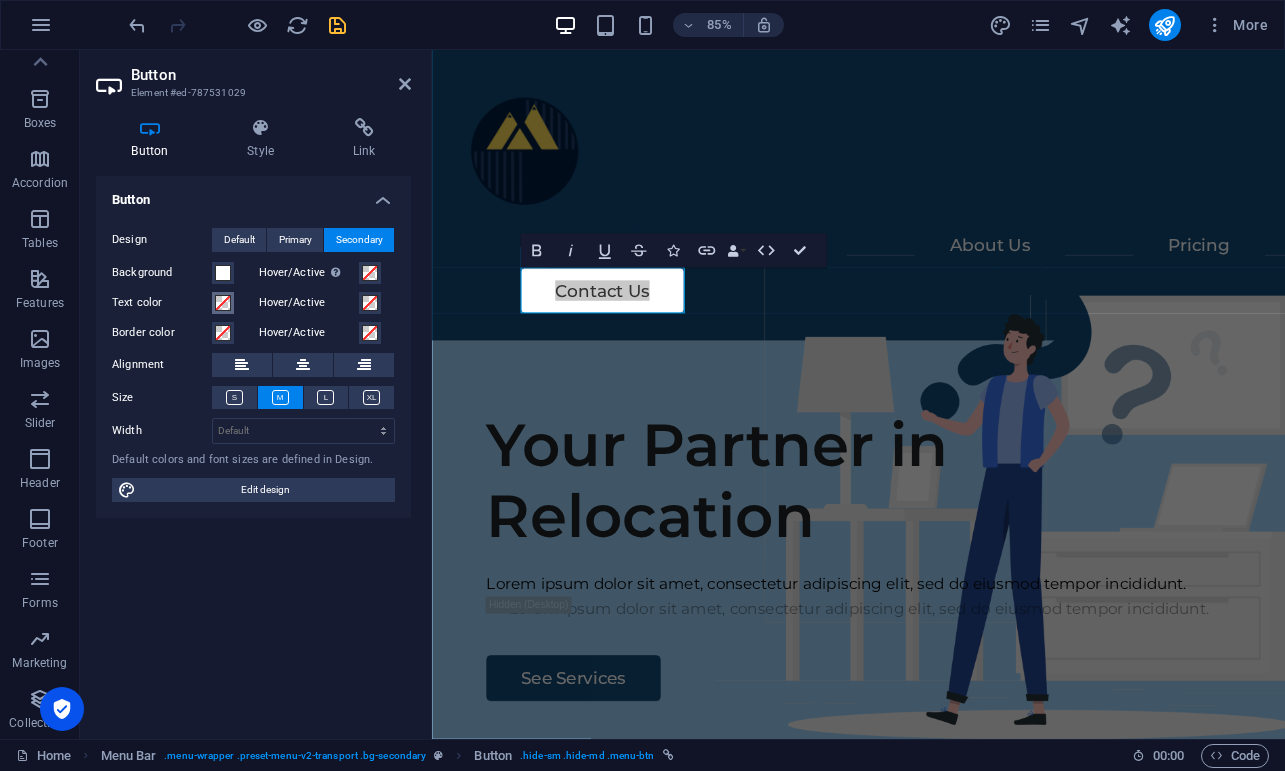 click at bounding box center (223, 303) 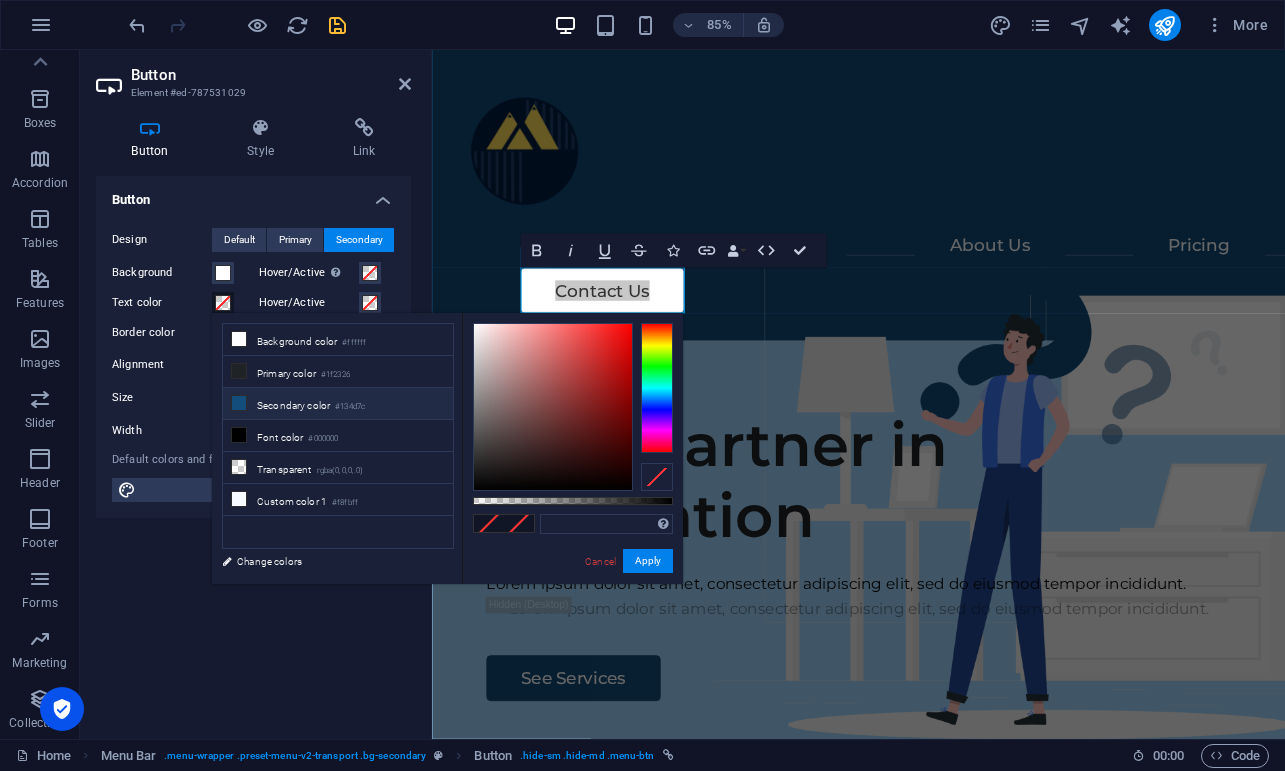 click on "Secondary color
#134d7c" at bounding box center (338, 404) 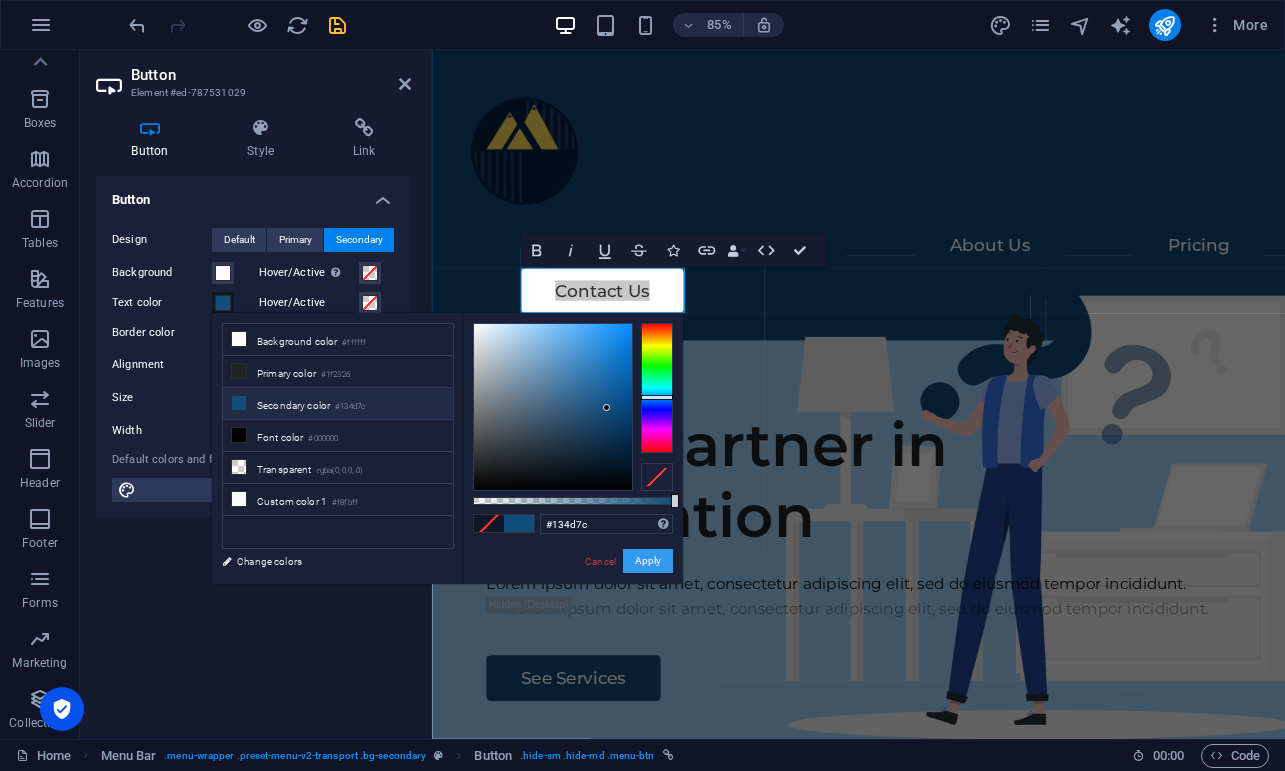 click on "Apply" at bounding box center [648, 561] 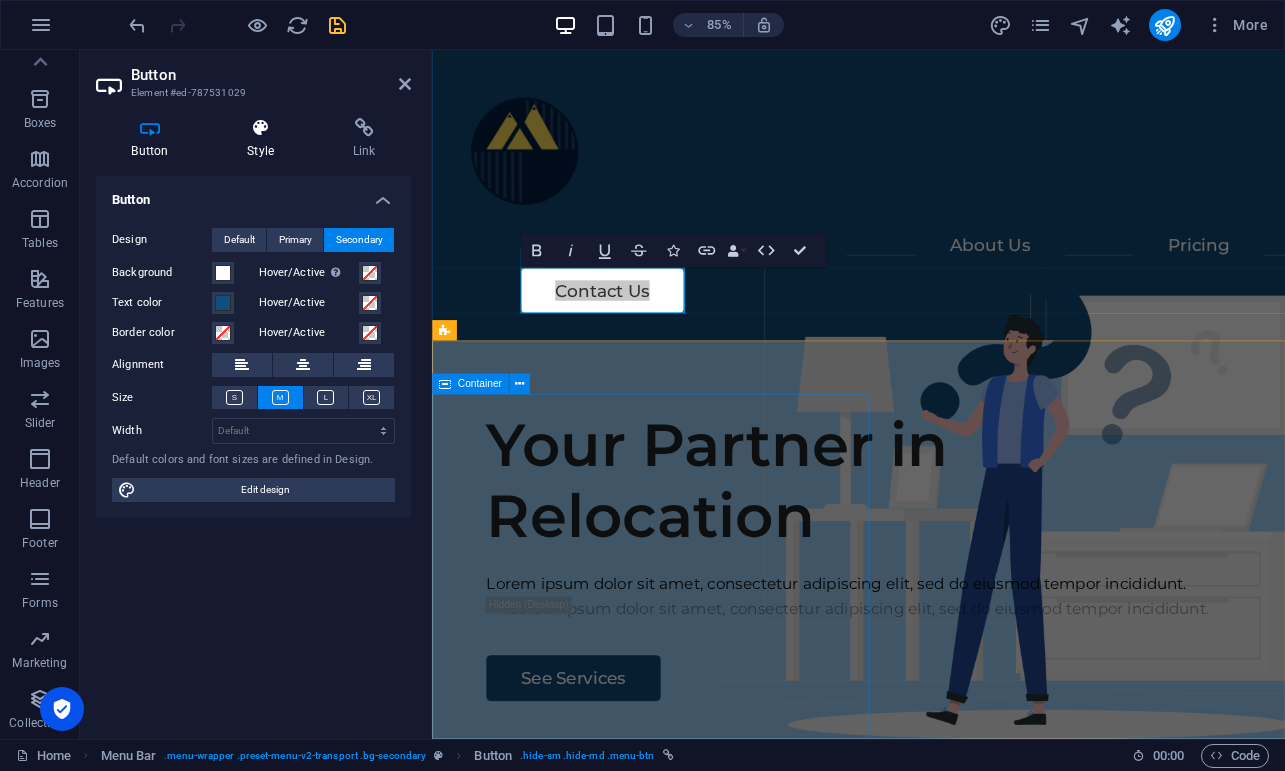click at bounding box center [261, 128] 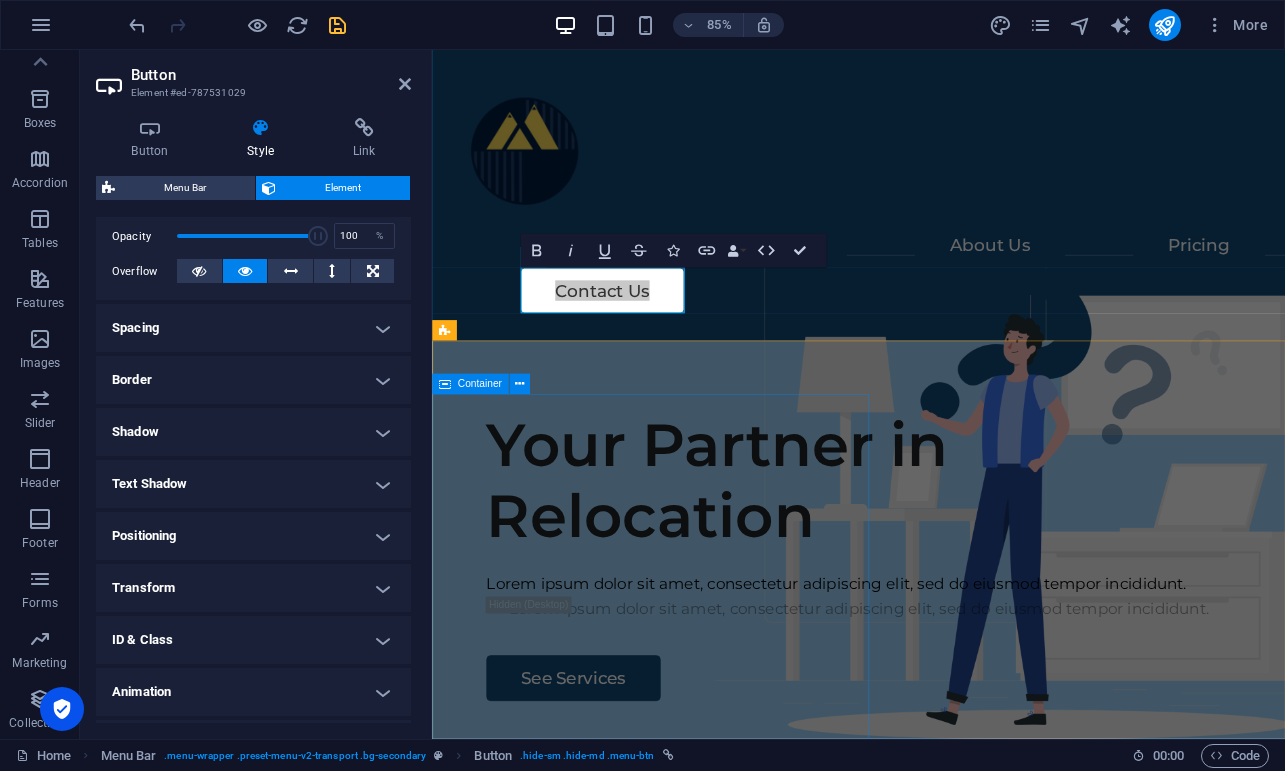 scroll, scrollTop: 311, scrollLeft: 0, axis: vertical 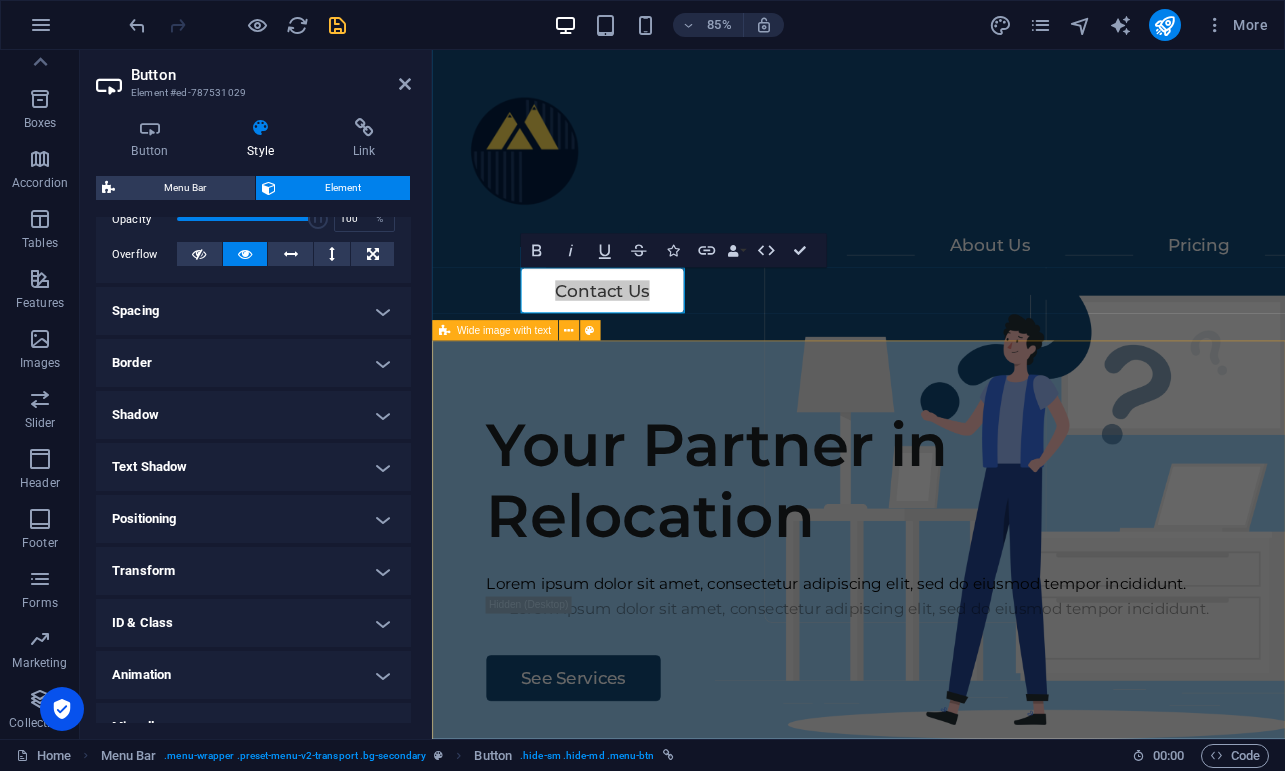 click on "Your Partner in Relocation Lorem ipsum dolor sit amet, consectetur adipiscing elit, sed do eiusmod tempor incididunt.  Lorem ipsum dolor sit amet, consectetur adipiscing elit, sed do eiusmod tempor incididunt.  See Services" at bounding box center [934, 775] 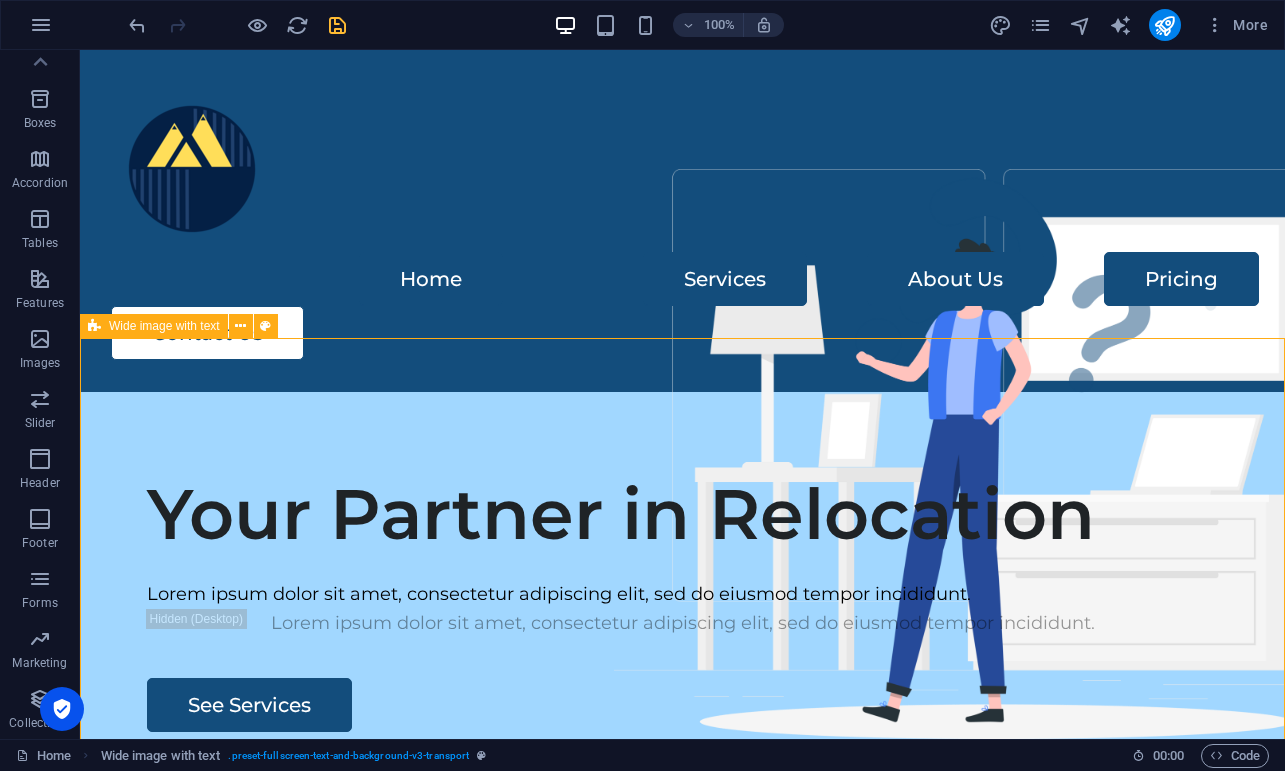 click on "Your Partner in Relocation Lorem ipsum dolor sit amet, consectetur adipiscing elit, sed do eiusmod tempor incididunt.  Lorem ipsum dolor sit amet, consectetur adipiscing elit, sed do eiusmod tempor incididunt.  See Services" at bounding box center (682, 775) 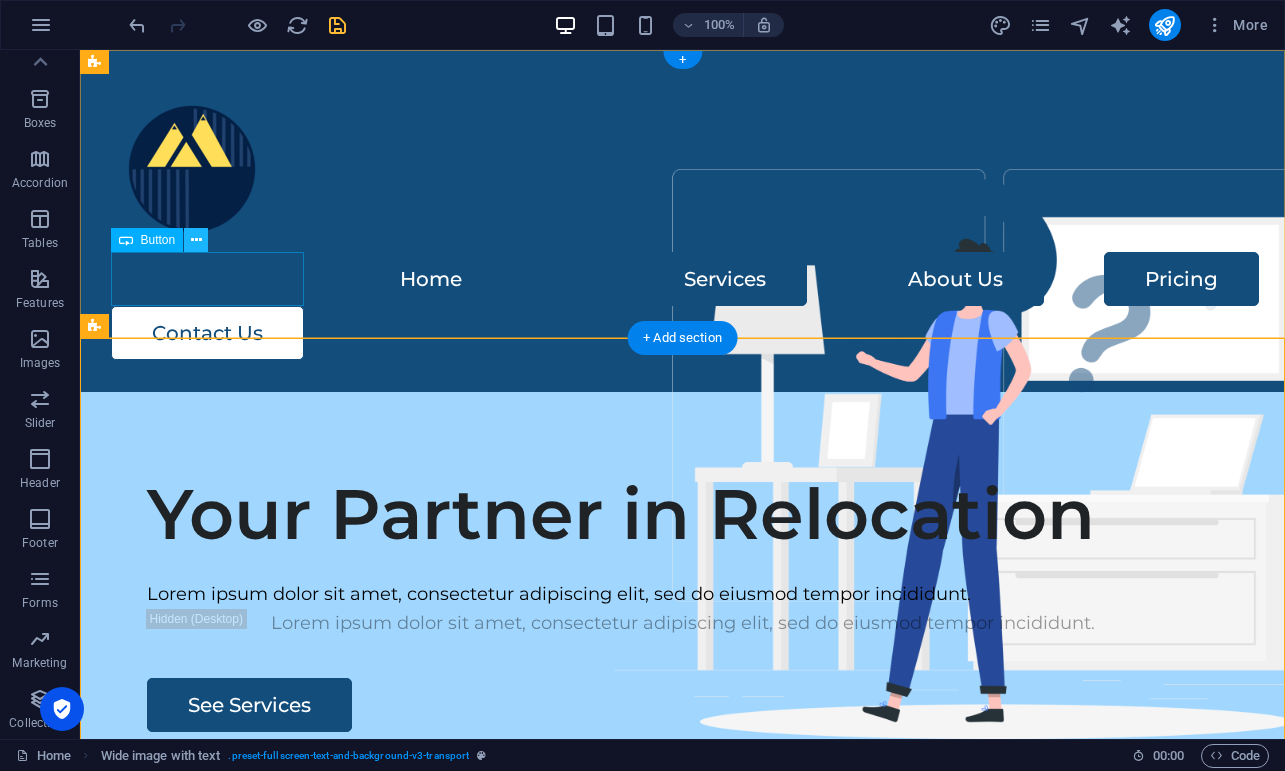 click at bounding box center [196, 240] 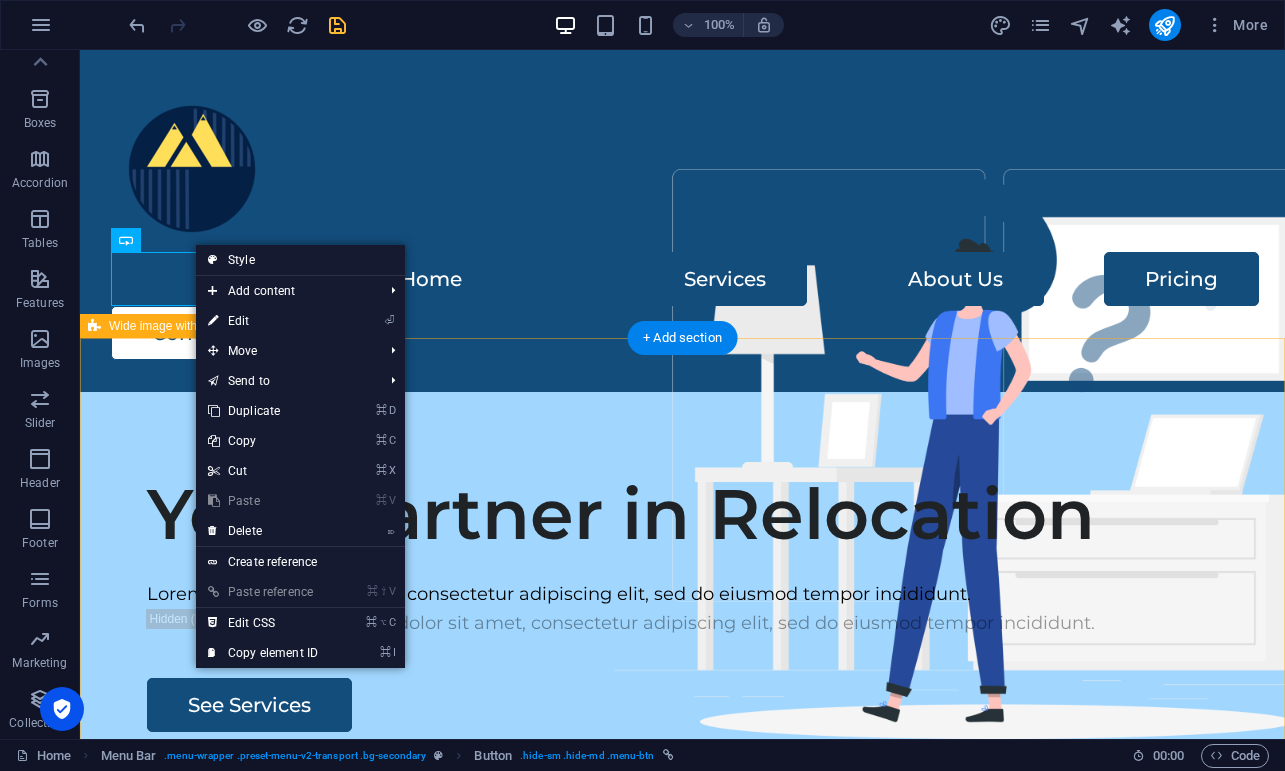 click on "Your Partner in Relocation Lorem ipsum dolor sit amet, consectetur adipiscing elit, sed do eiusmod tempor incididunt.  Lorem ipsum dolor sit amet, consectetur adipiscing elit, sed do eiusmod tempor incididunt.  See Services" at bounding box center (682, 775) 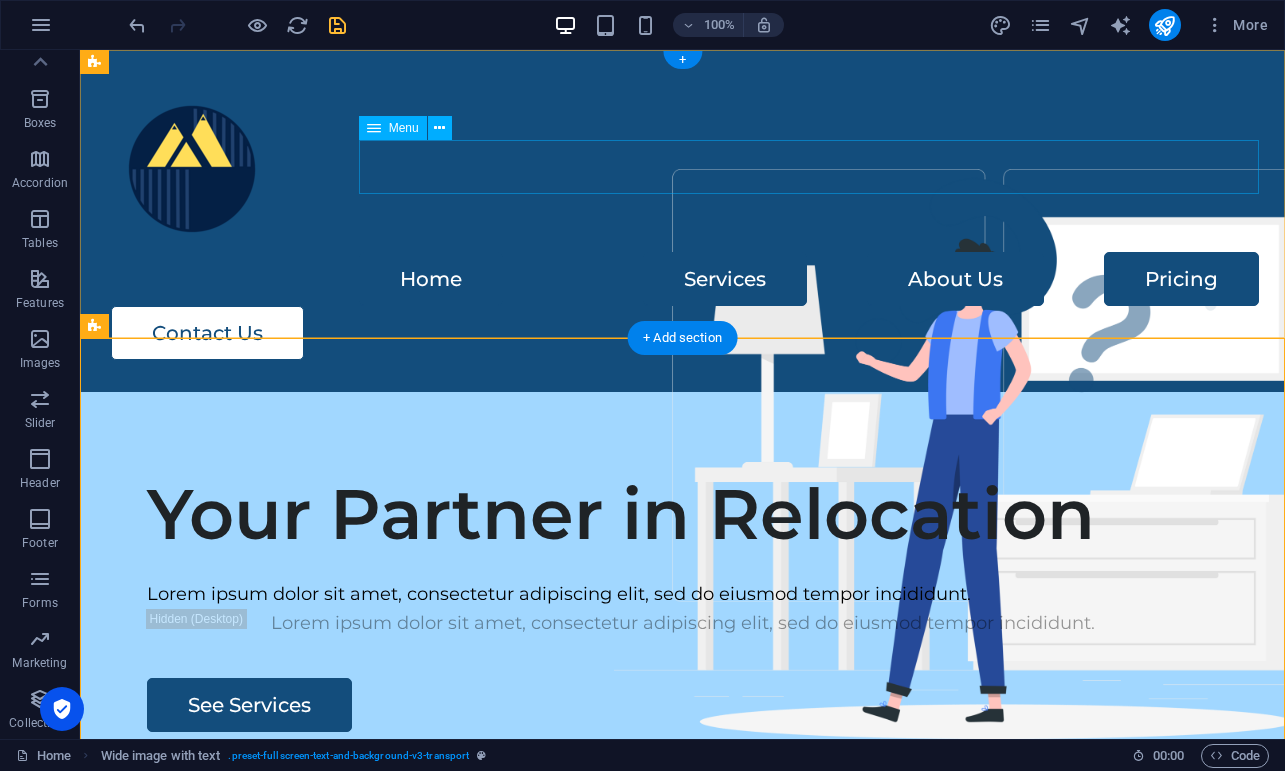 click on "Home Services About Us Pricing" at bounding box center [683, 279] 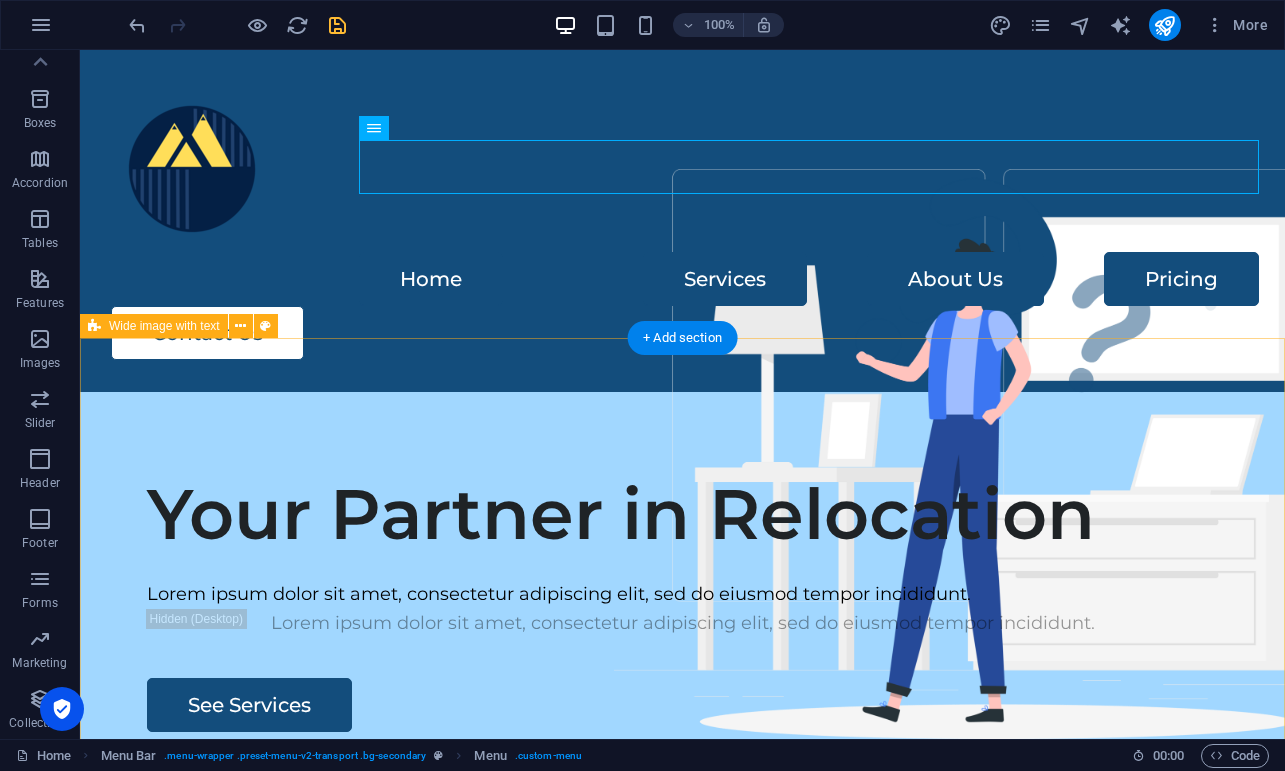click on "Your Partner in Relocation Lorem ipsum dolor sit amet, consectetur adipiscing elit, sed do eiusmod tempor incididunt.  Lorem ipsum dolor sit amet, consectetur adipiscing elit, sed do eiusmod tempor incididunt.  See Services" at bounding box center [682, 775] 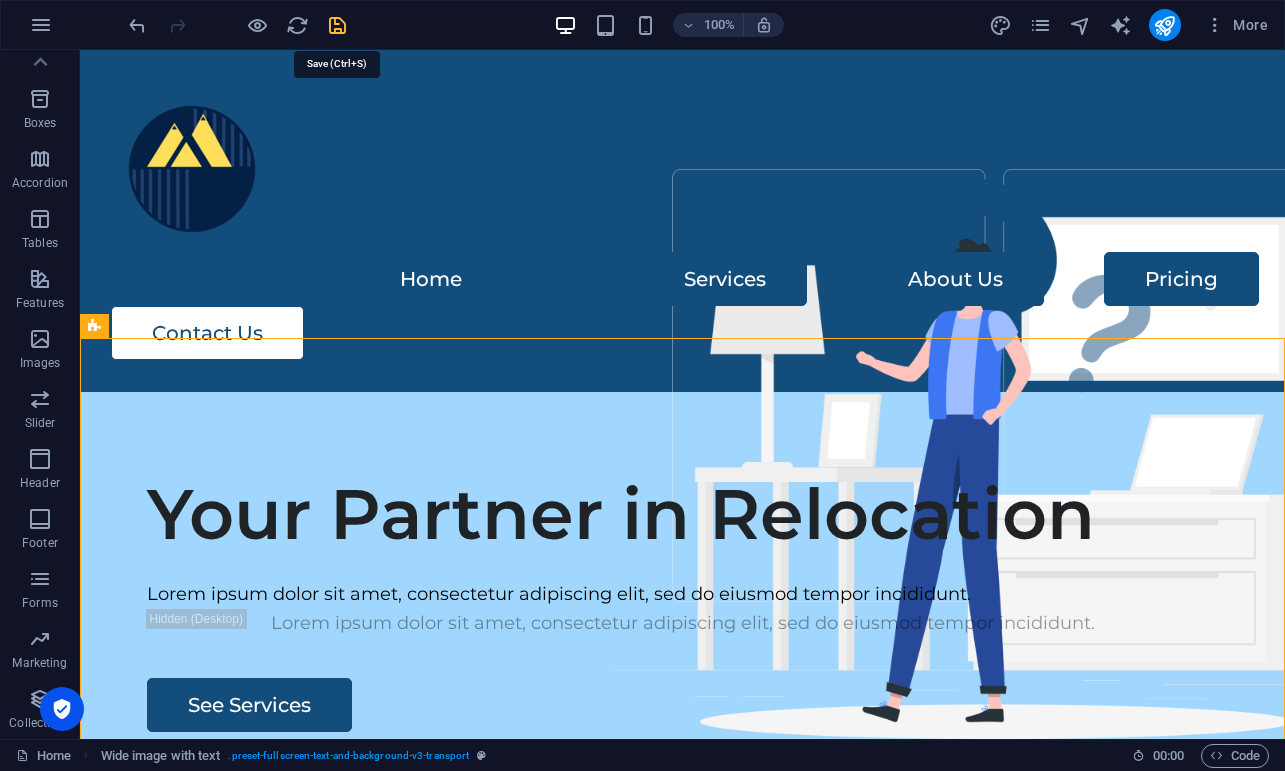click at bounding box center (237, 25) 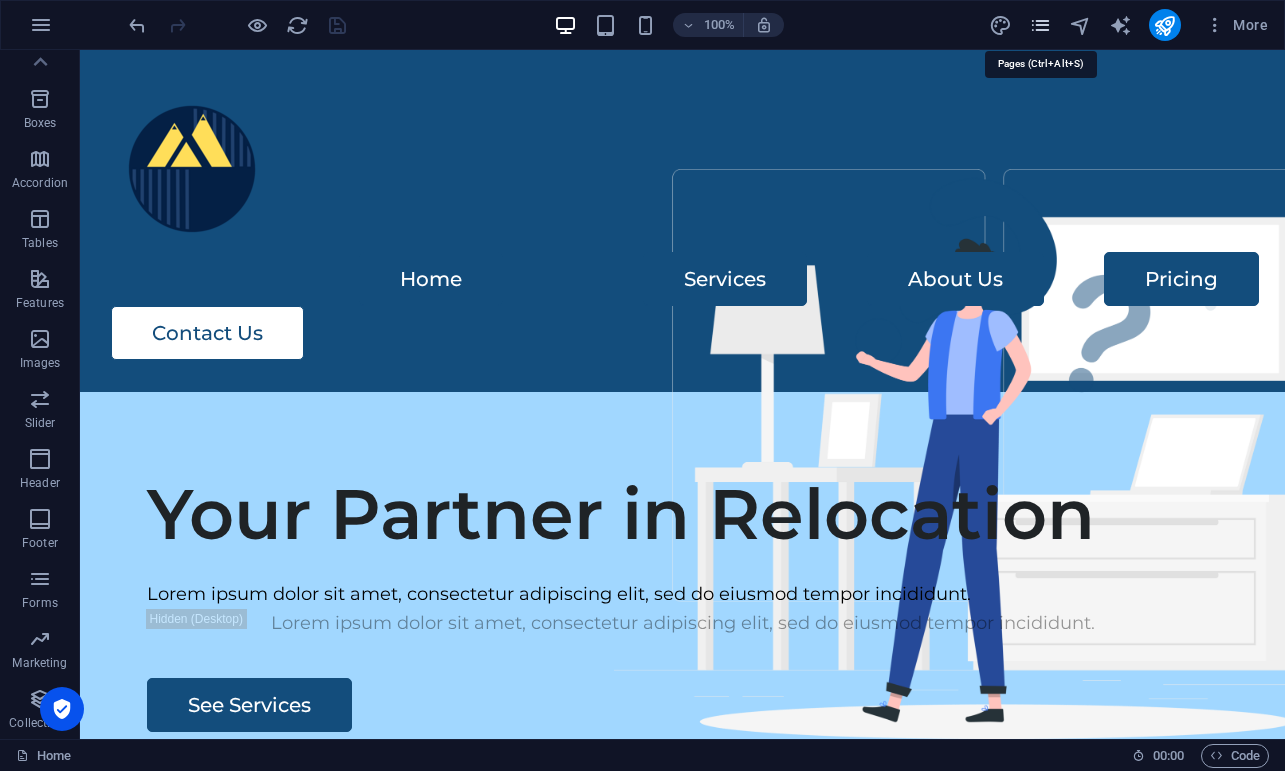 click at bounding box center [1040, 25] 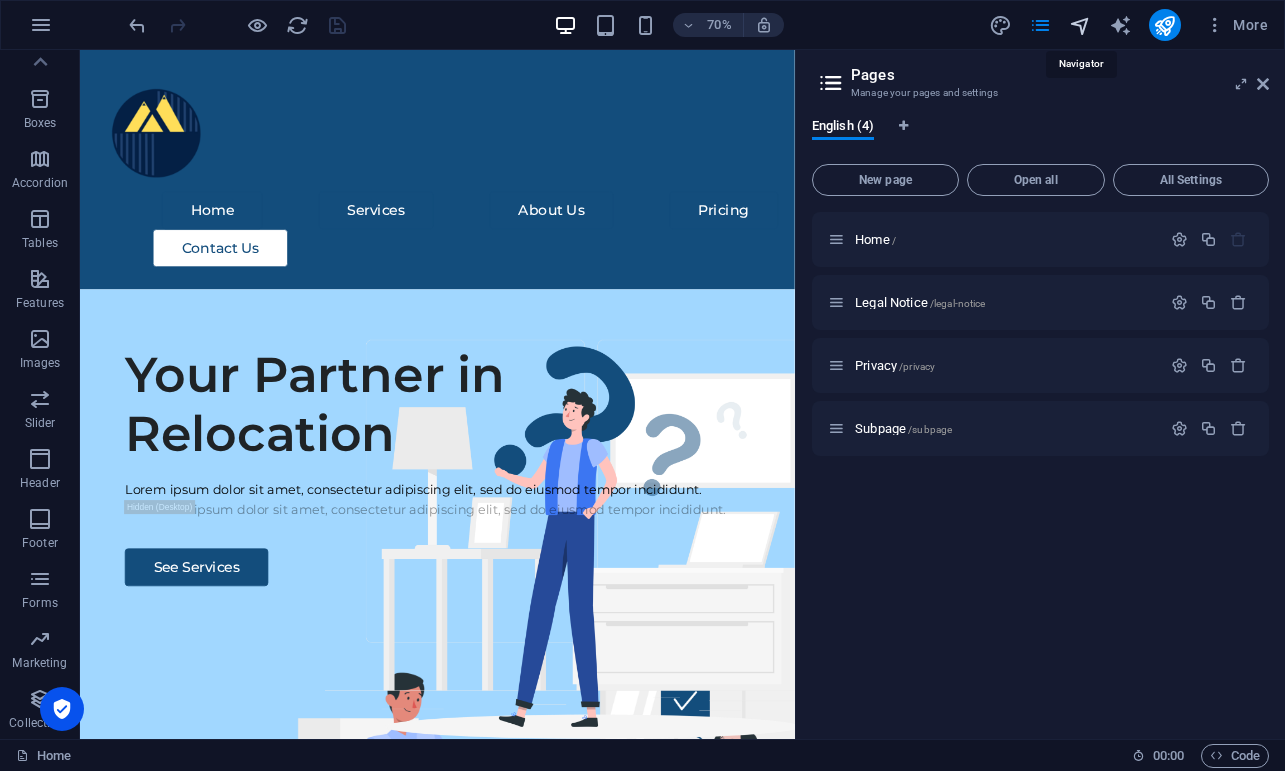 click at bounding box center (1080, 25) 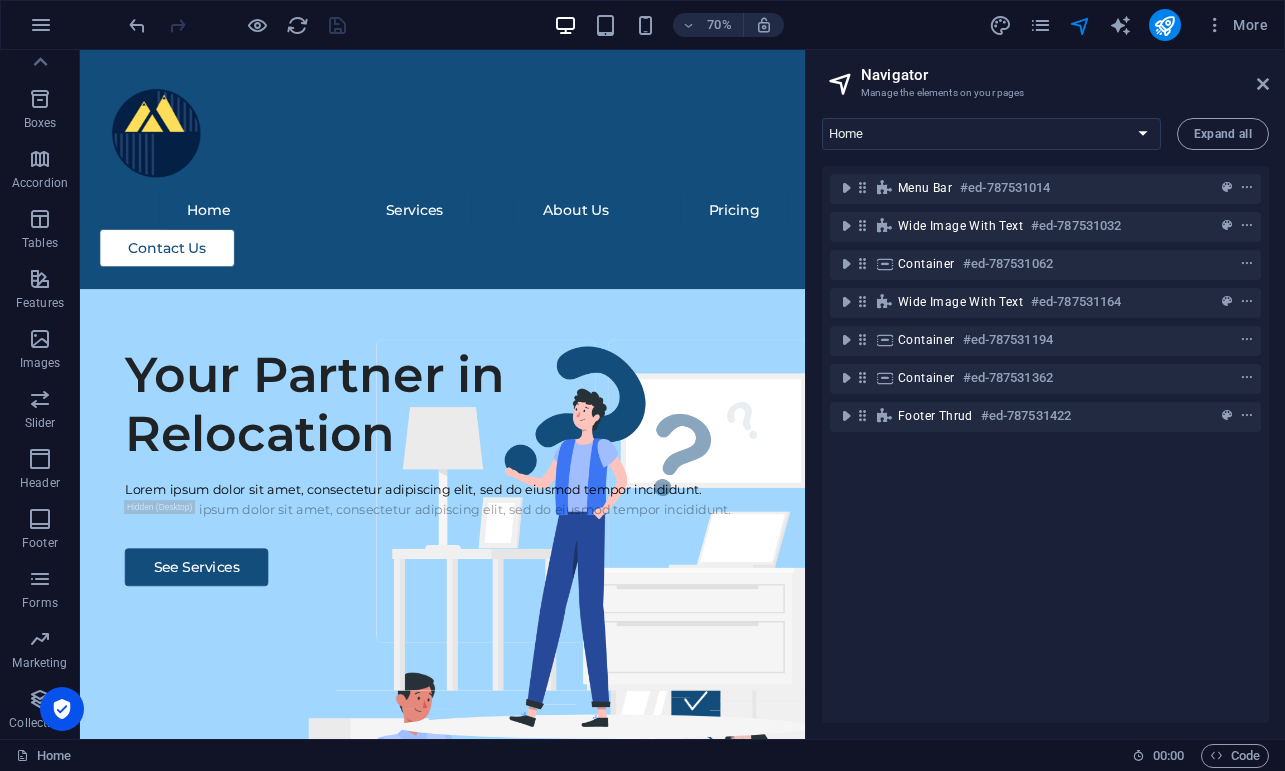 click on "More" at bounding box center [1132, 25] 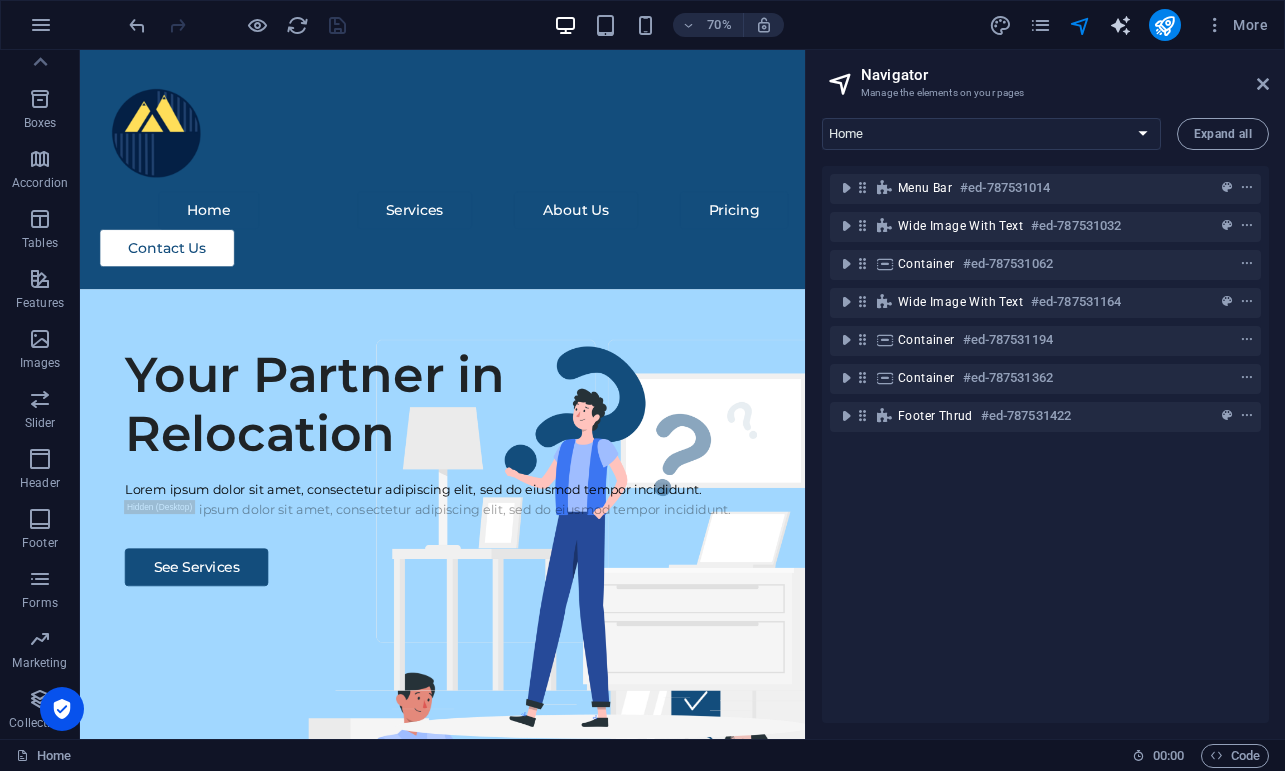 click at bounding box center (1120, 25) 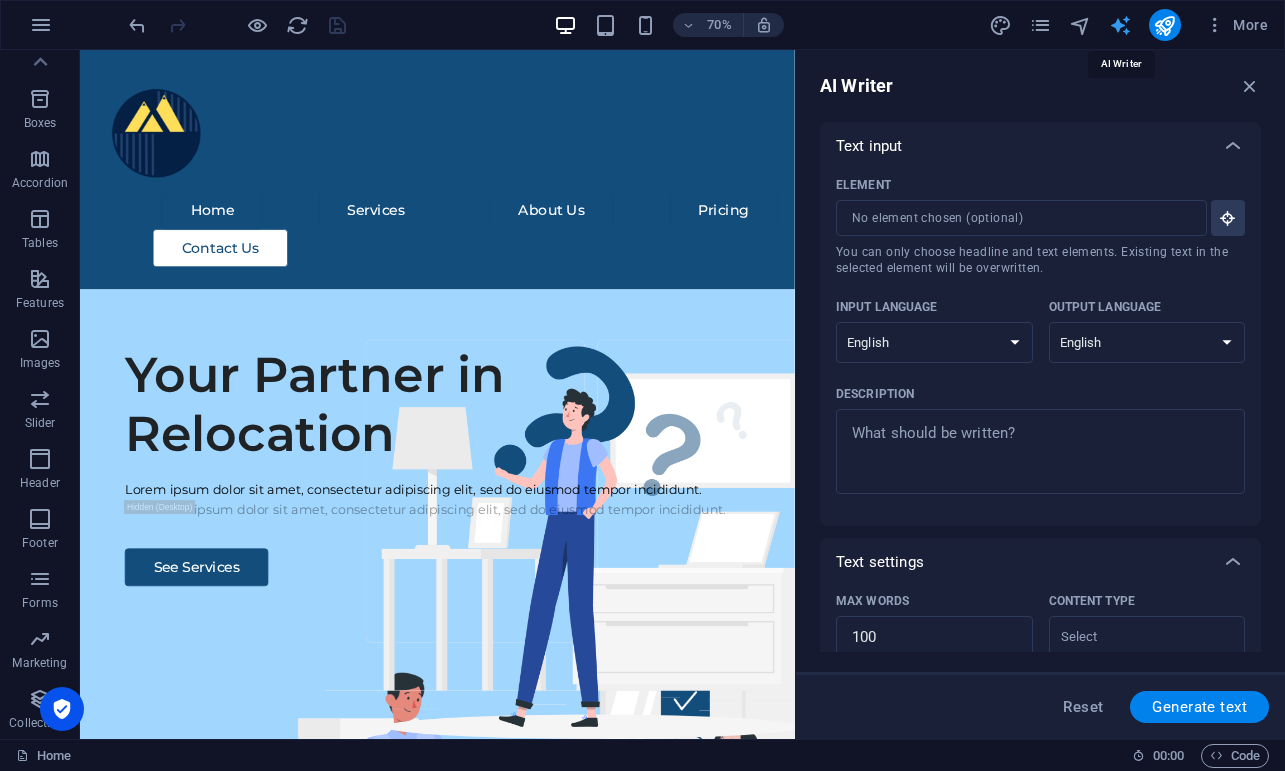 scroll, scrollTop: 0, scrollLeft: 0, axis: both 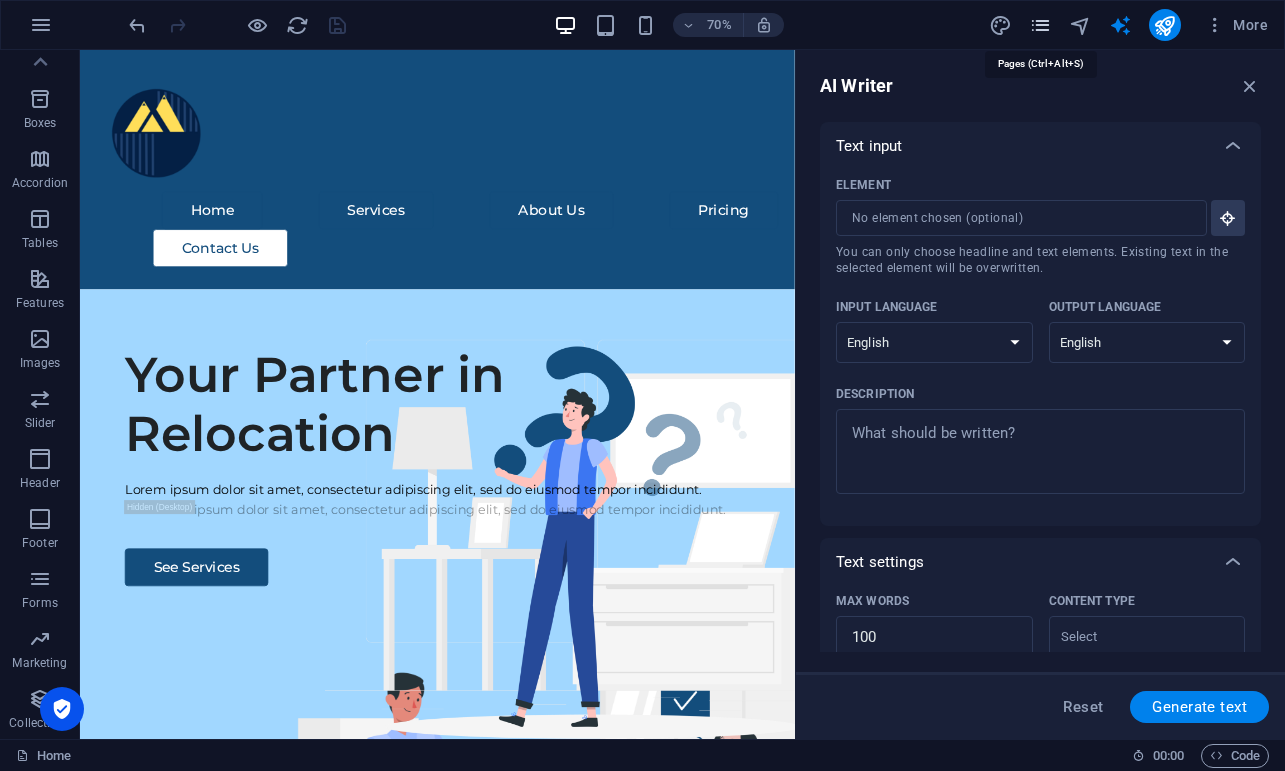 click at bounding box center [1040, 25] 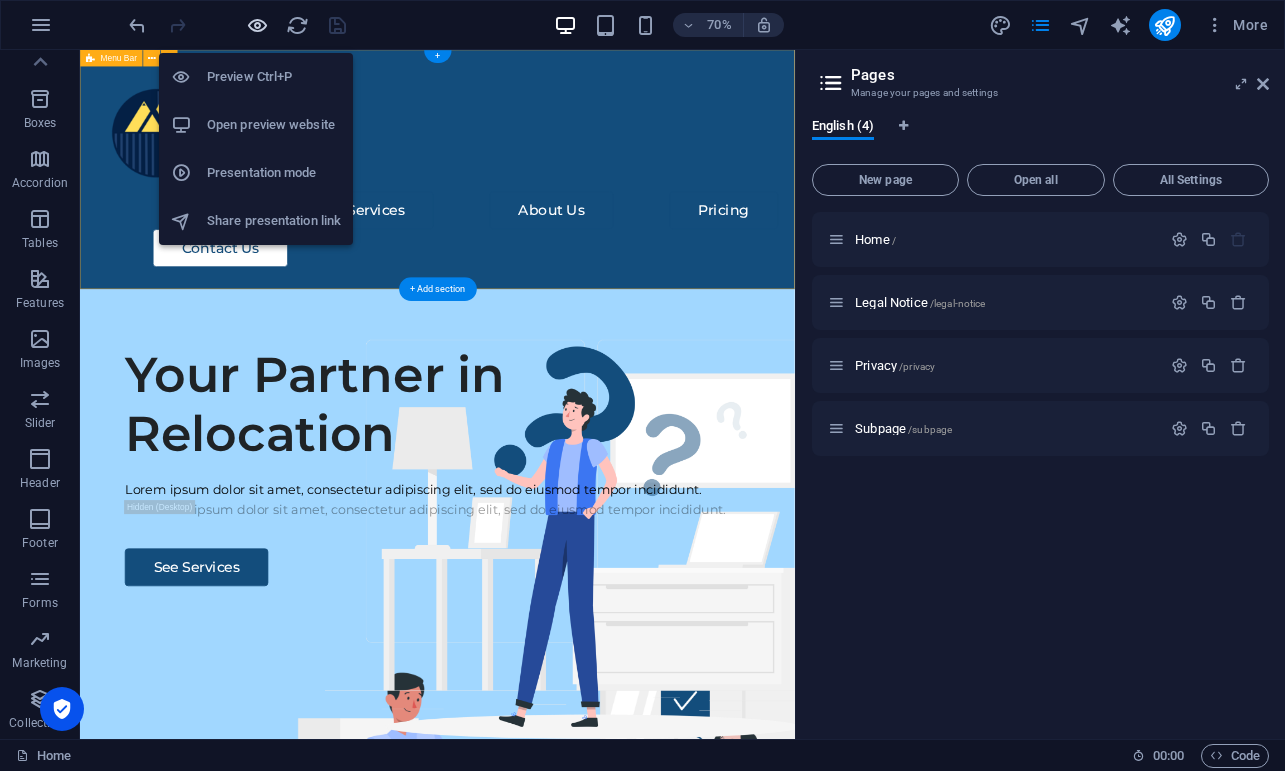 click at bounding box center [257, 25] 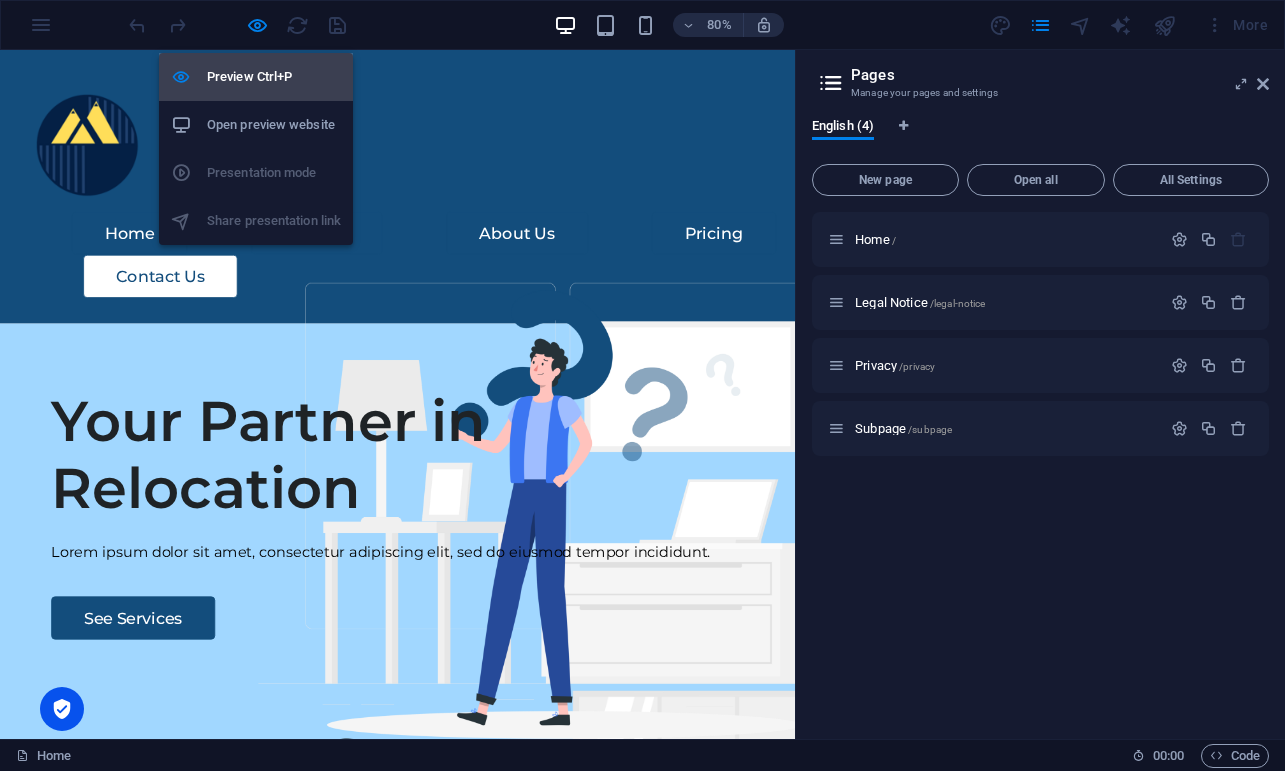 click on "Preview Ctrl+P" at bounding box center (274, 77) 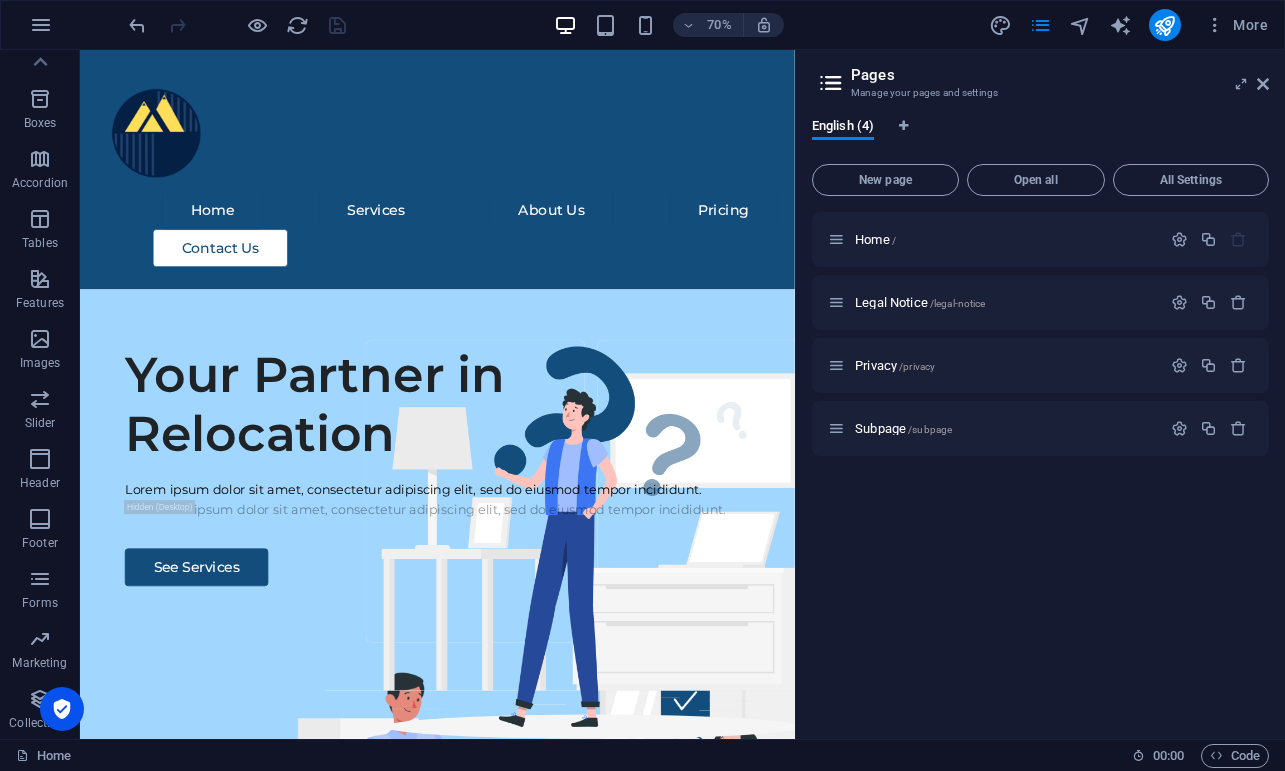 click on "Pages Manage your pages and settings" at bounding box center (1042, 76) 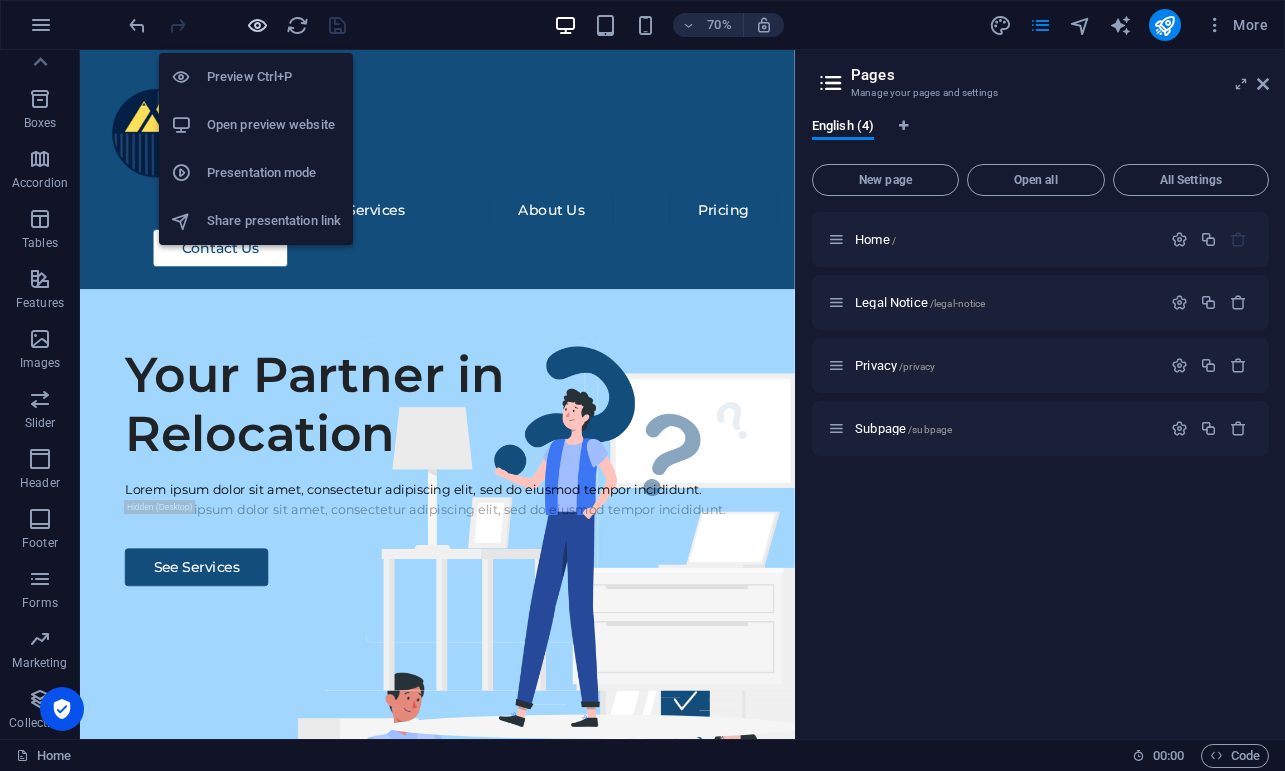 click at bounding box center [257, 25] 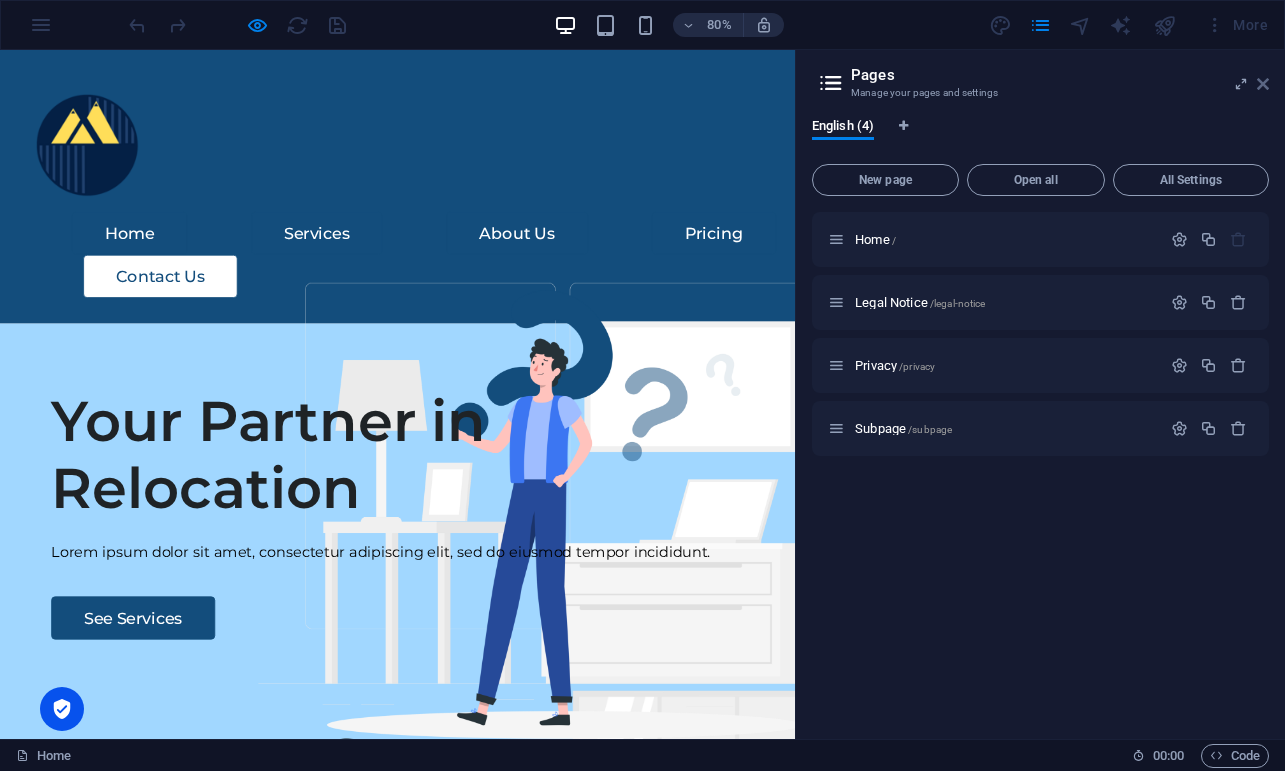 click at bounding box center [1263, 84] 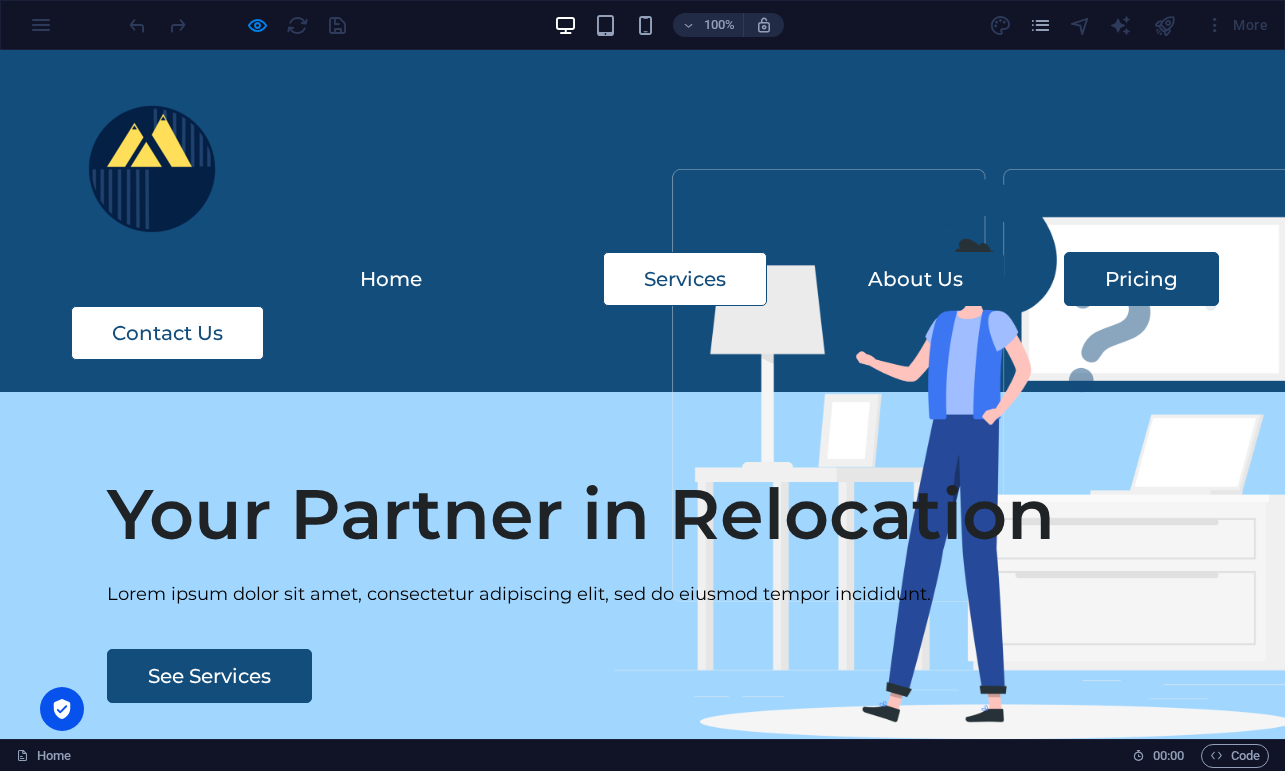 click on "Services" at bounding box center [685, 279] 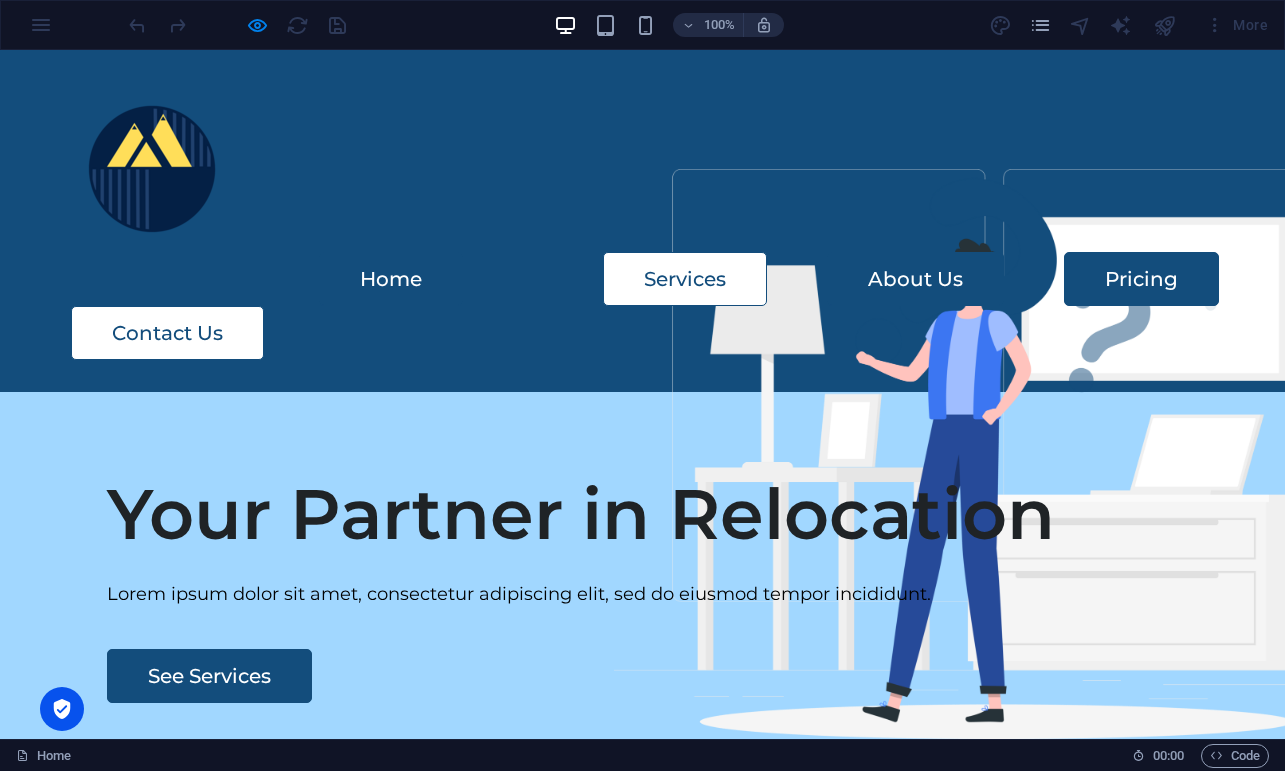 click on "Services" at bounding box center (685, 279) 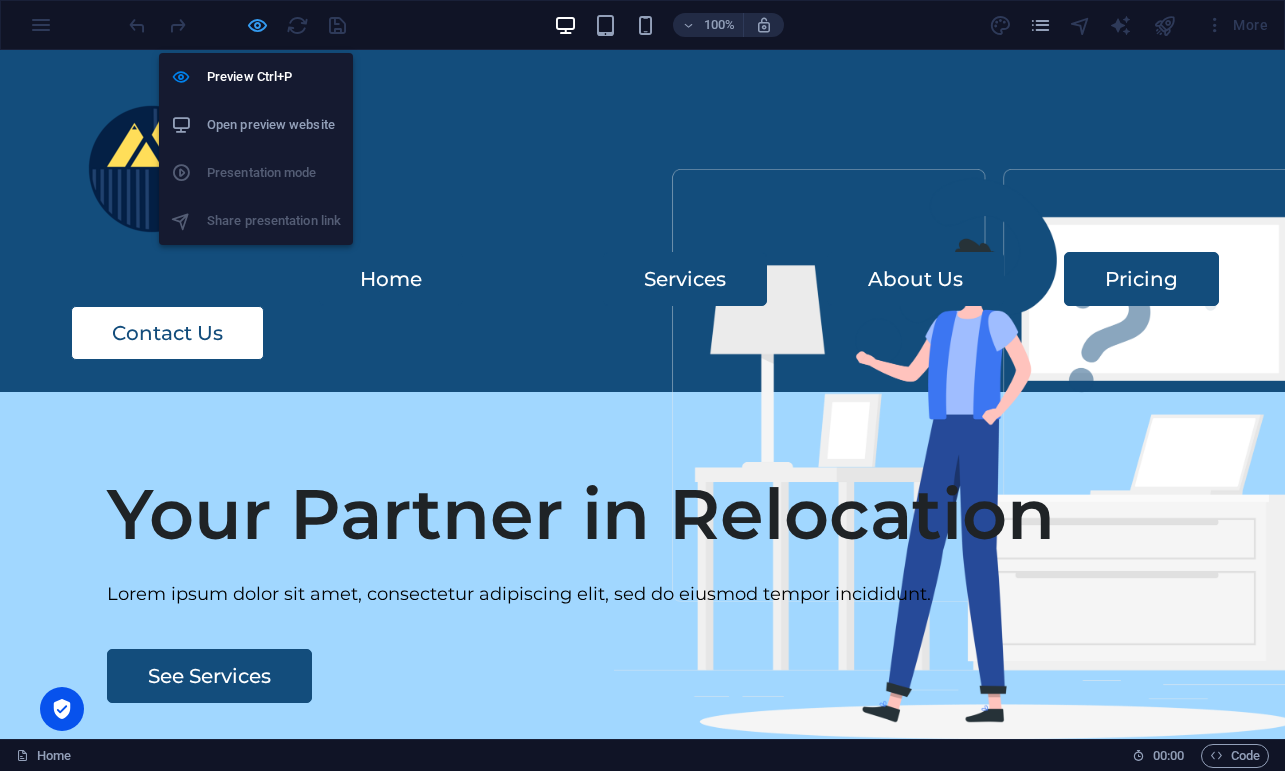 click at bounding box center (257, 25) 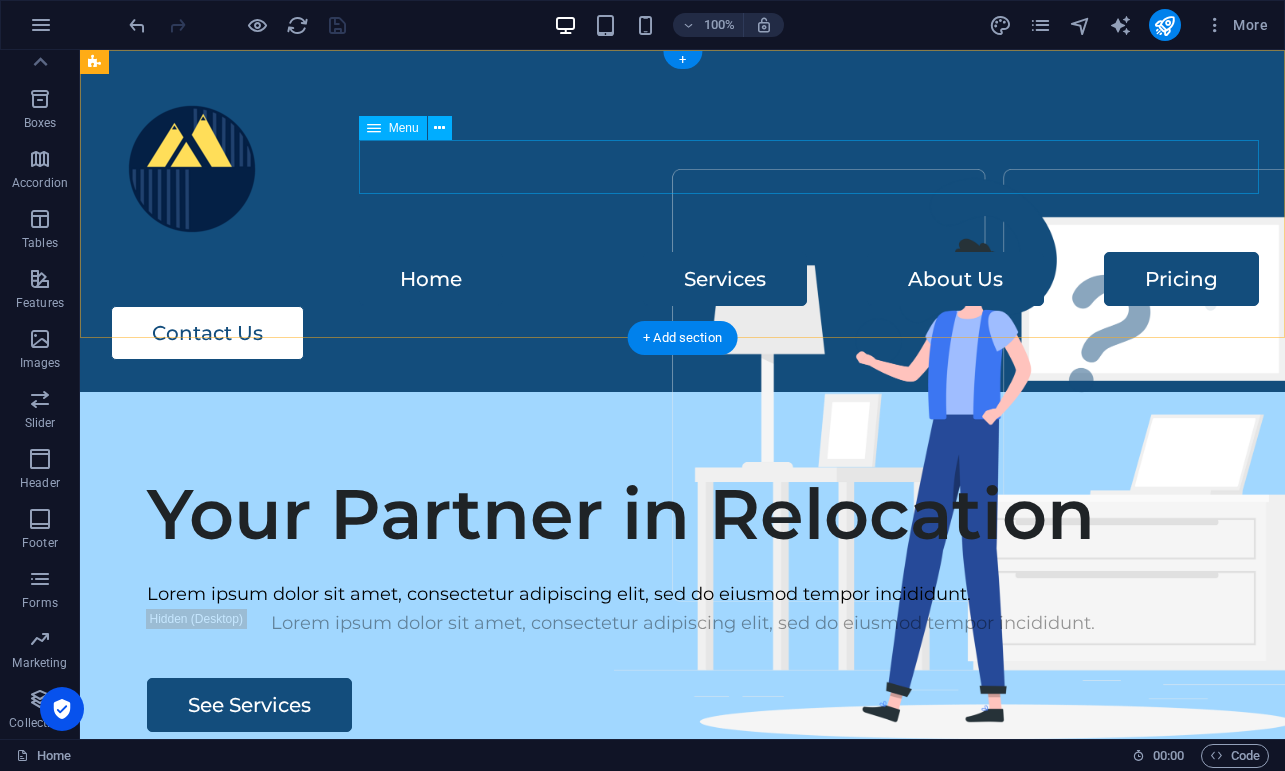 click on "Home Services About Us Pricing" at bounding box center (683, 279) 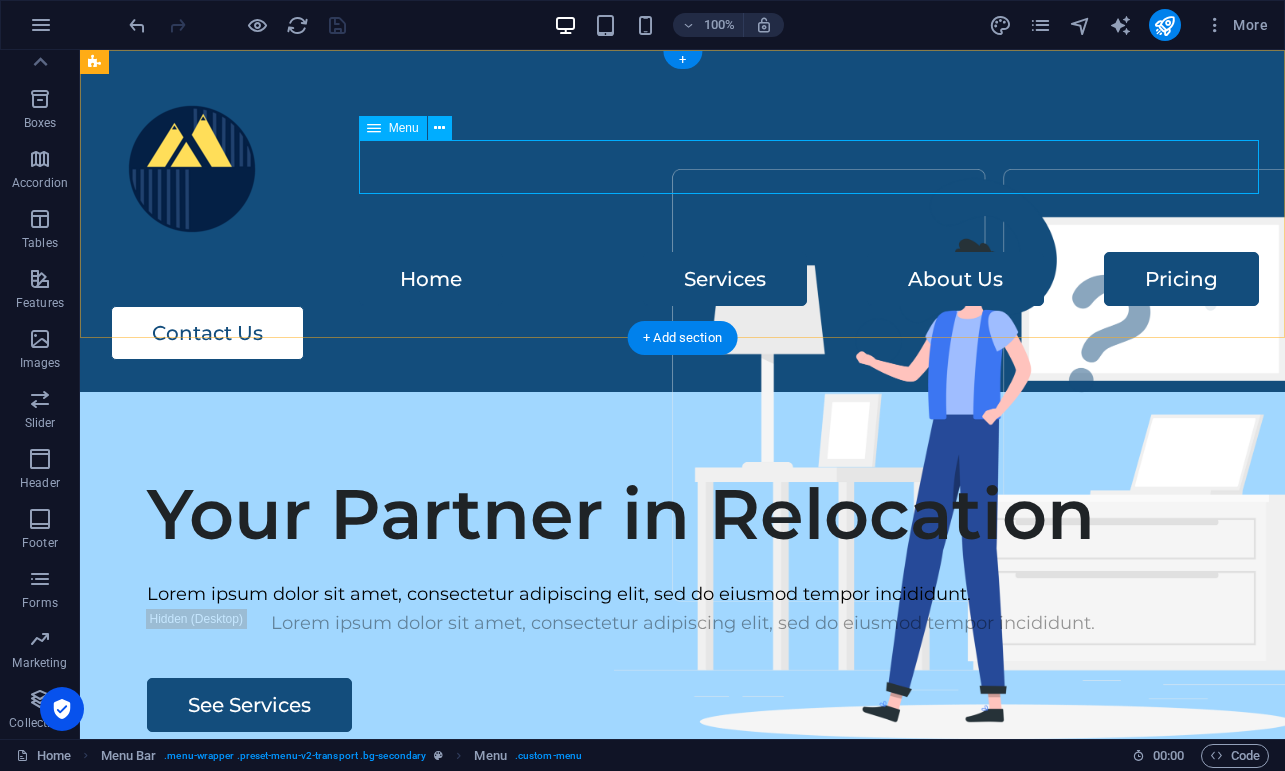 click on "Menu" at bounding box center [404, 128] 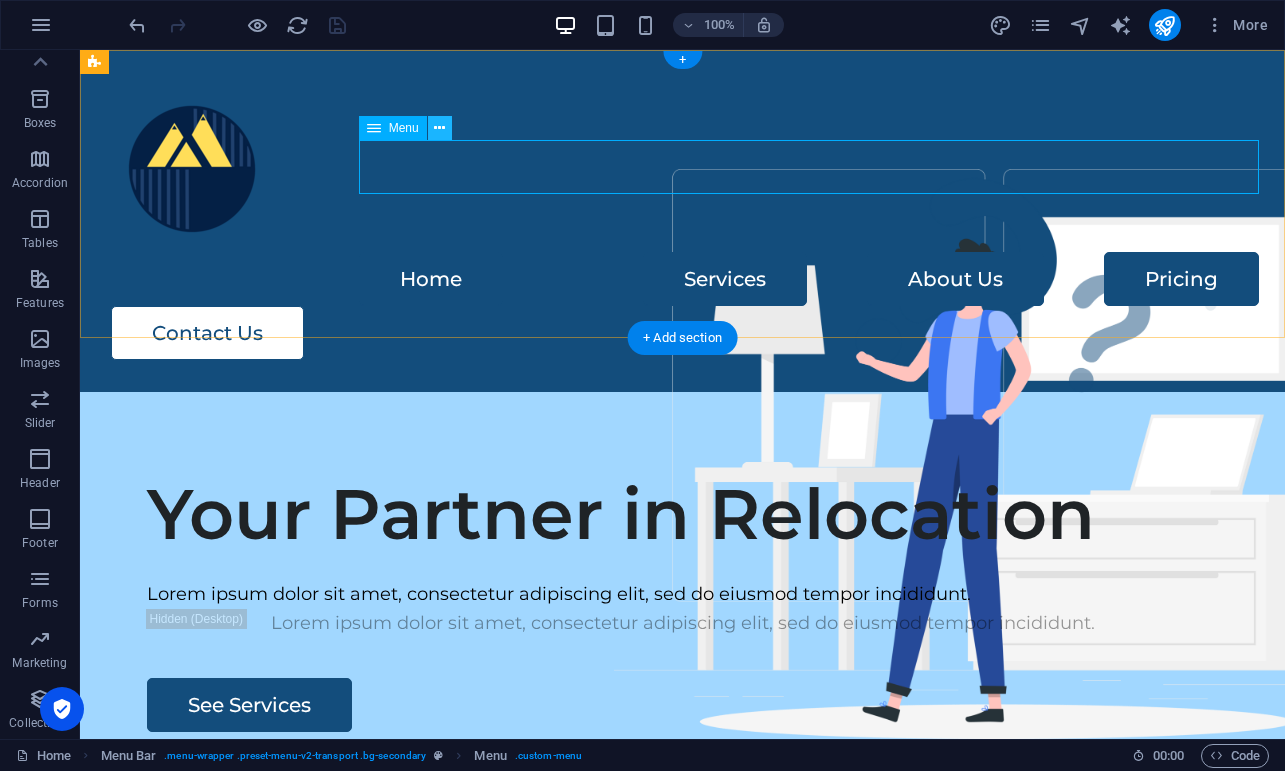 click at bounding box center [439, 128] 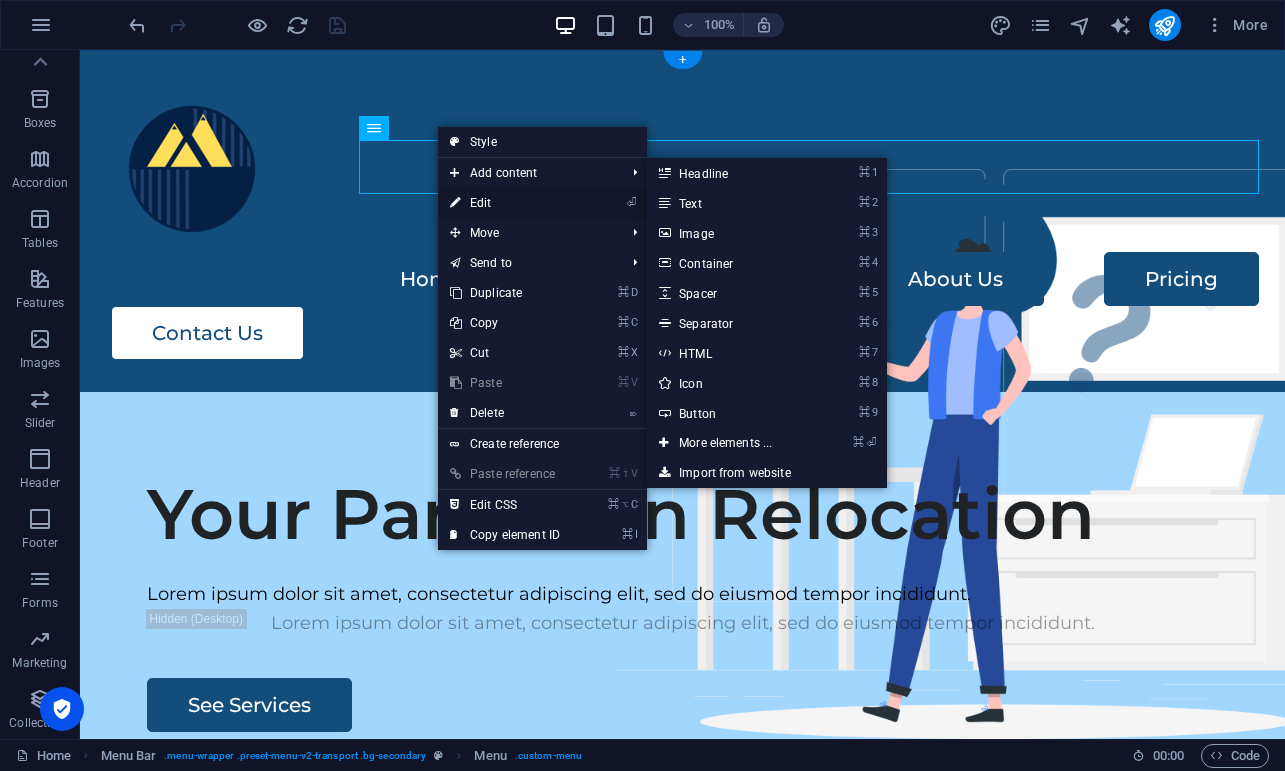 click on "⏎  Edit" at bounding box center [505, 203] 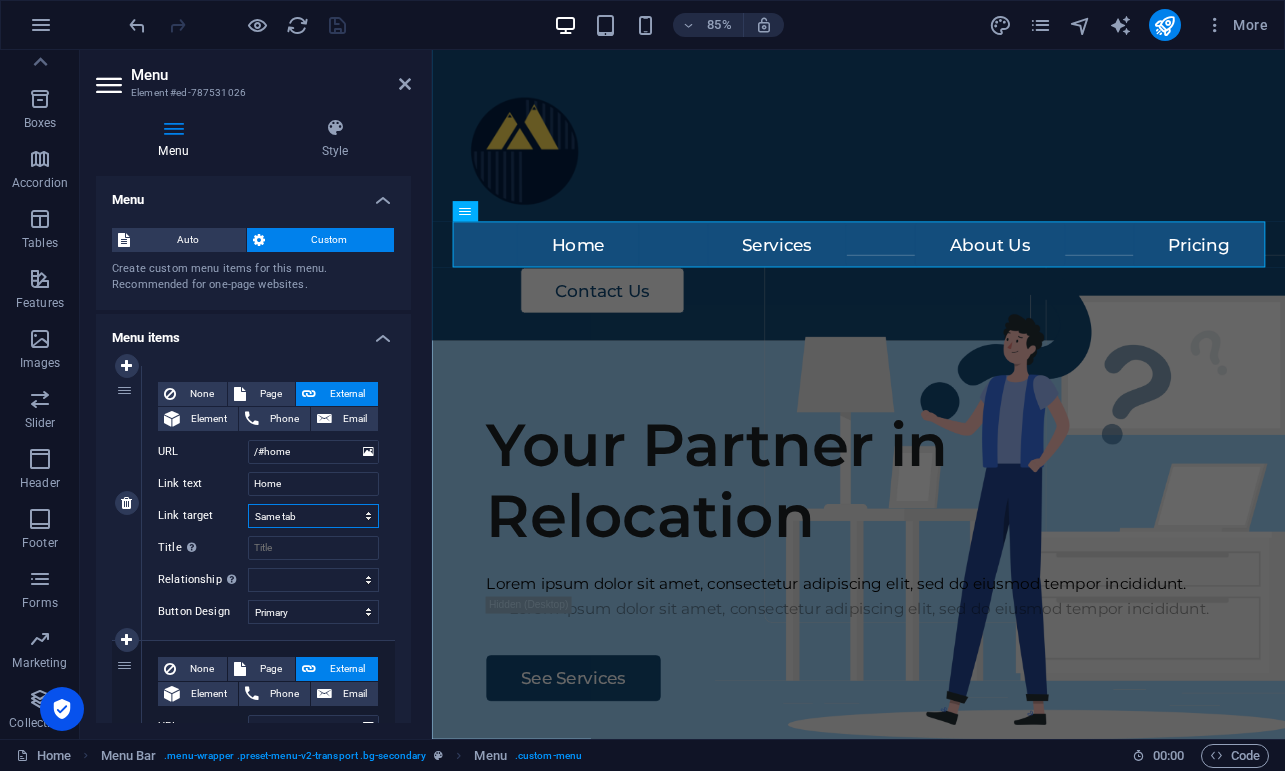 select on "blank" 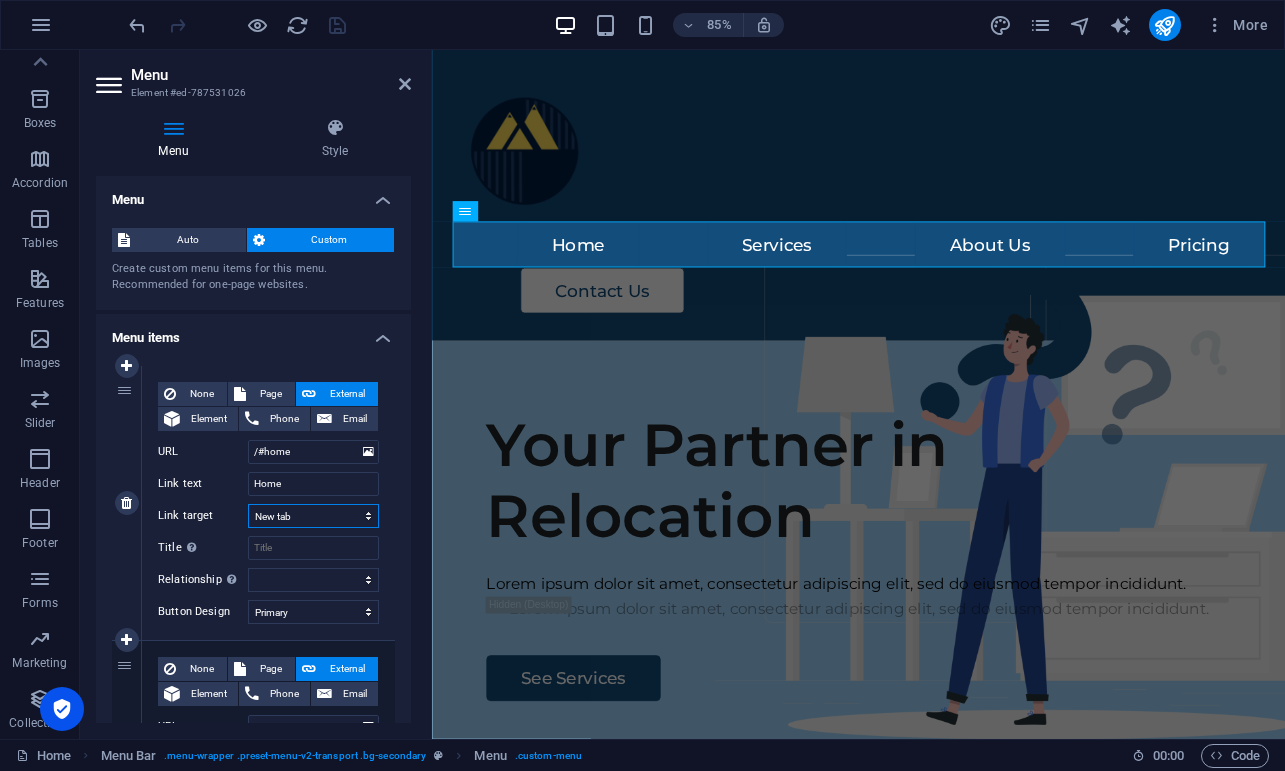 select 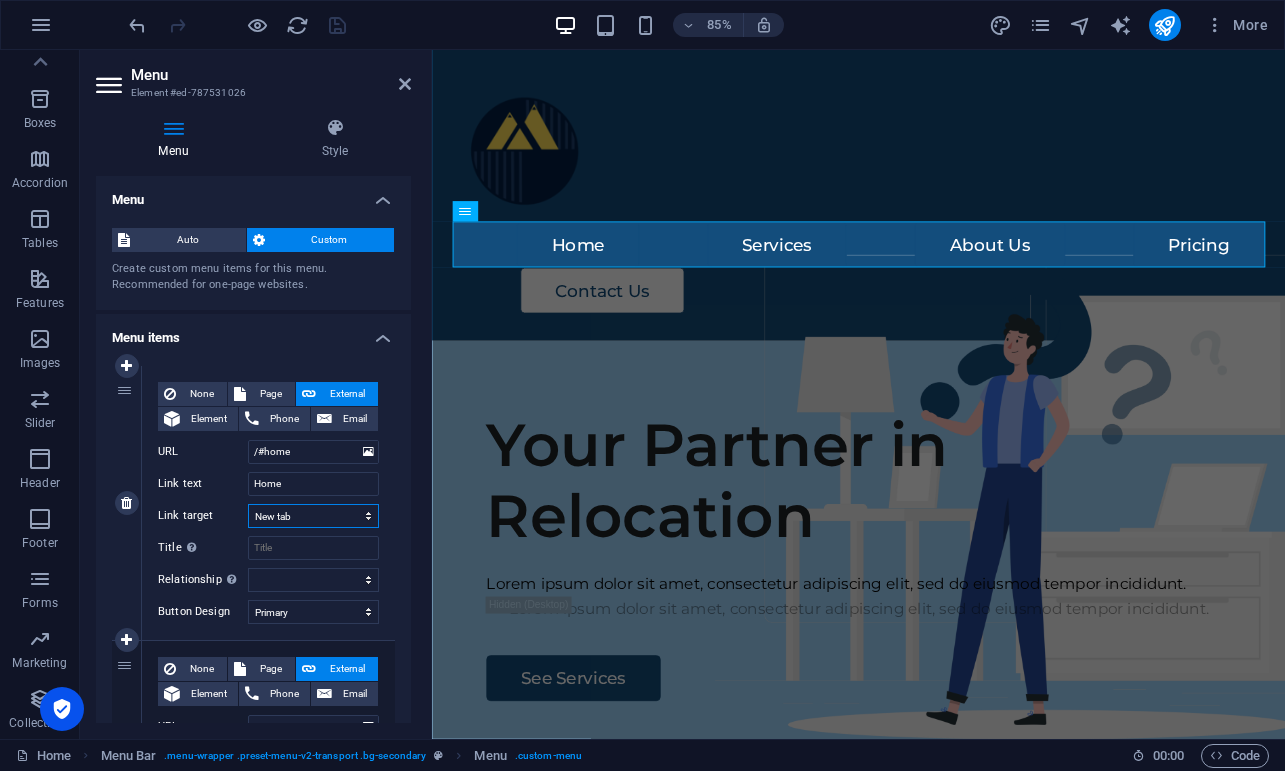 select 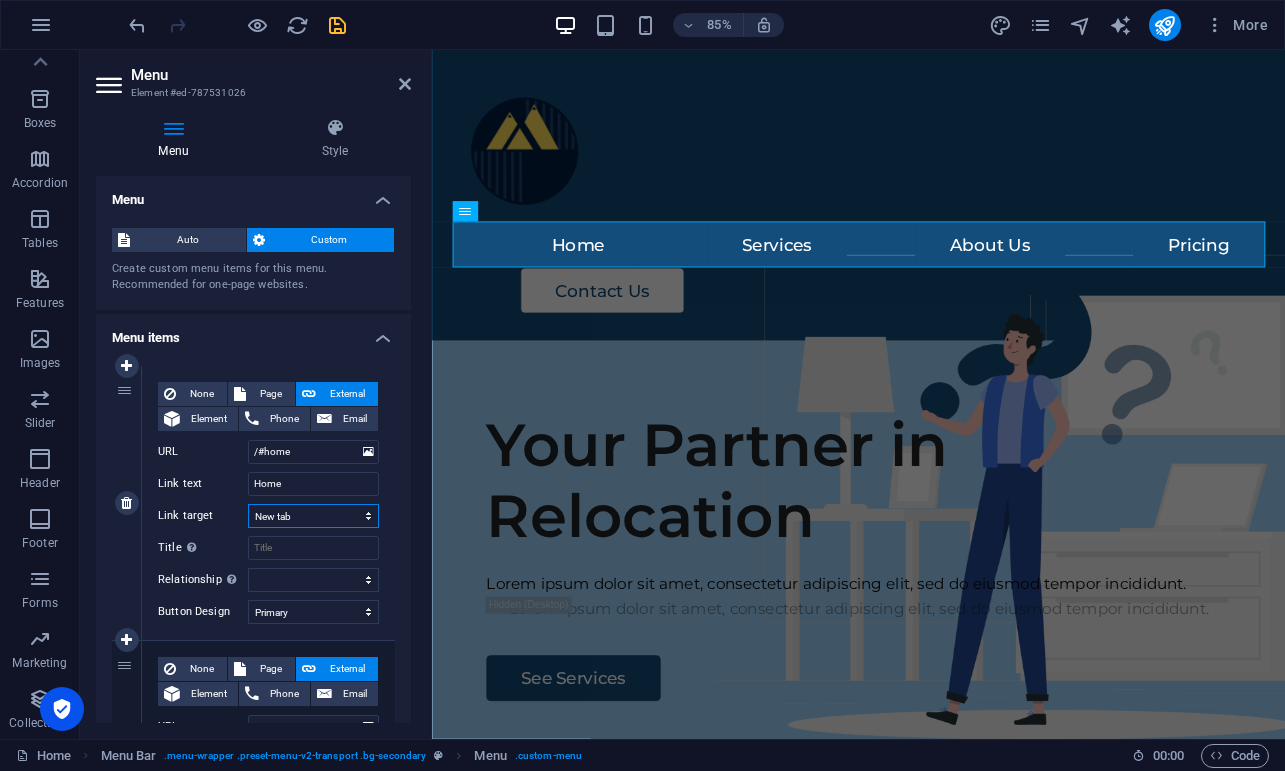 select 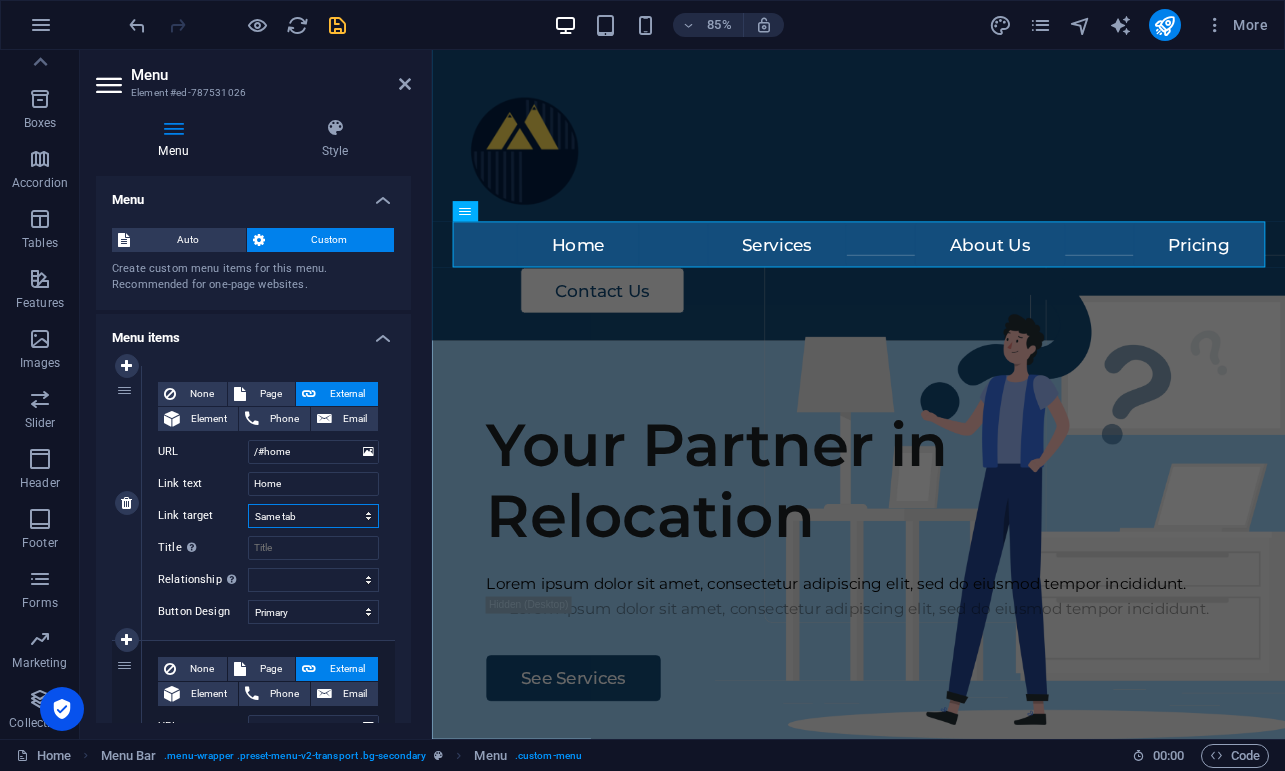 select 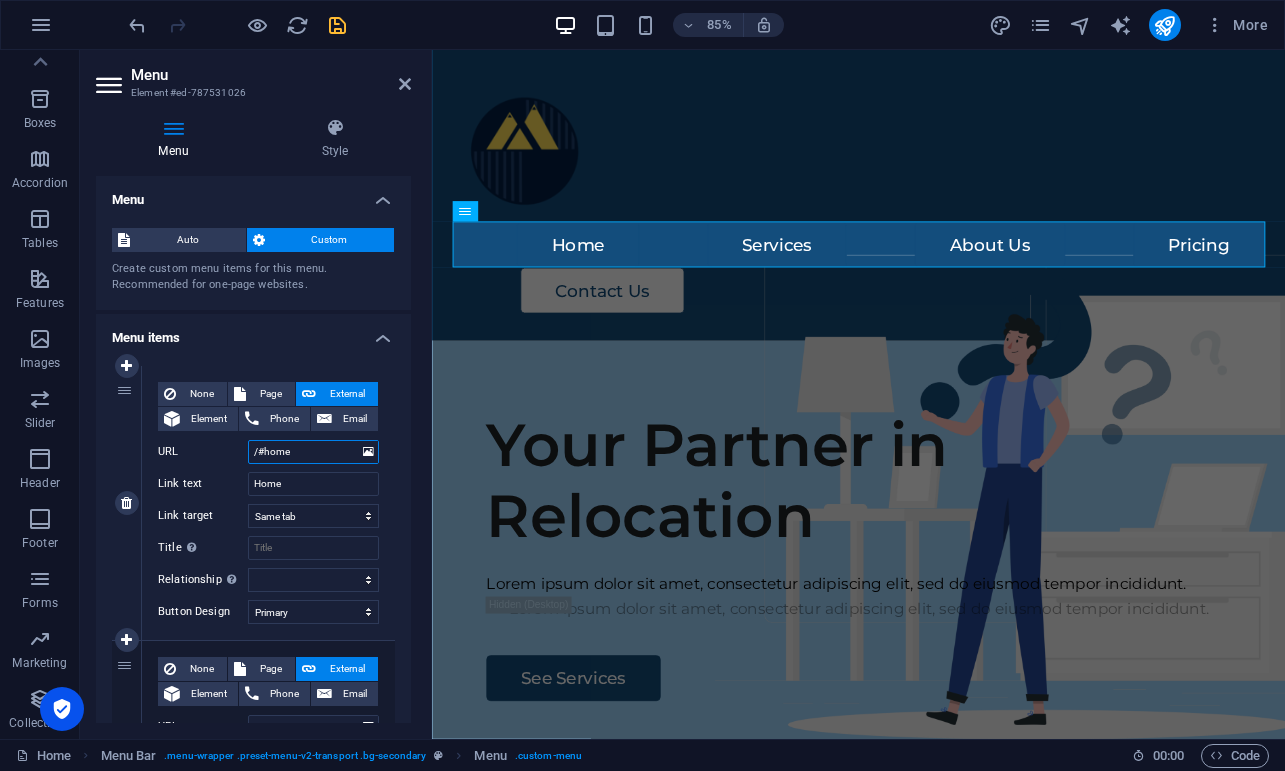 click on "/#home" at bounding box center (313, 452) 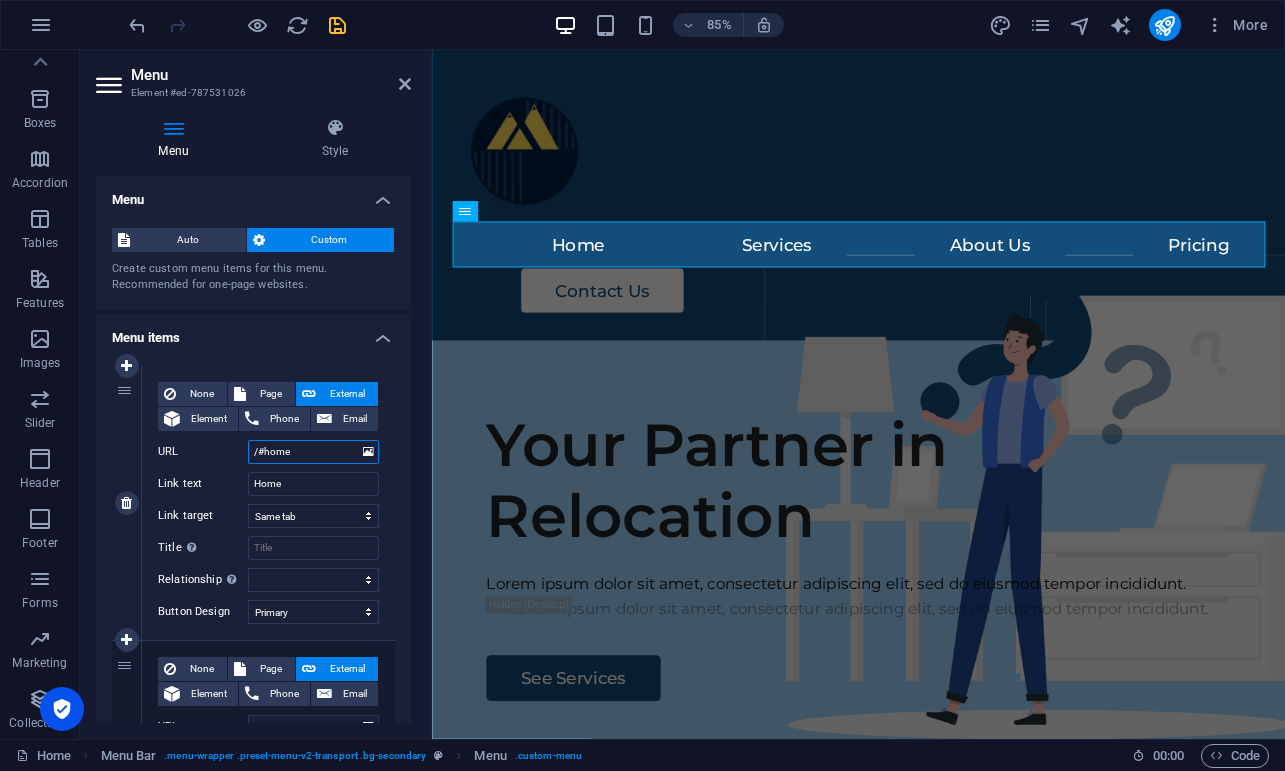 click on "/#home" at bounding box center [313, 452] 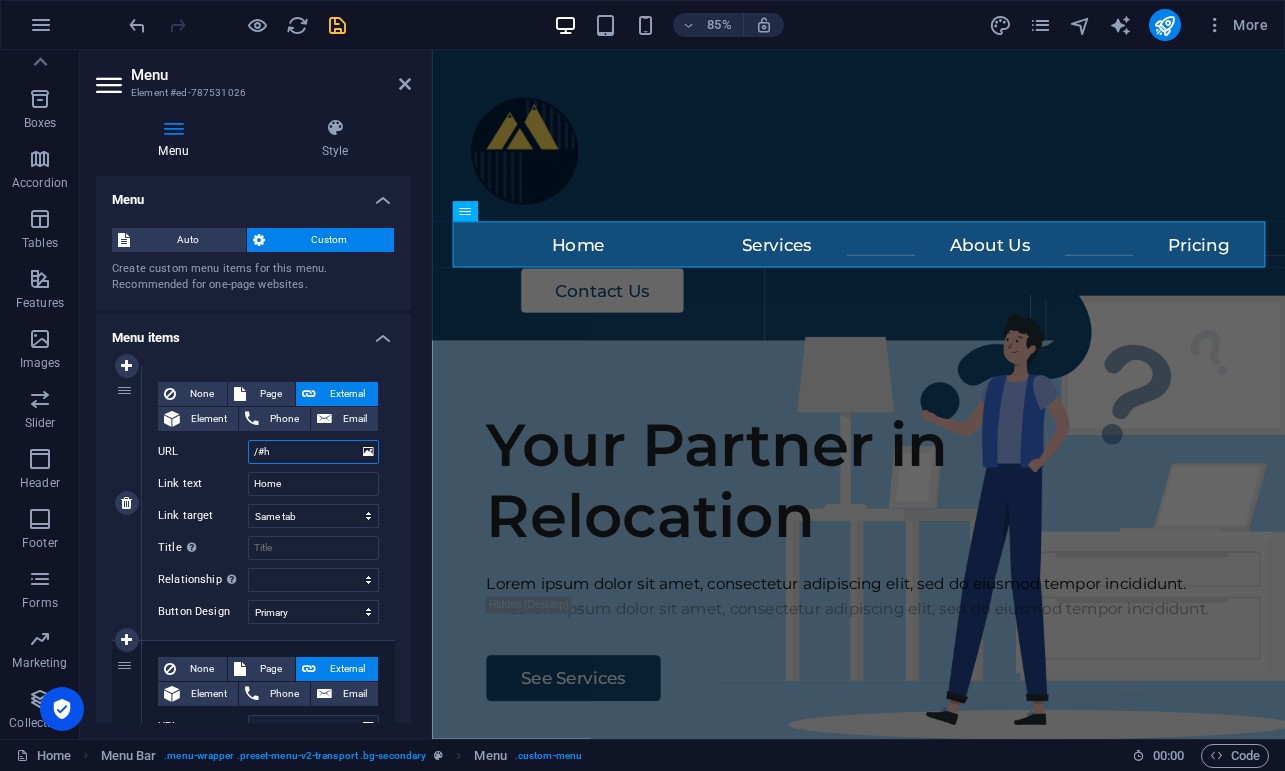 type on "/#" 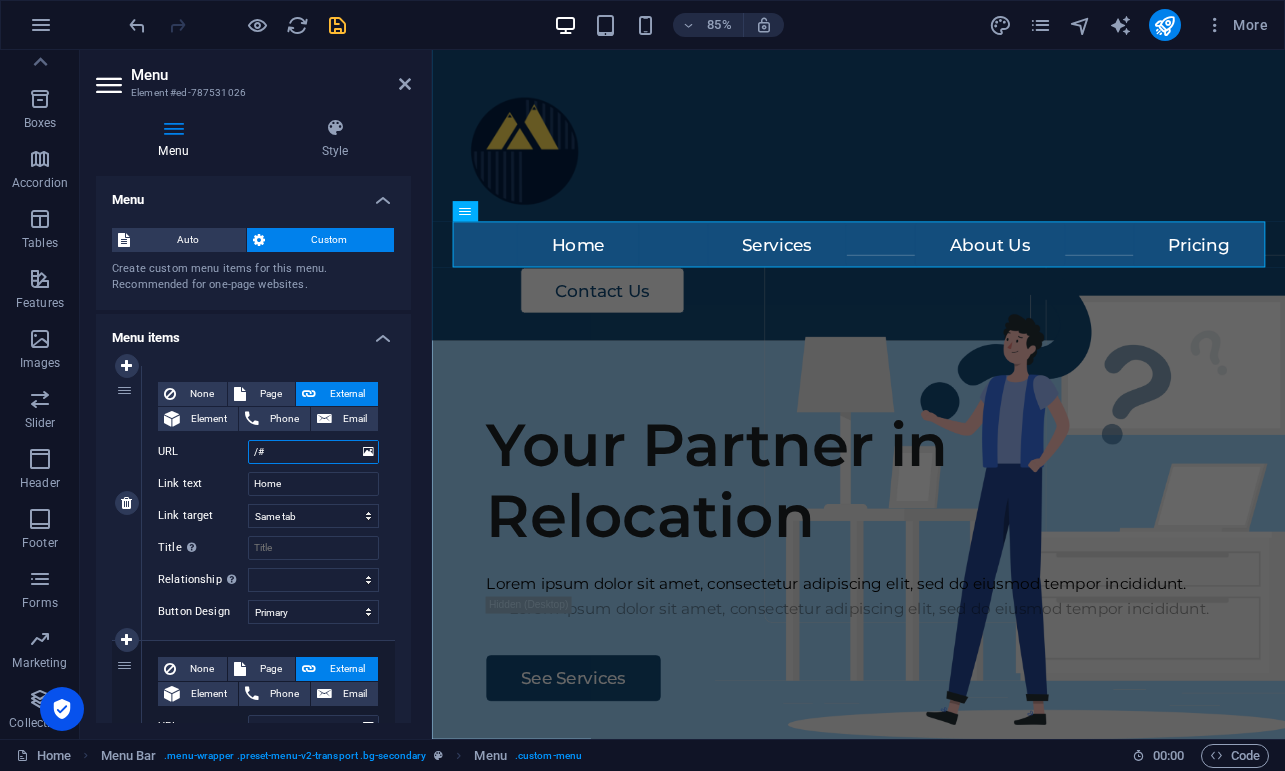 select 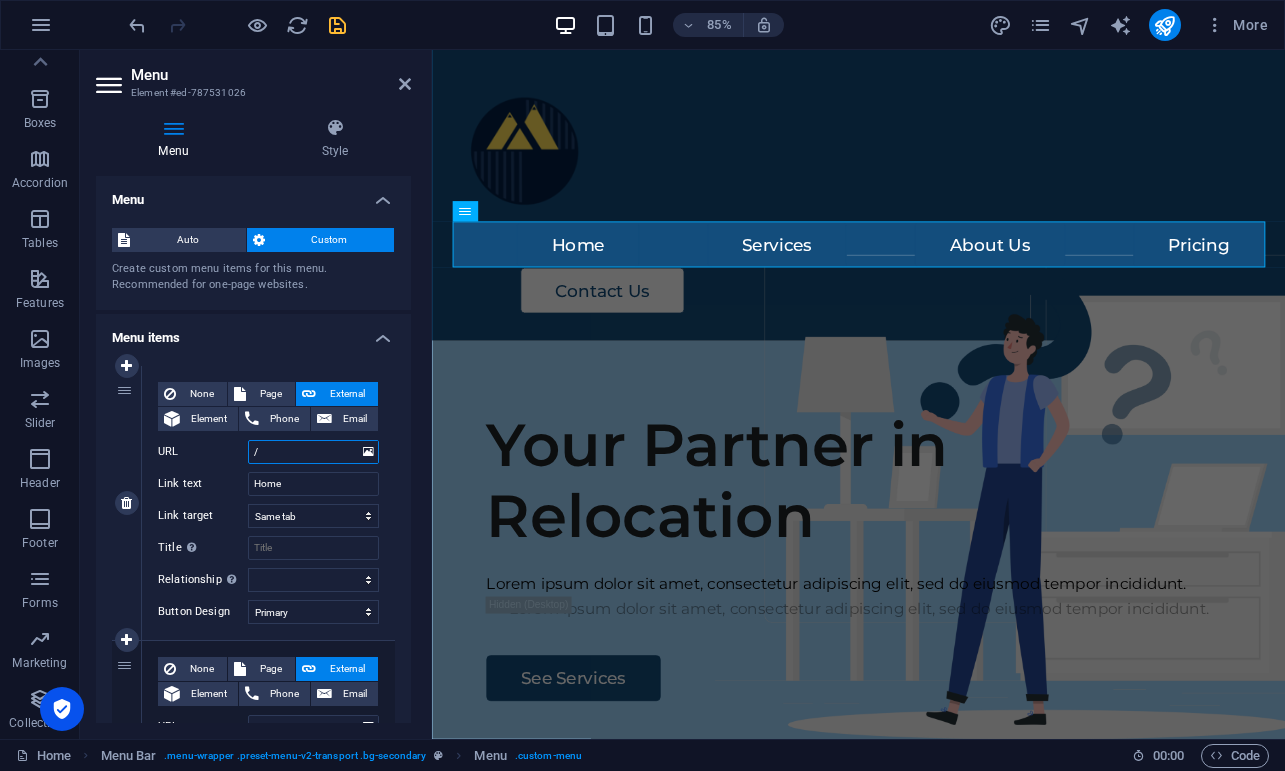 select 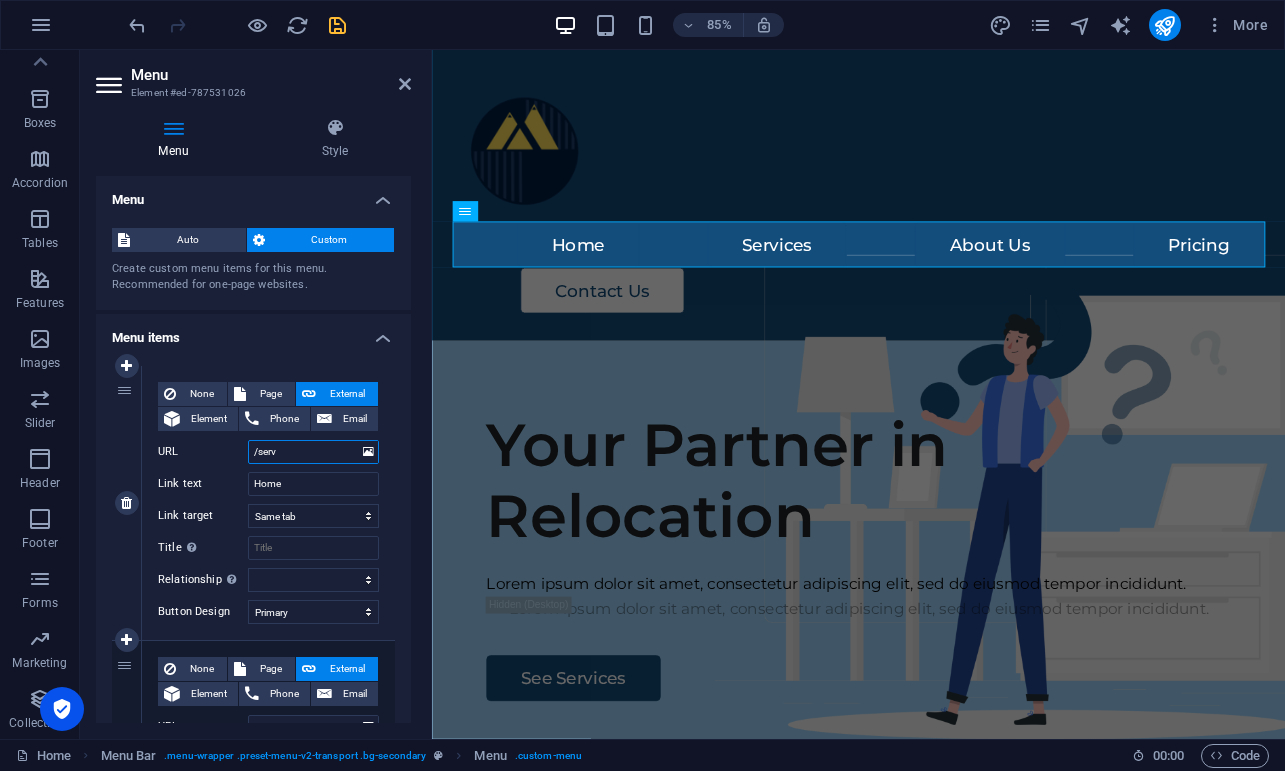 type on "/servi" 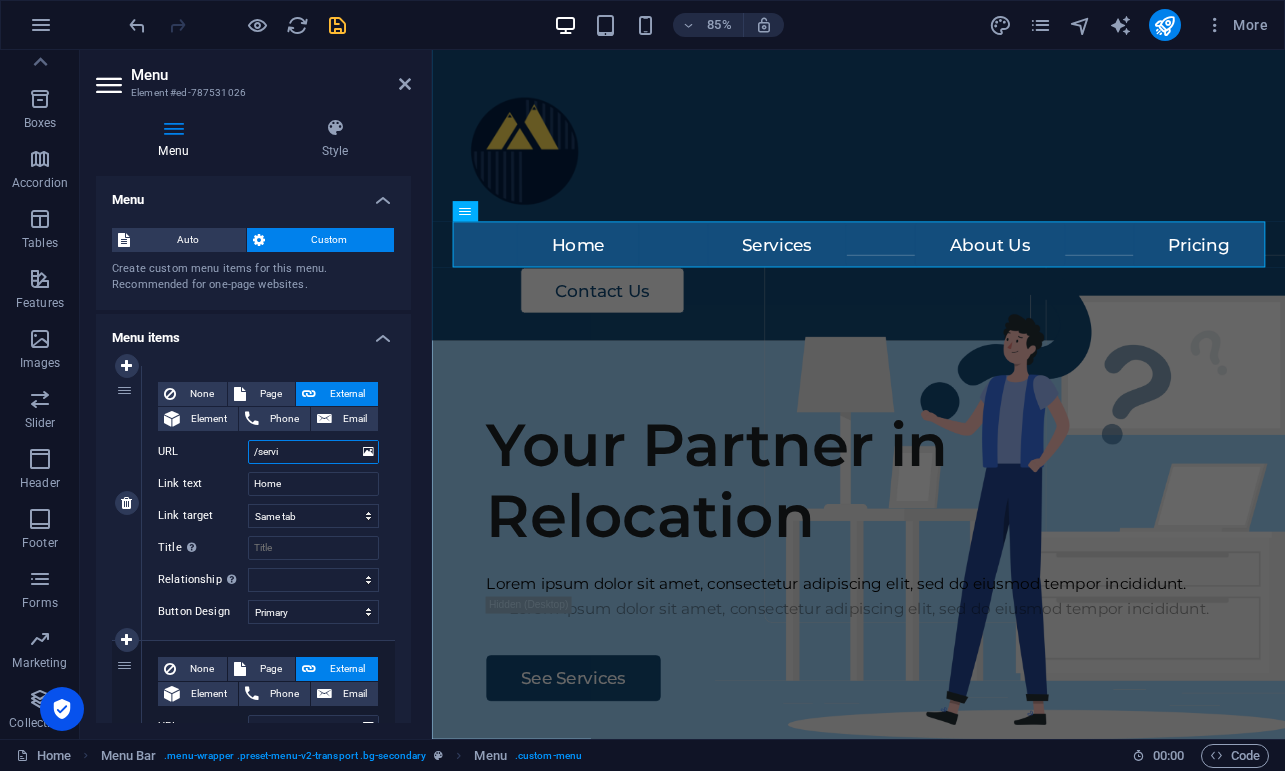 select 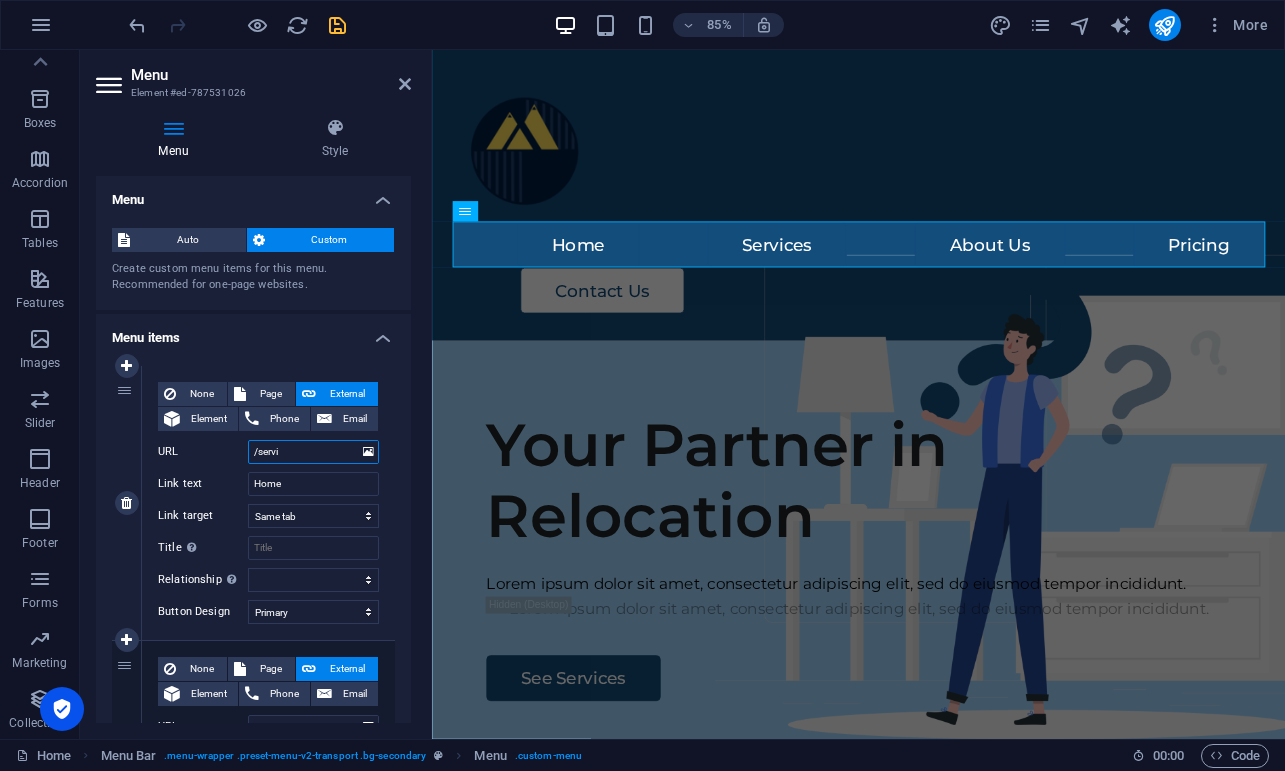 select 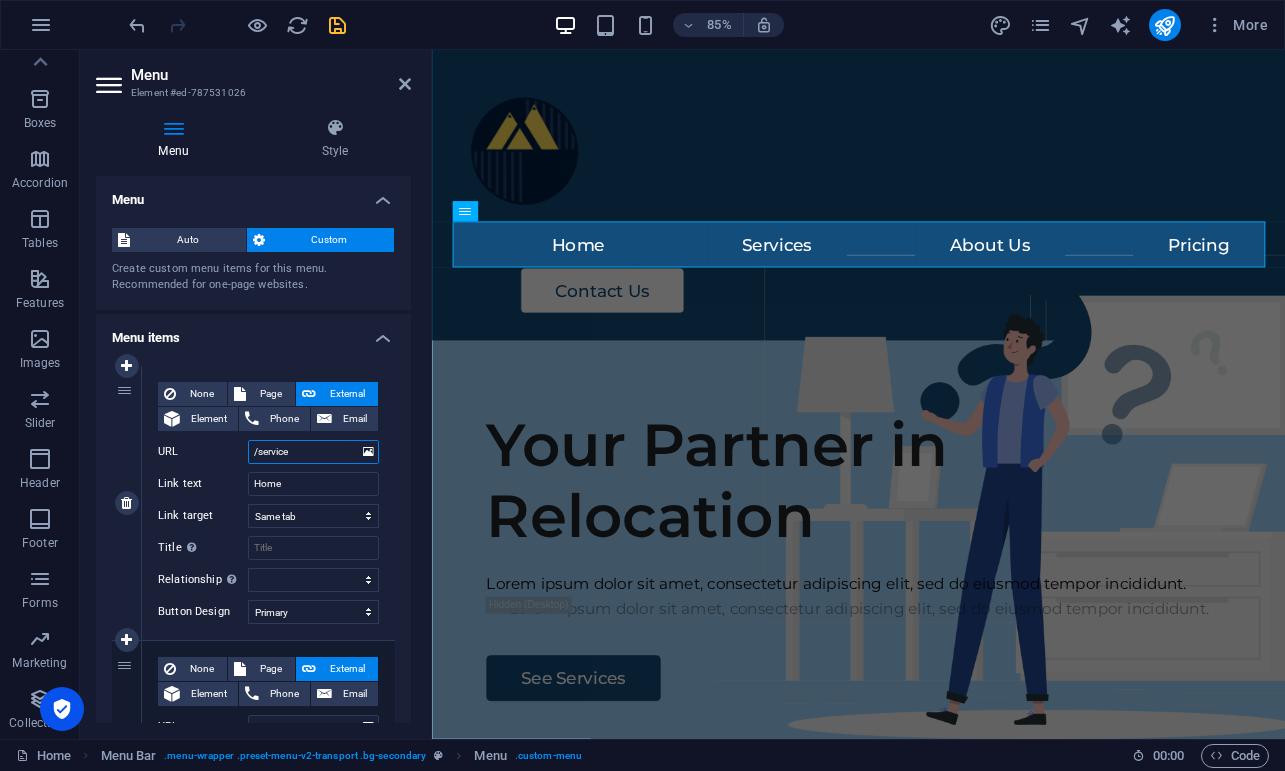 type on "/services" 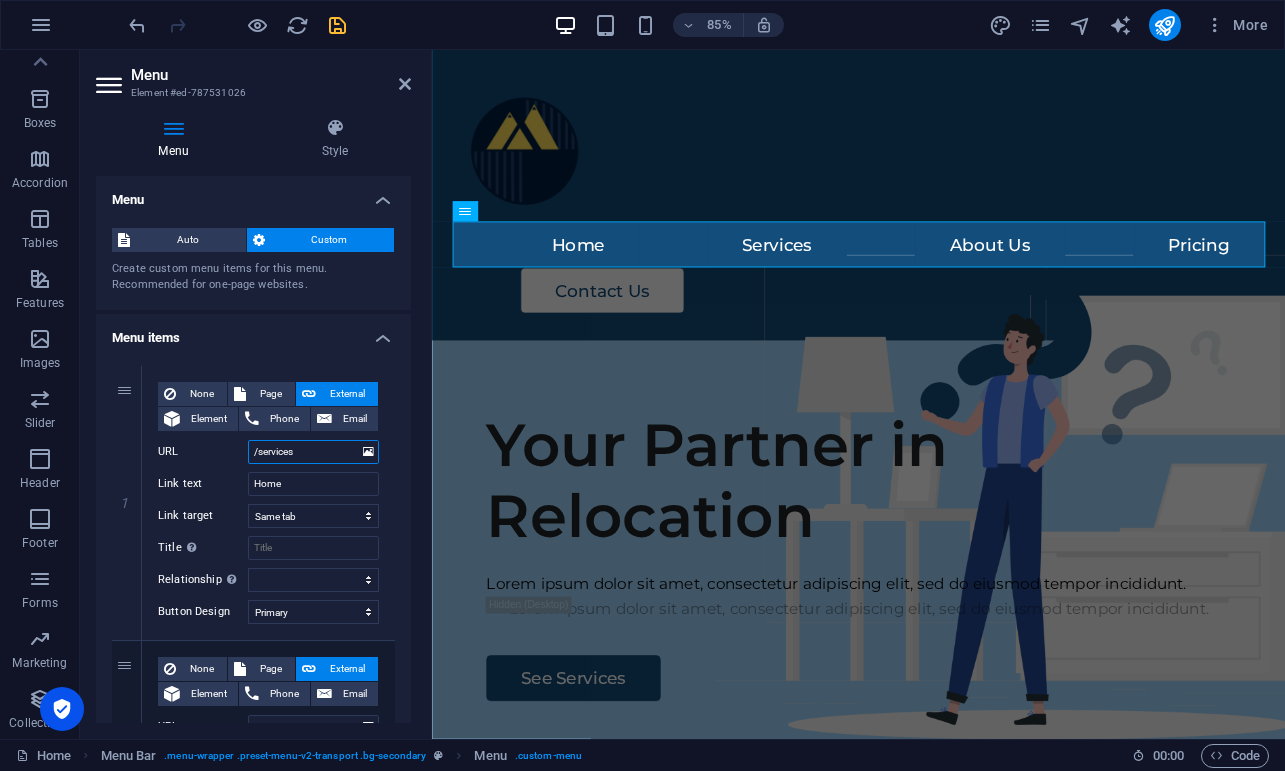 select 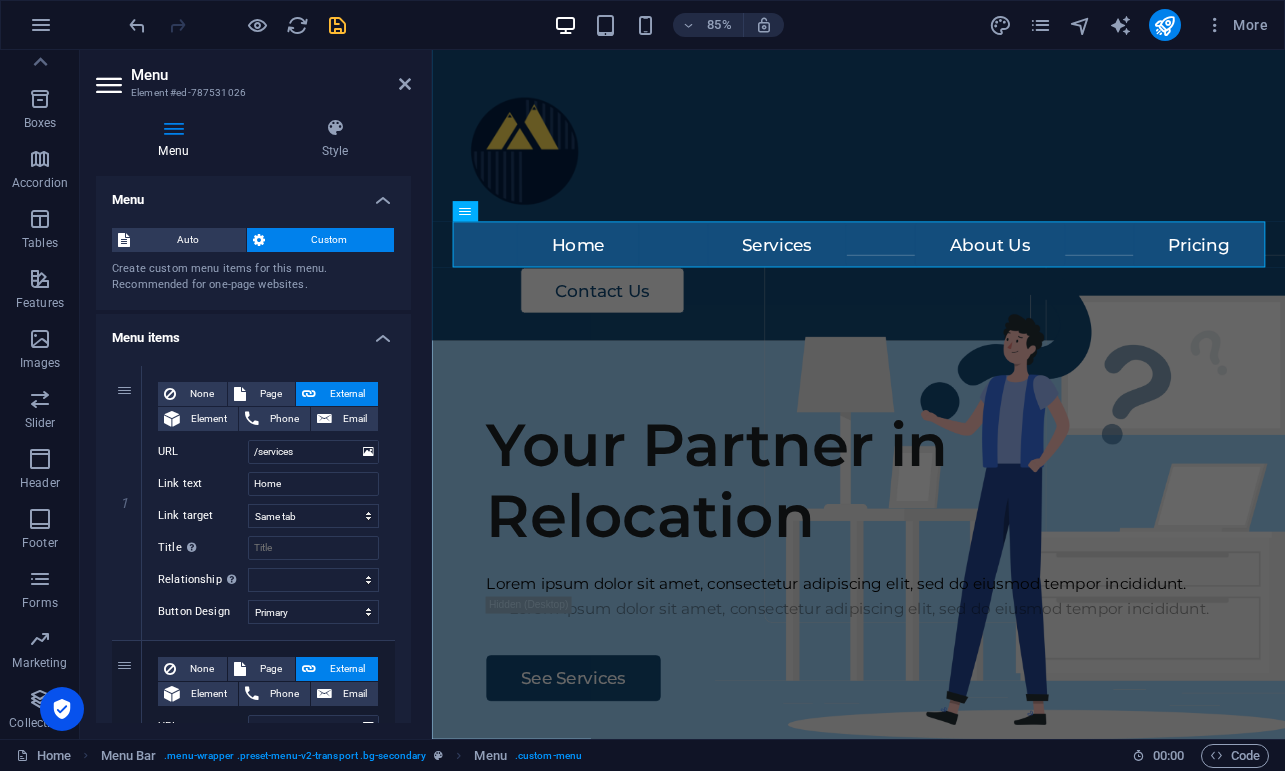 click on "Menu items" at bounding box center [253, 332] 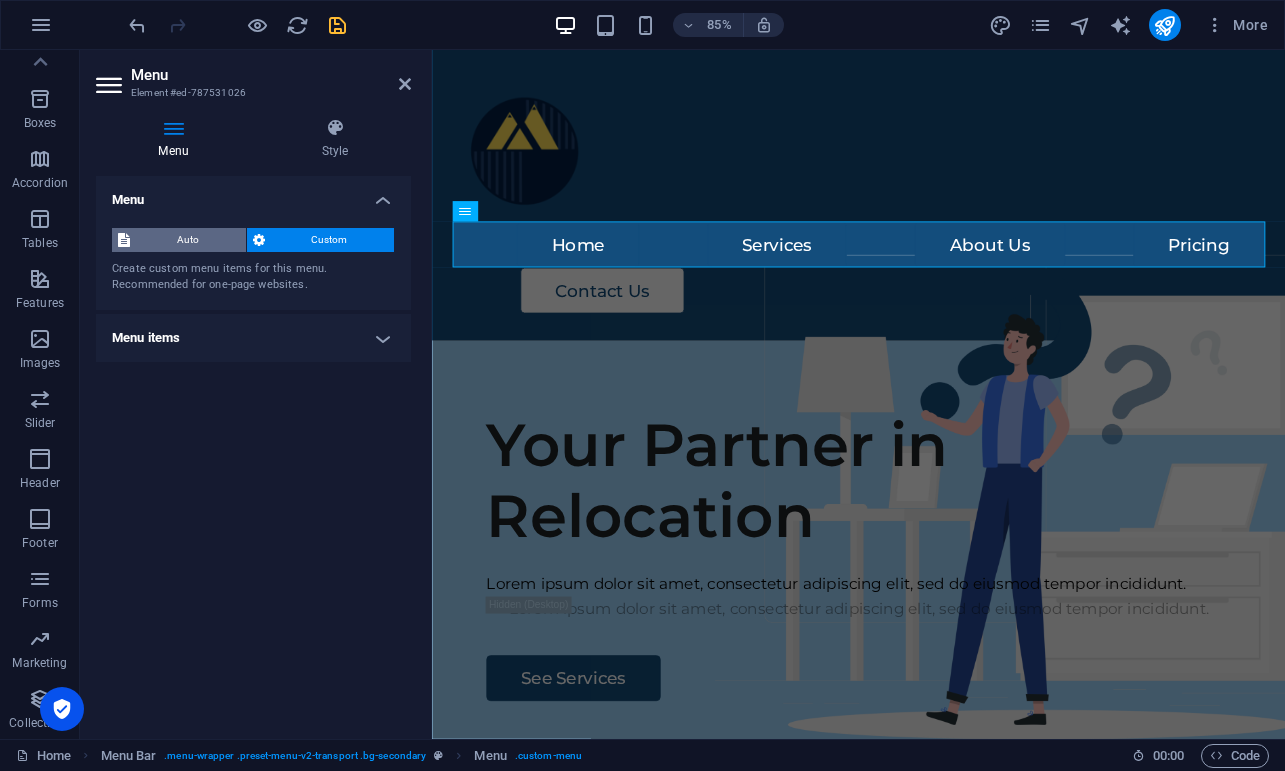click on "Auto" at bounding box center (188, 240) 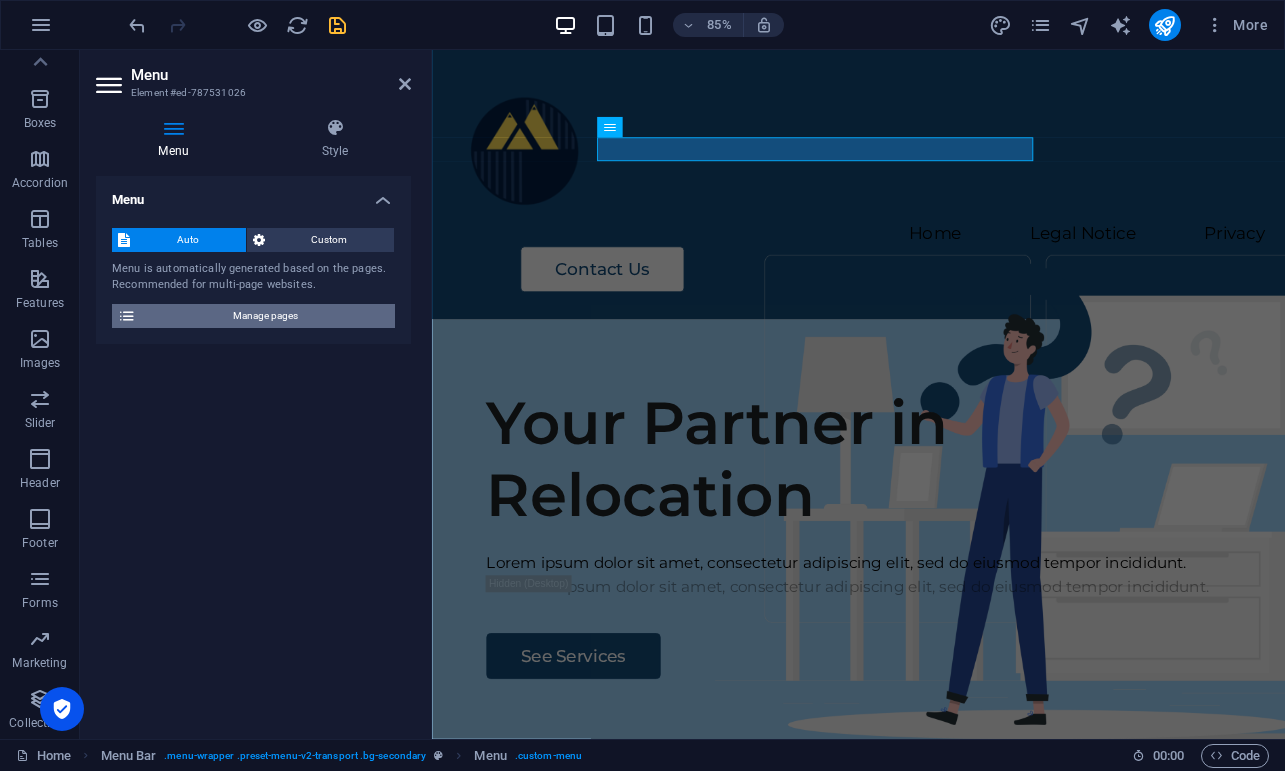 click on "Manage pages" at bounding box center (265, 316) 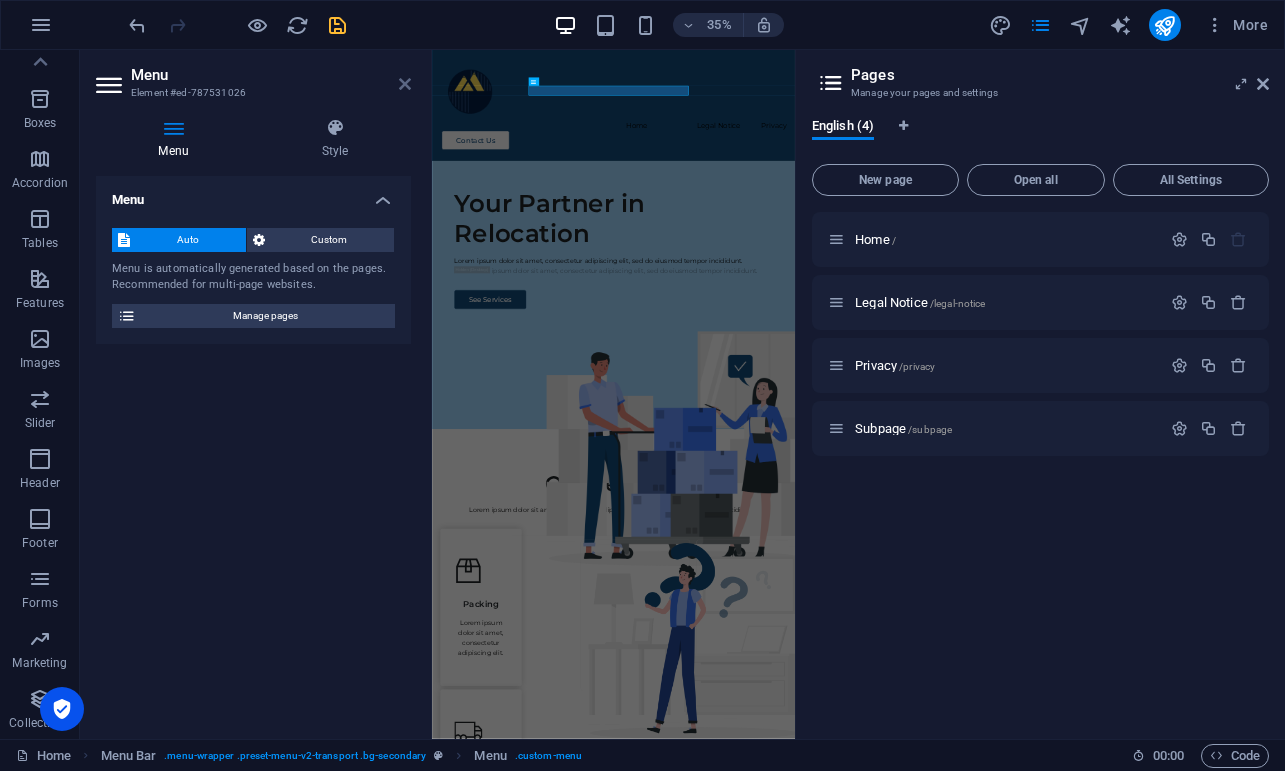 drag, startPoint x: 407, startPoint y: 87, endPoint x: 653, endPoint y: 156, distance: 255.49364 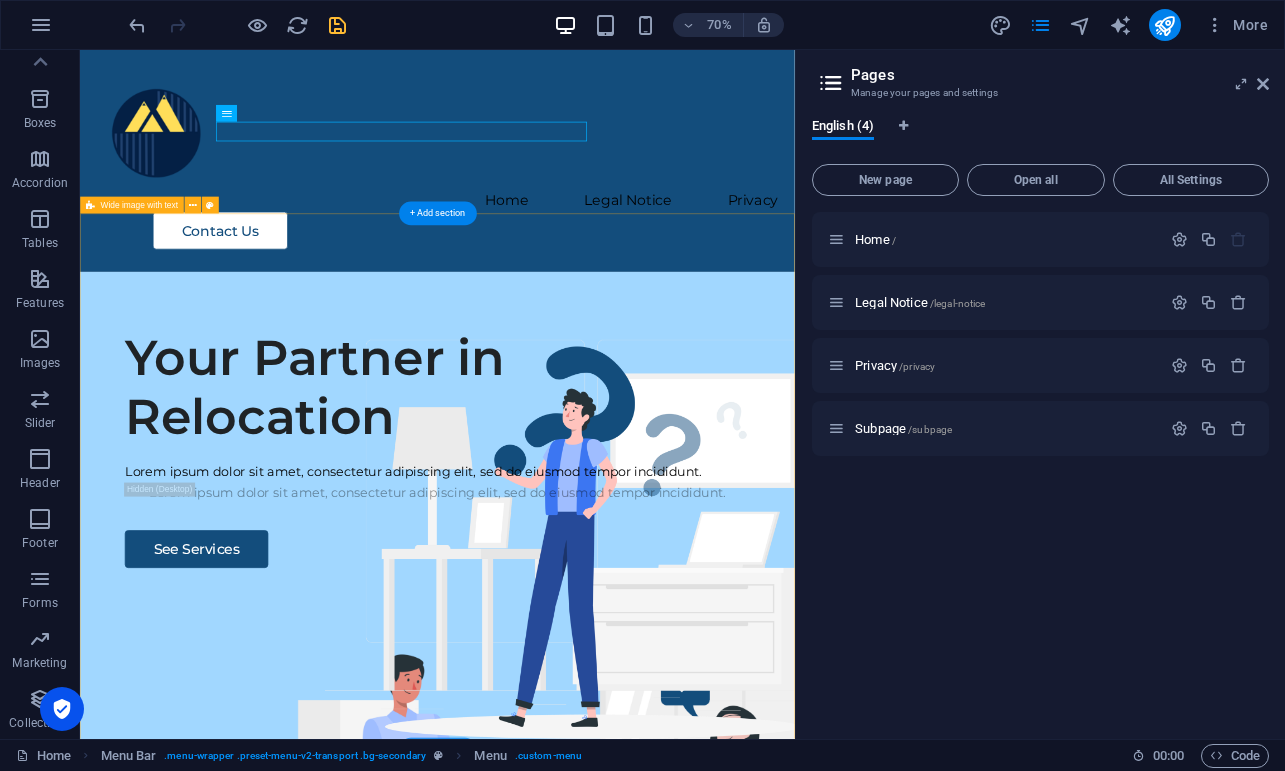 click on "Your Partner in Relocation Lorem ipsum dolor sit amet, consectetur adipiscing elit, sed do eiusmod tempor incididunt.  Lorem ipsum dolor sit amet, consectetur adipiscing elit, sed do eiusmod tempor incididunt.  See Services" at bounding box center (590, 750) 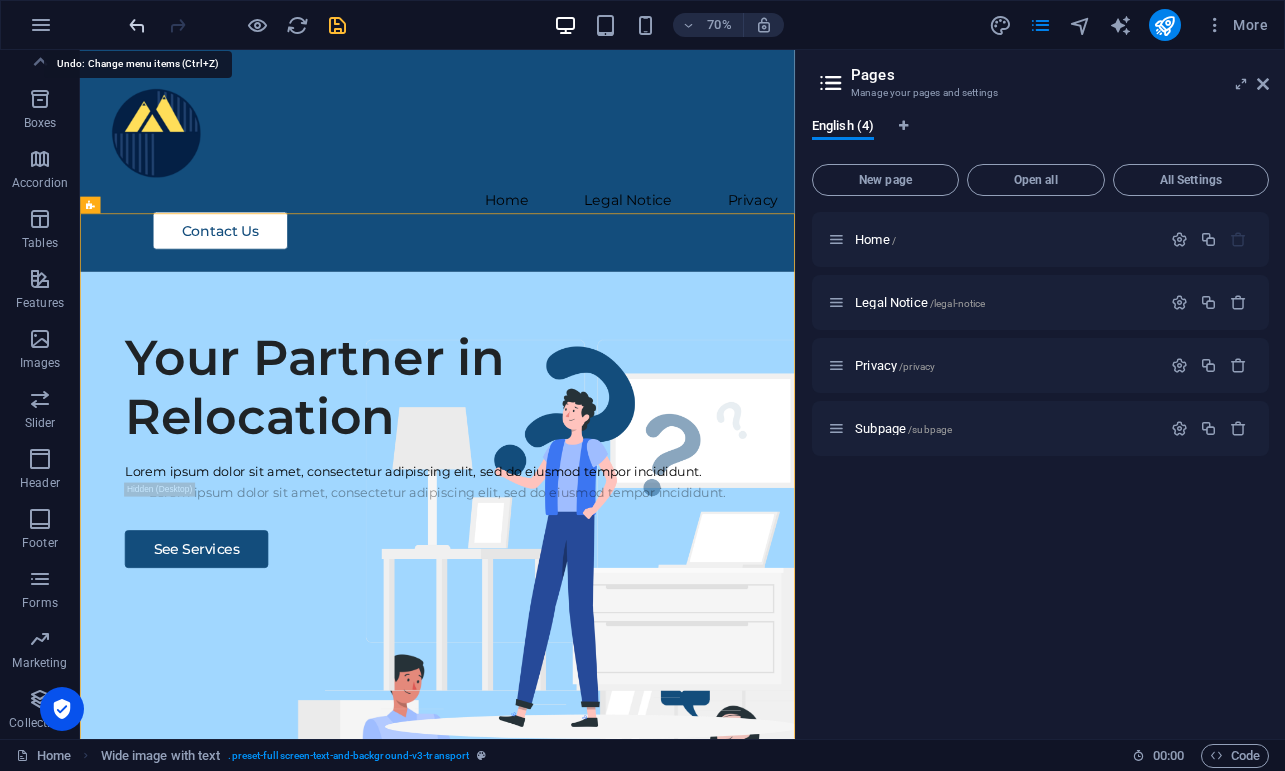 click at bounding box center [137, 25] 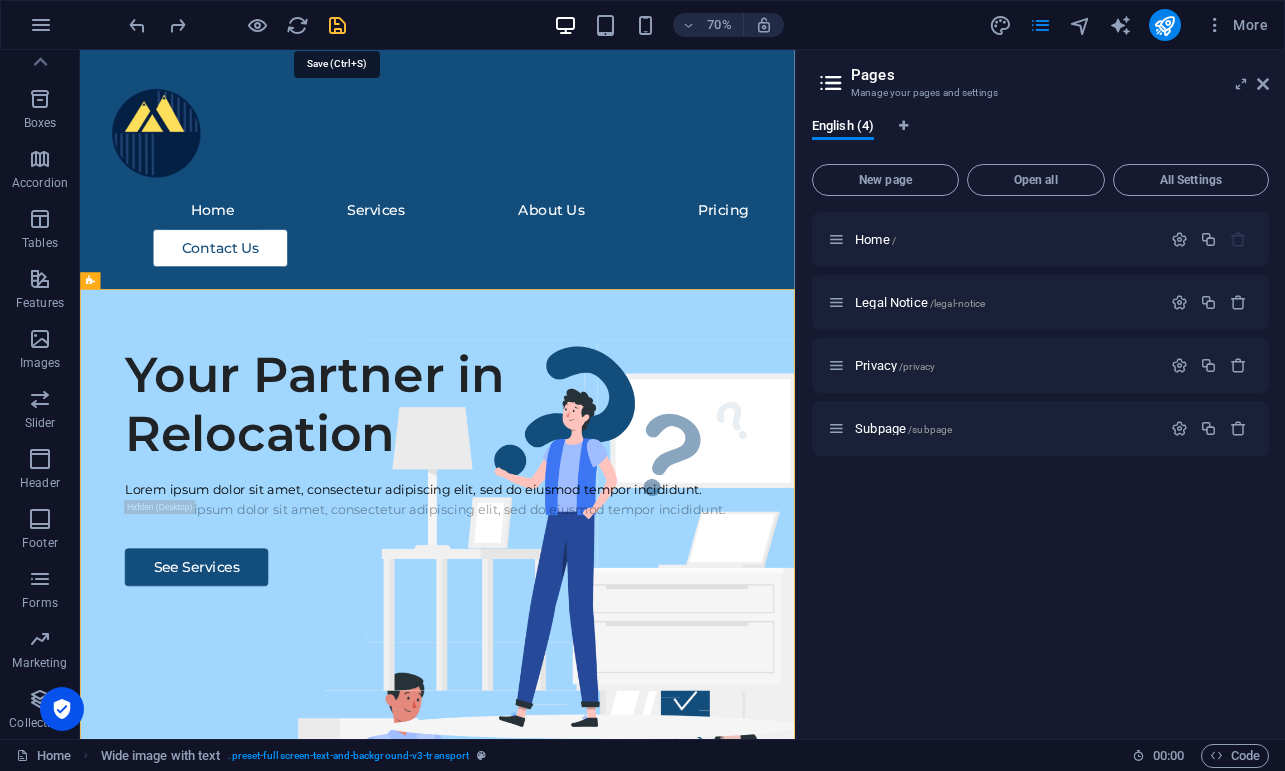click at bounding box center [337, 25] 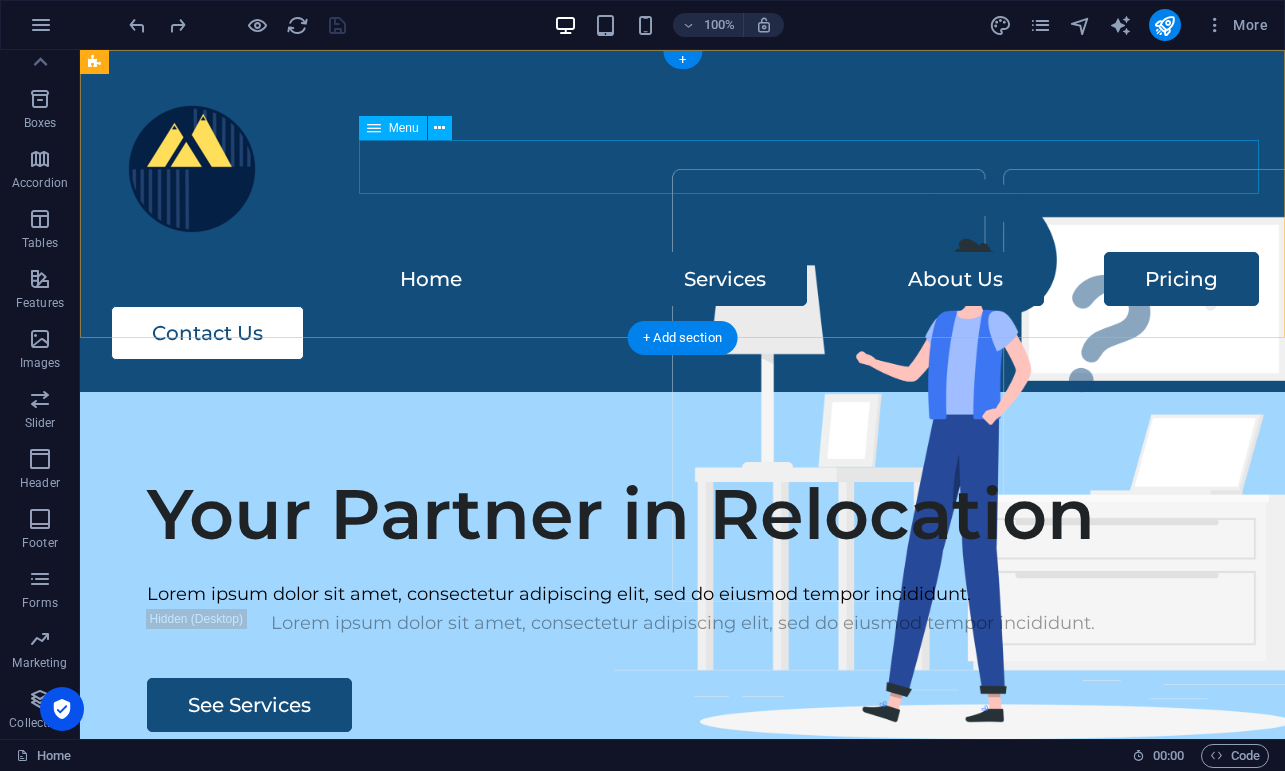 click on "Home Services About Us Pricing" at bounding box center [683, 279] 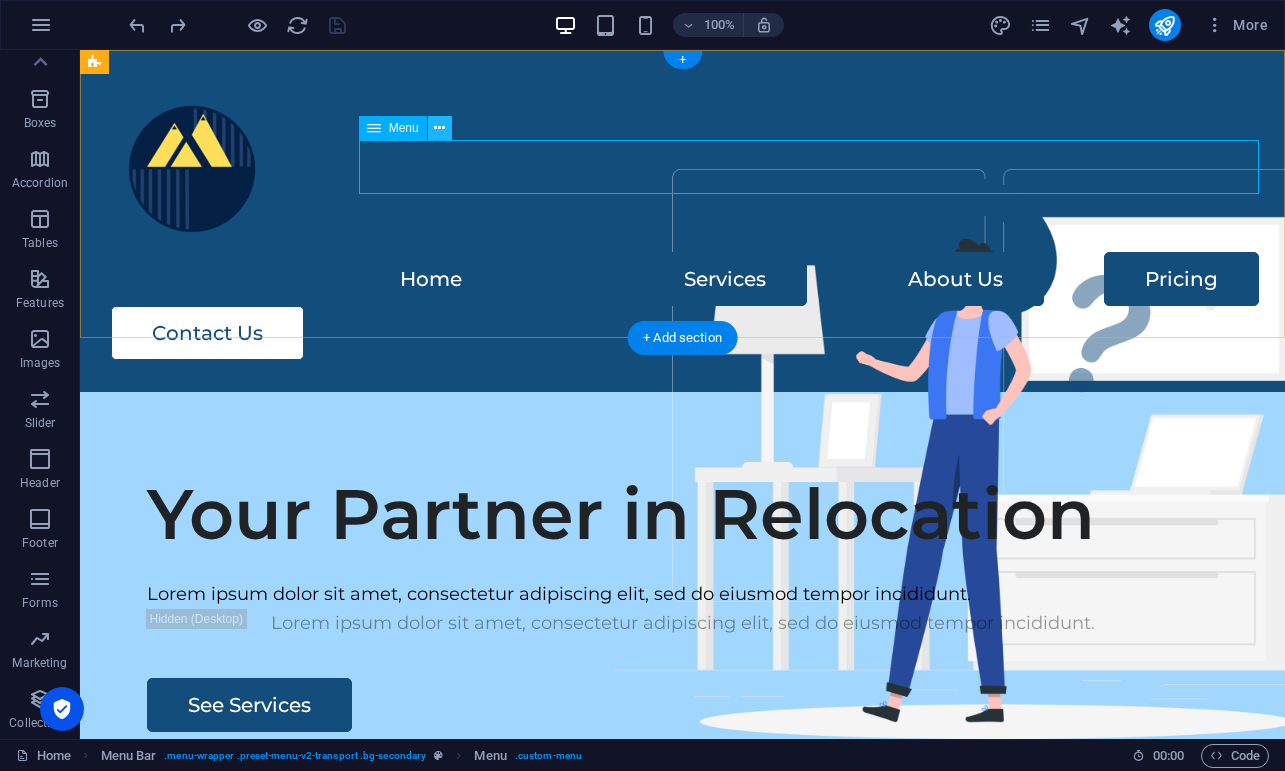 click at bounding box center [439, 128] 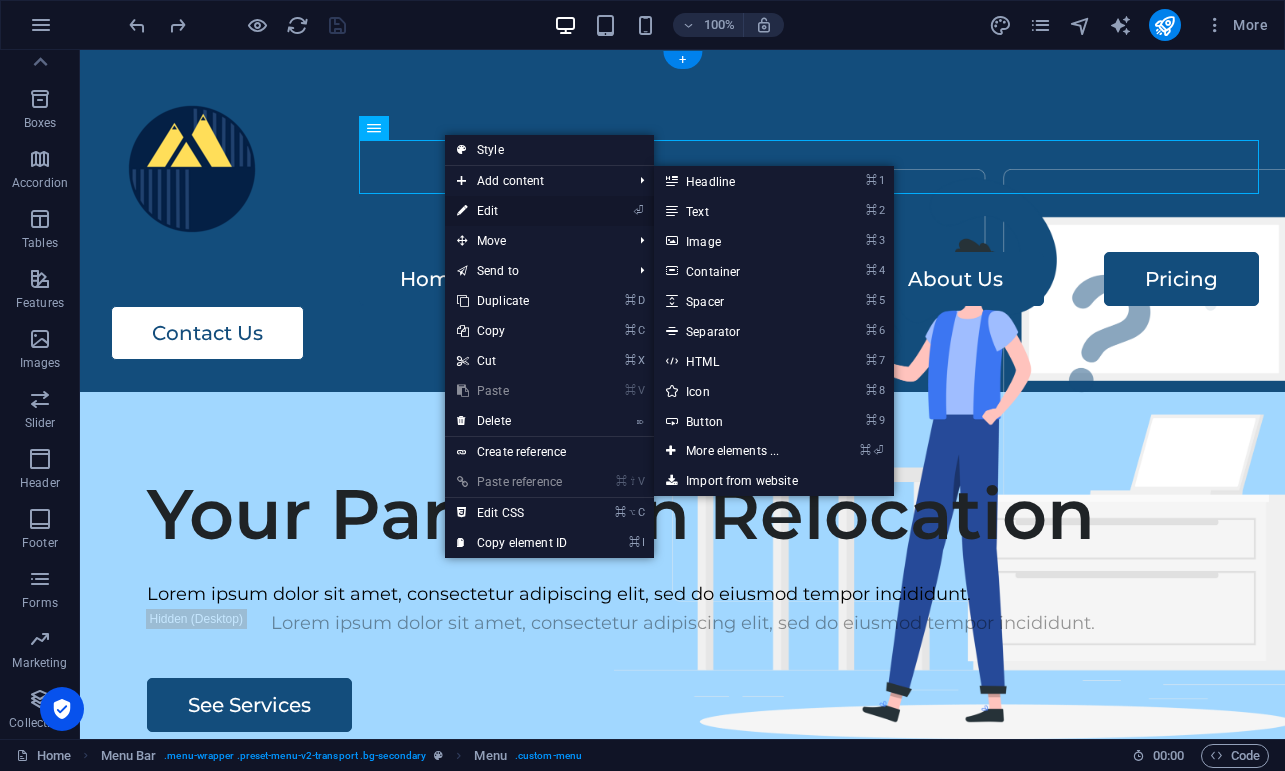 click on "⏎  Edit" at bounding box center [512, 211] 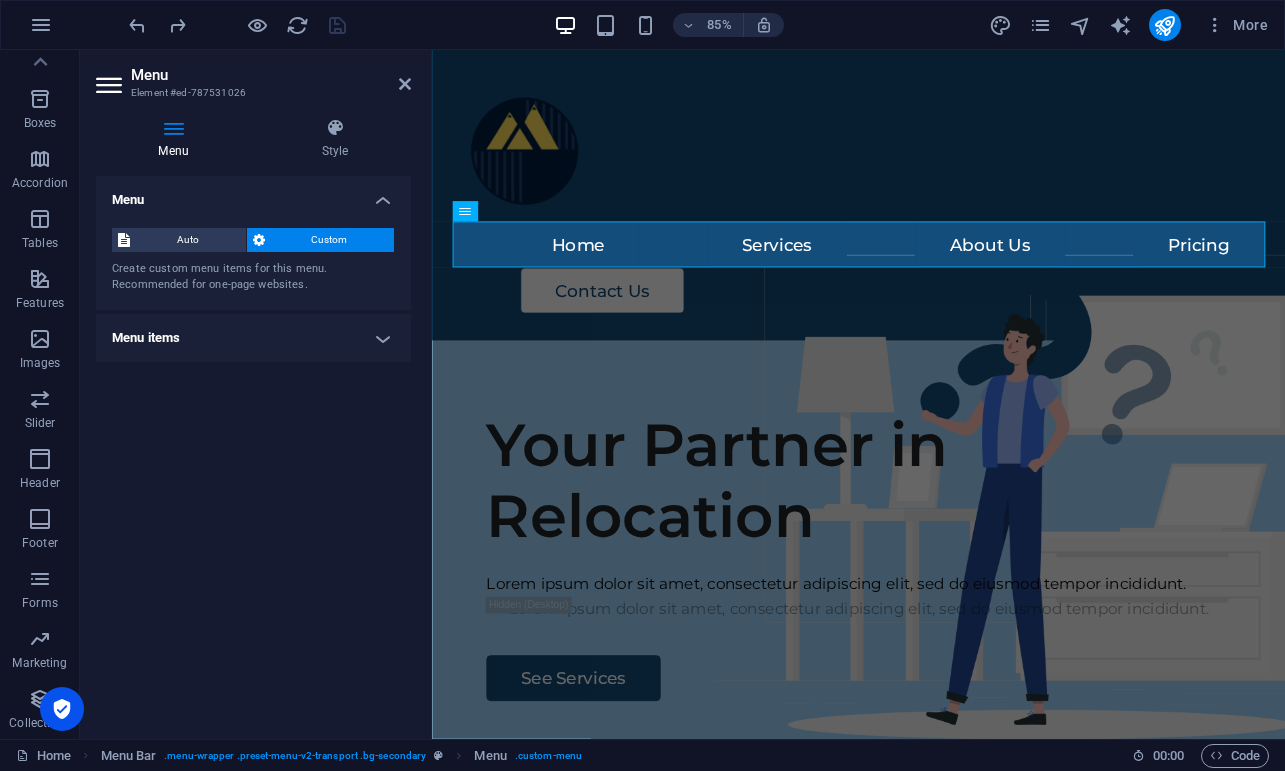 click on "Menu items" at bounding box center (253, 338) 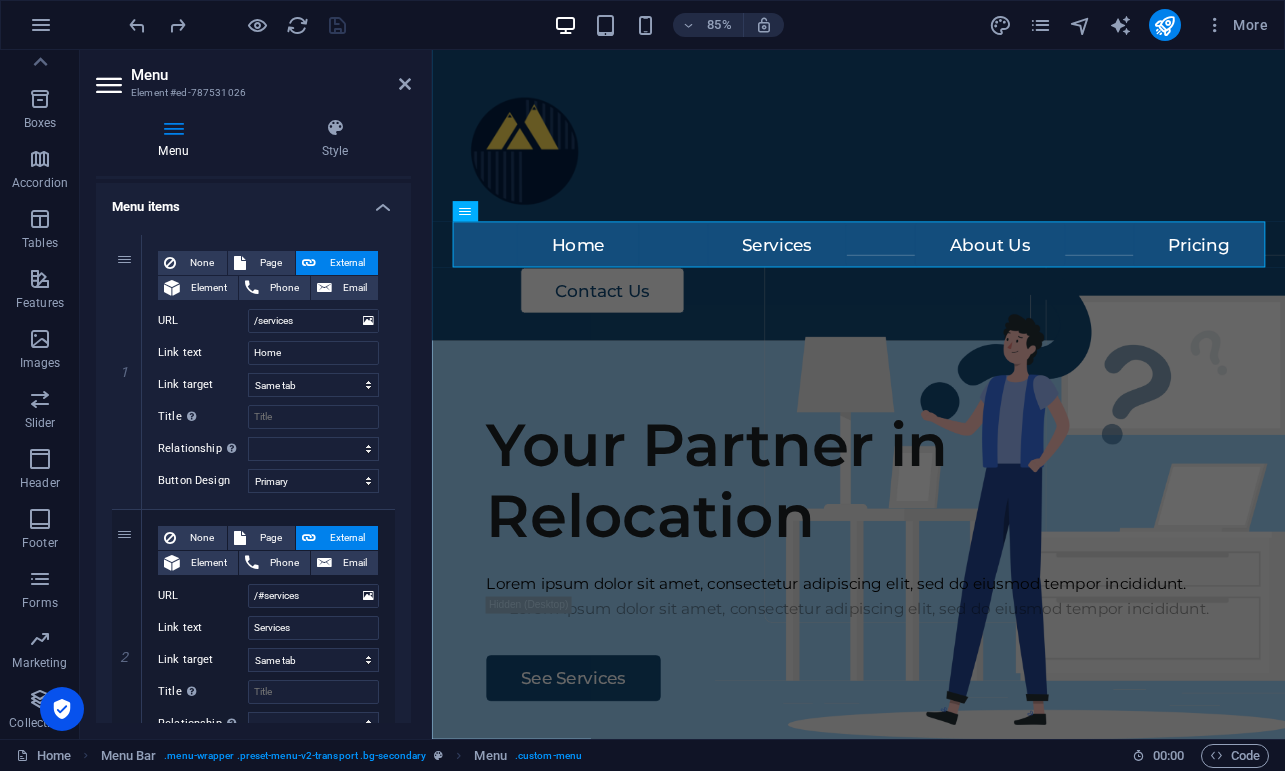 scroll, scrollTop: 138, scrollLeft: 0, axis: vertical 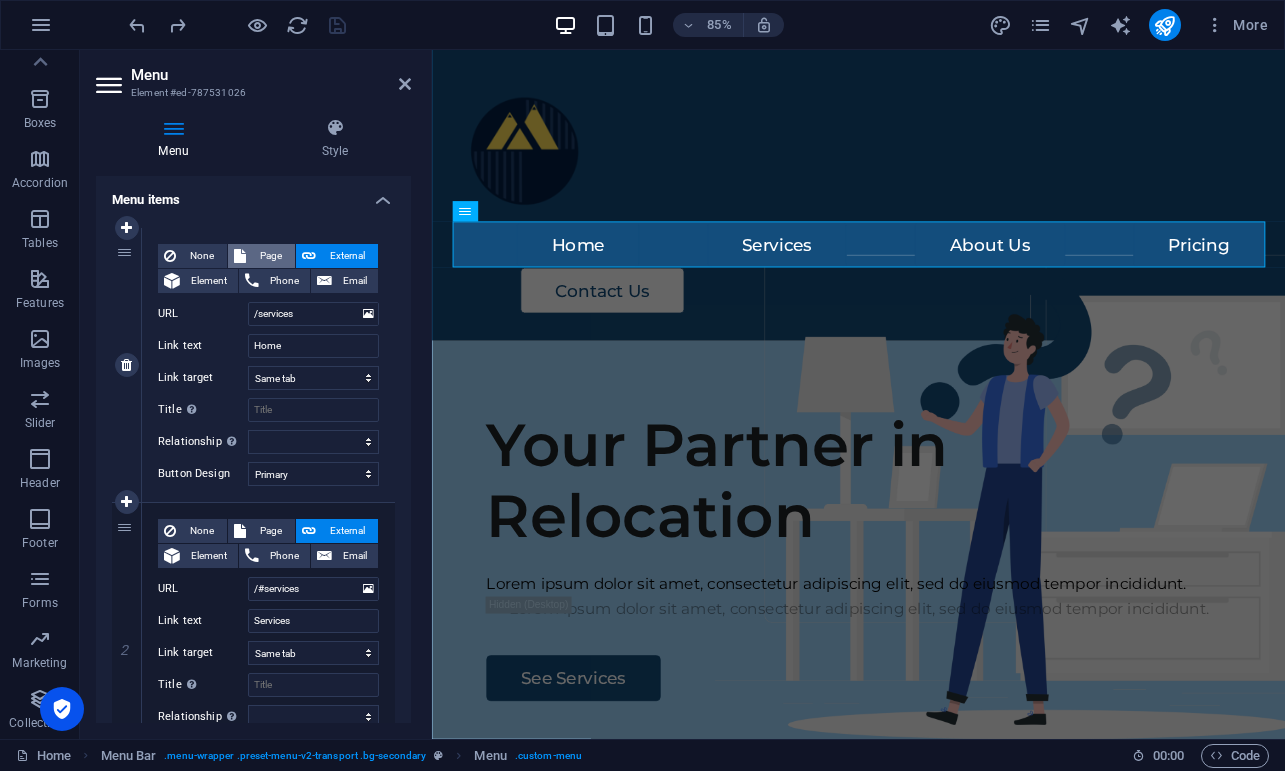 click on "Page" at bounding box center (270, 256) 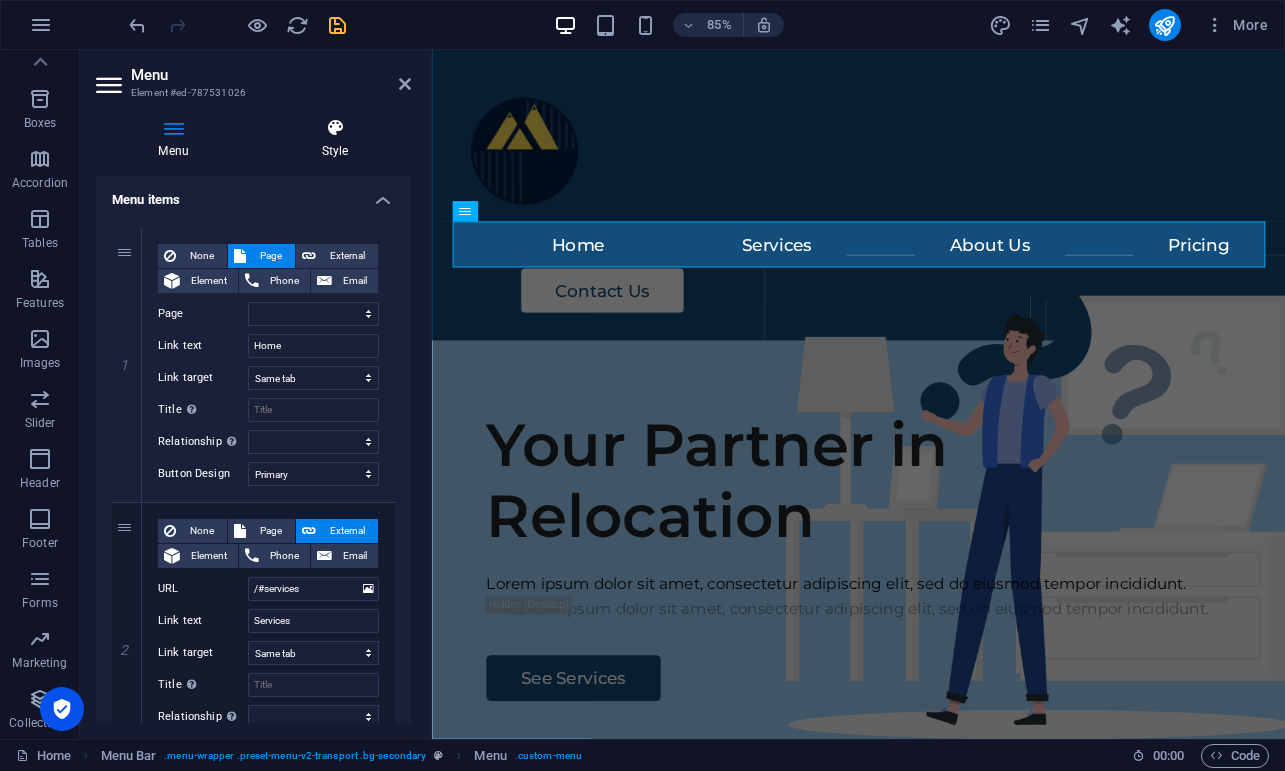 click on "Style" at bounding box center [335, 139] 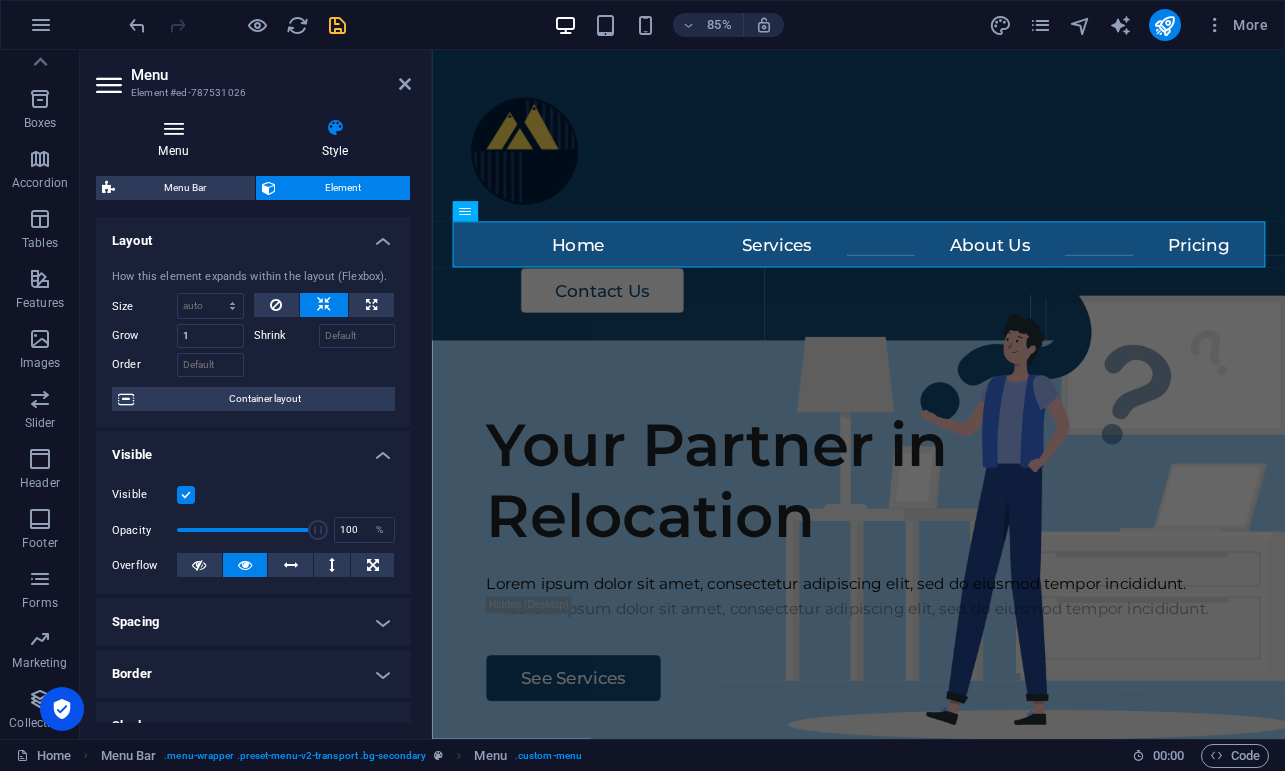 click at bounding box center [173, 128] 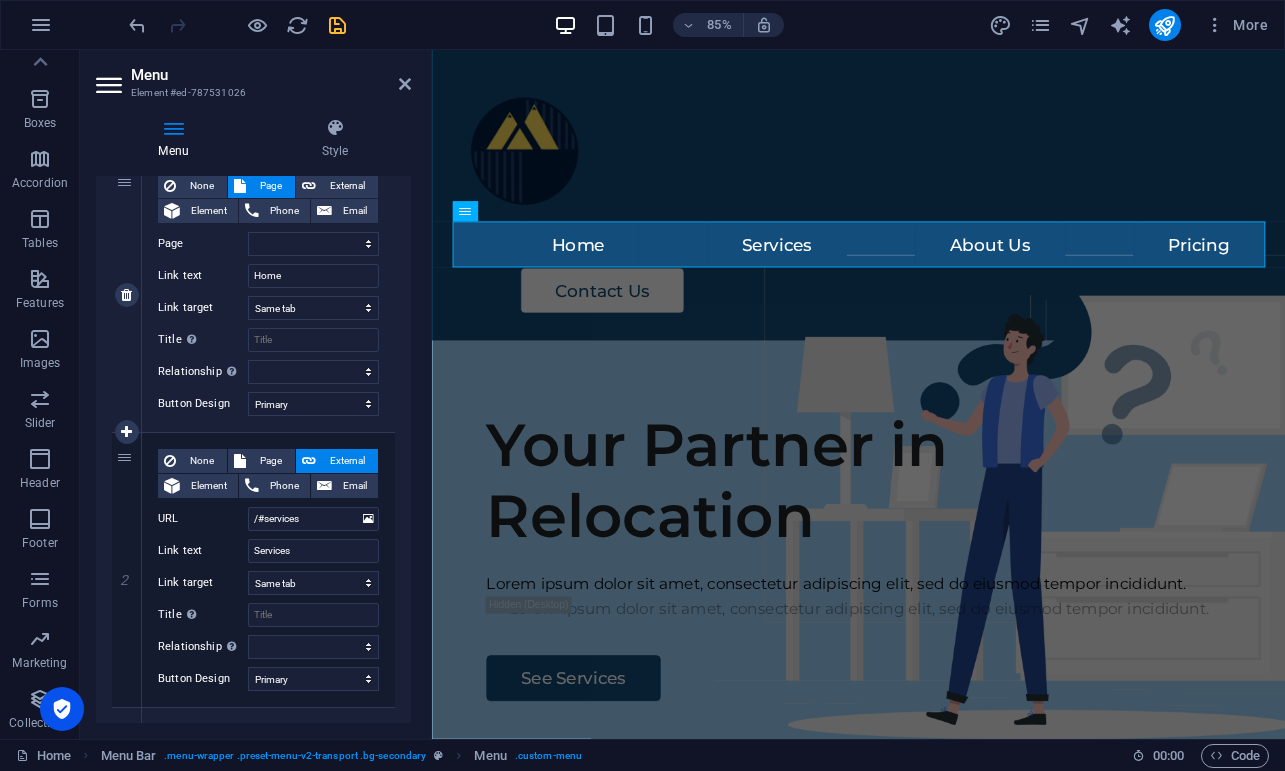 scroll, scrollTop: 213, scrollLeft: 0, axis: vertical 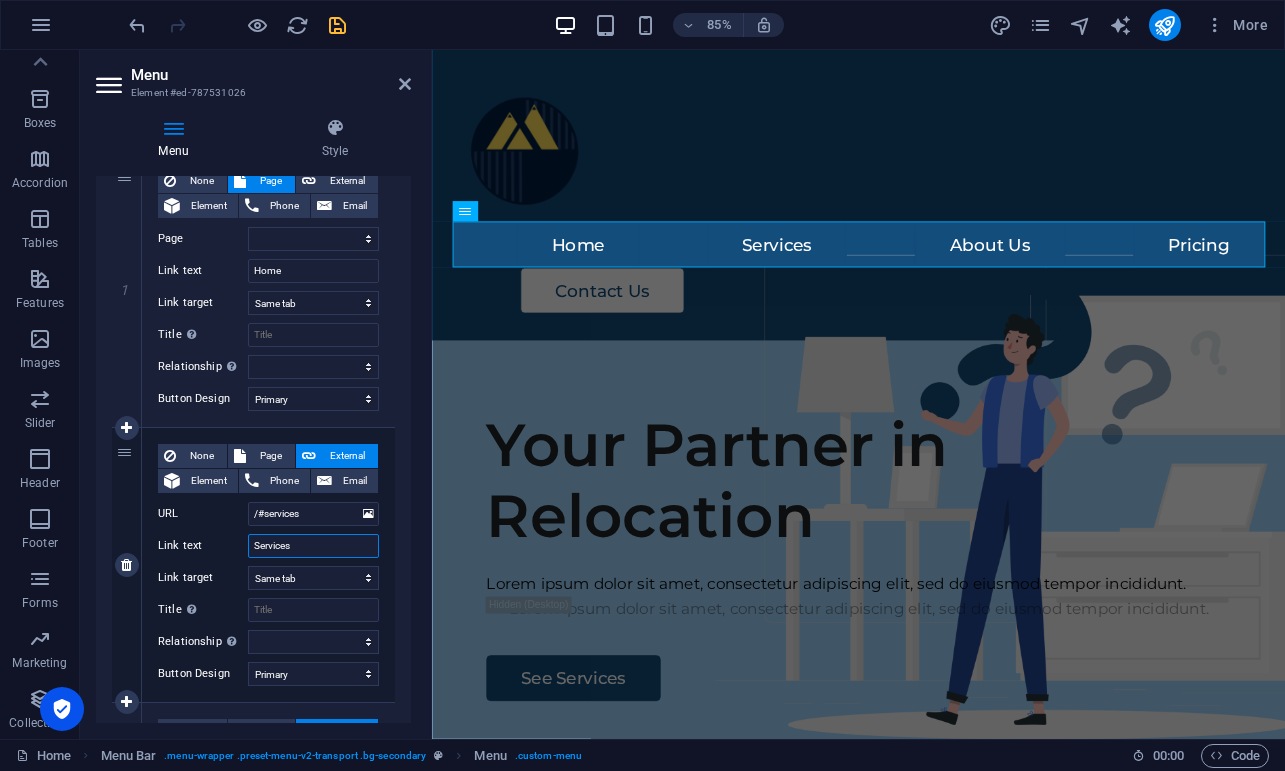 click on "Services" at bounding box center [313, 546] 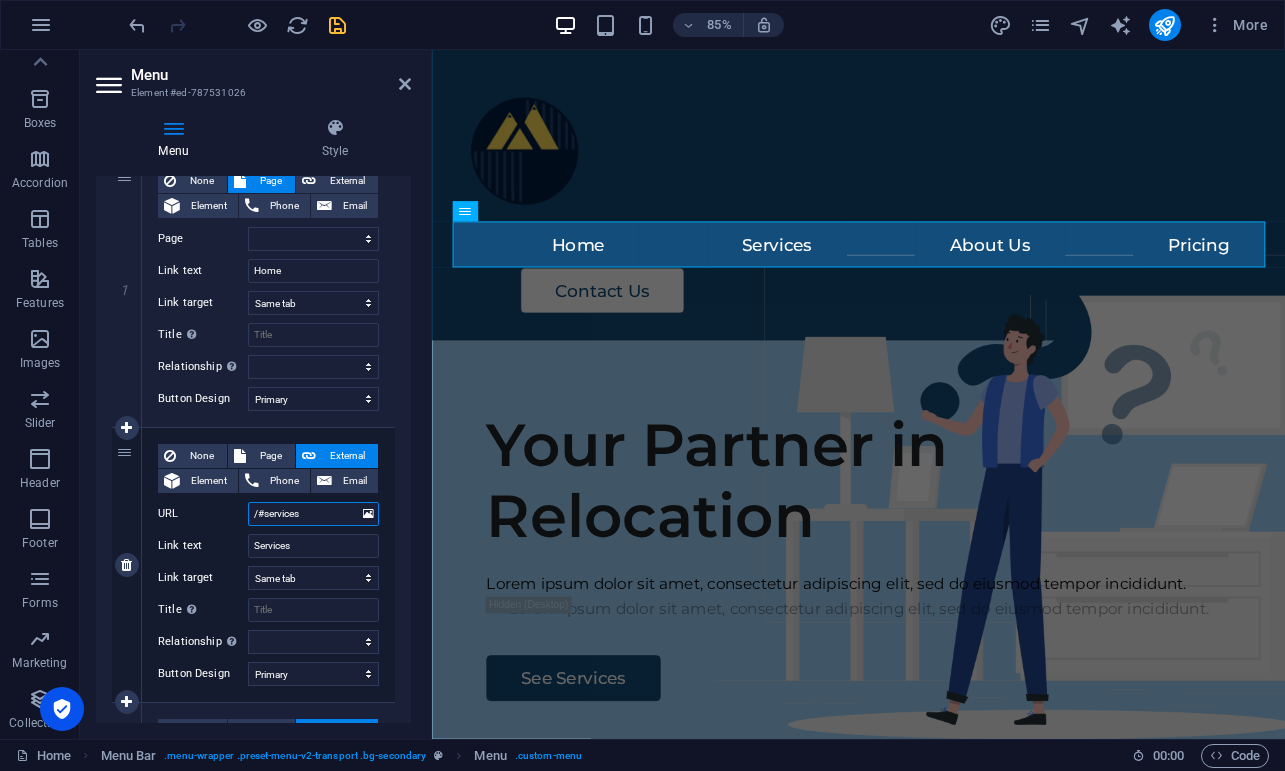 click on "/#services" at bounding box center [313, 514] 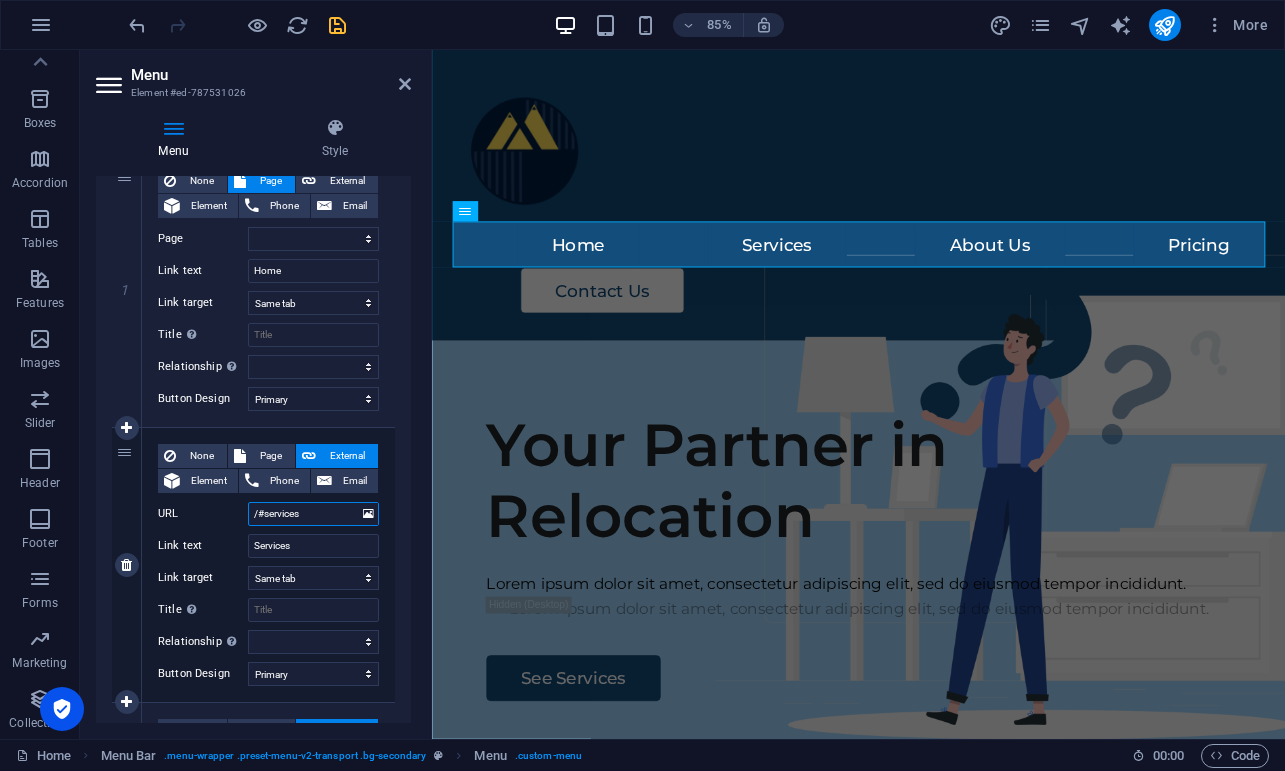 click on "/#services" at bounding box center [313, 514] 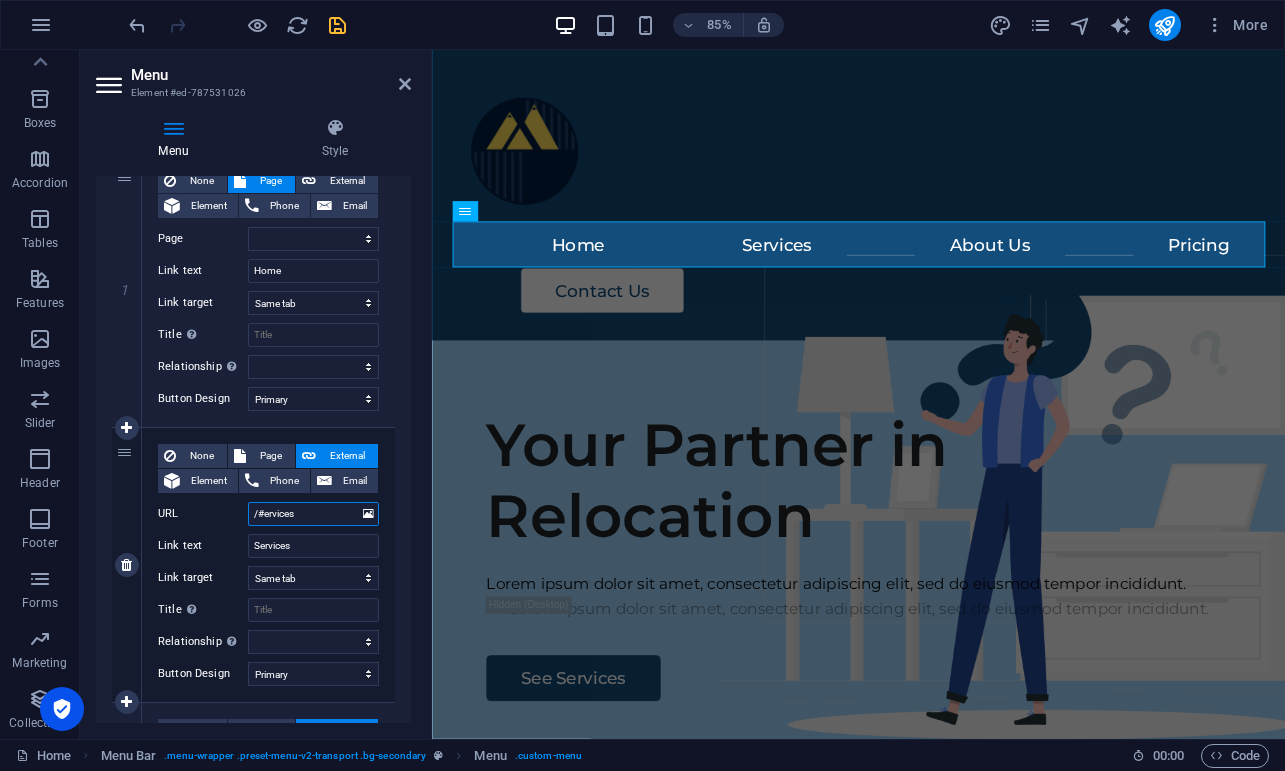 select 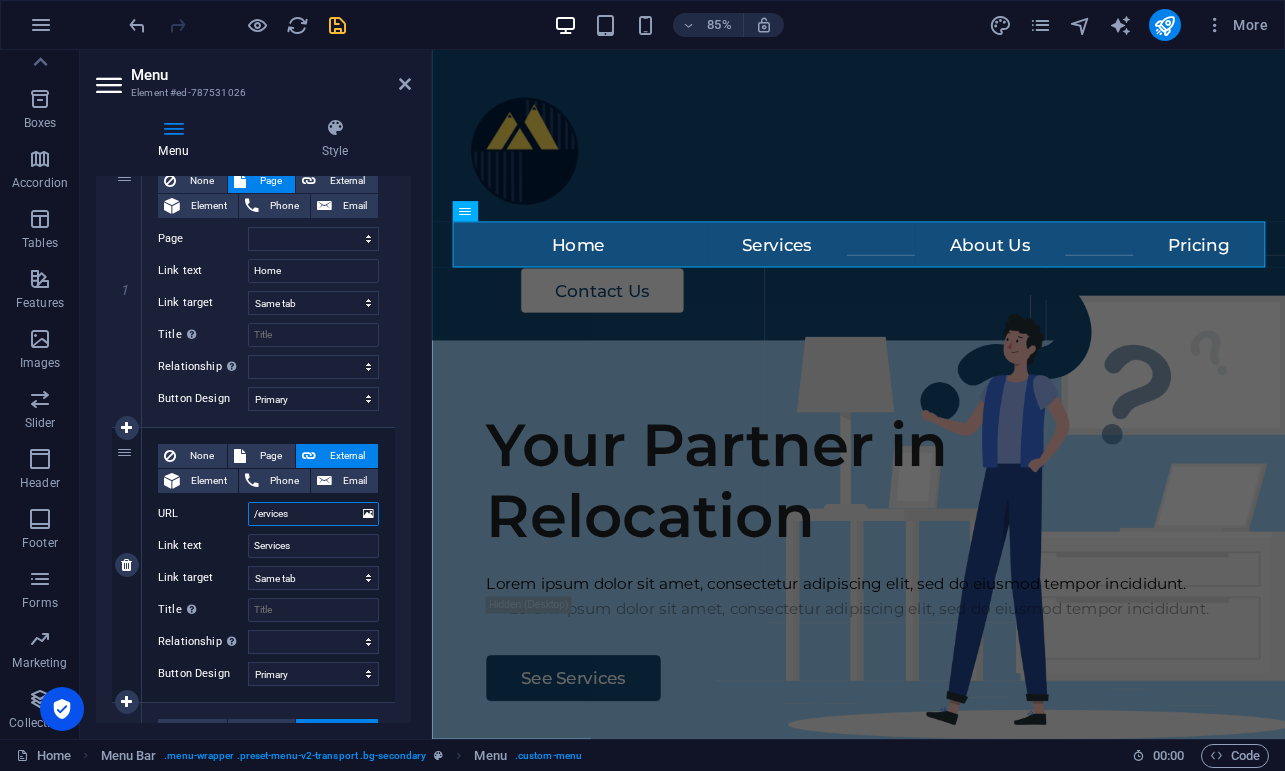 type on "/services" 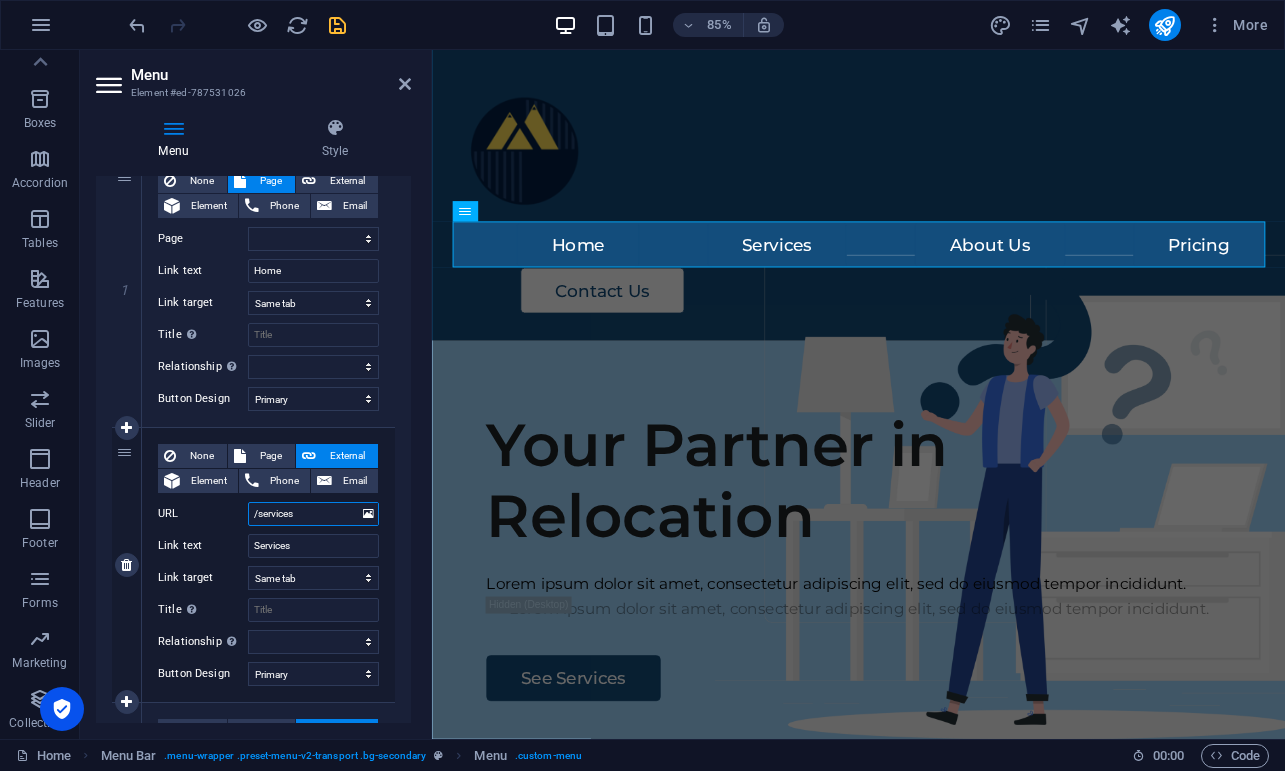 select 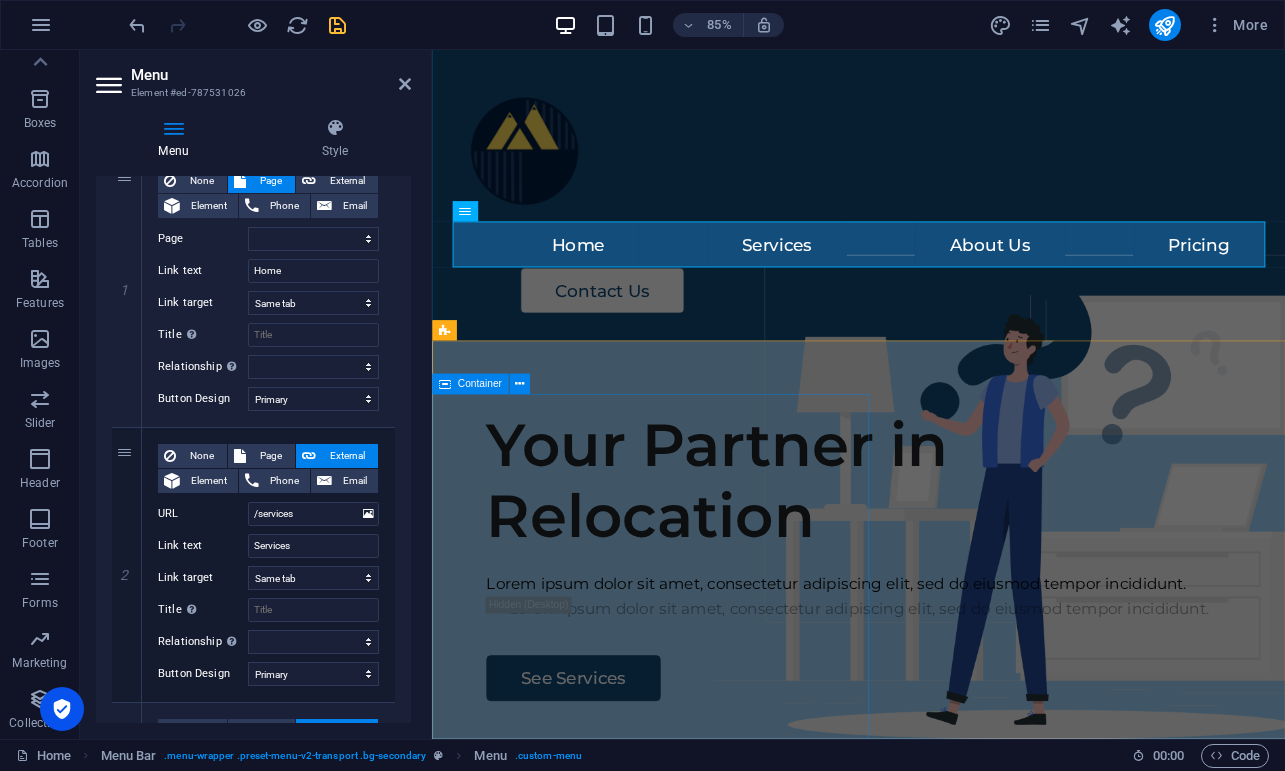 click on "Your Partner in Relocation Lorem ipsum dolor sit amet, consectetur adipiscing elit, sed do eiusmod tempor incididunt.  Lorem ipsum dolor sit amet, consectetur adipiscing elit, sed do eiusmod tempor incididunt.  See Services" at bounding box center (934, 775) 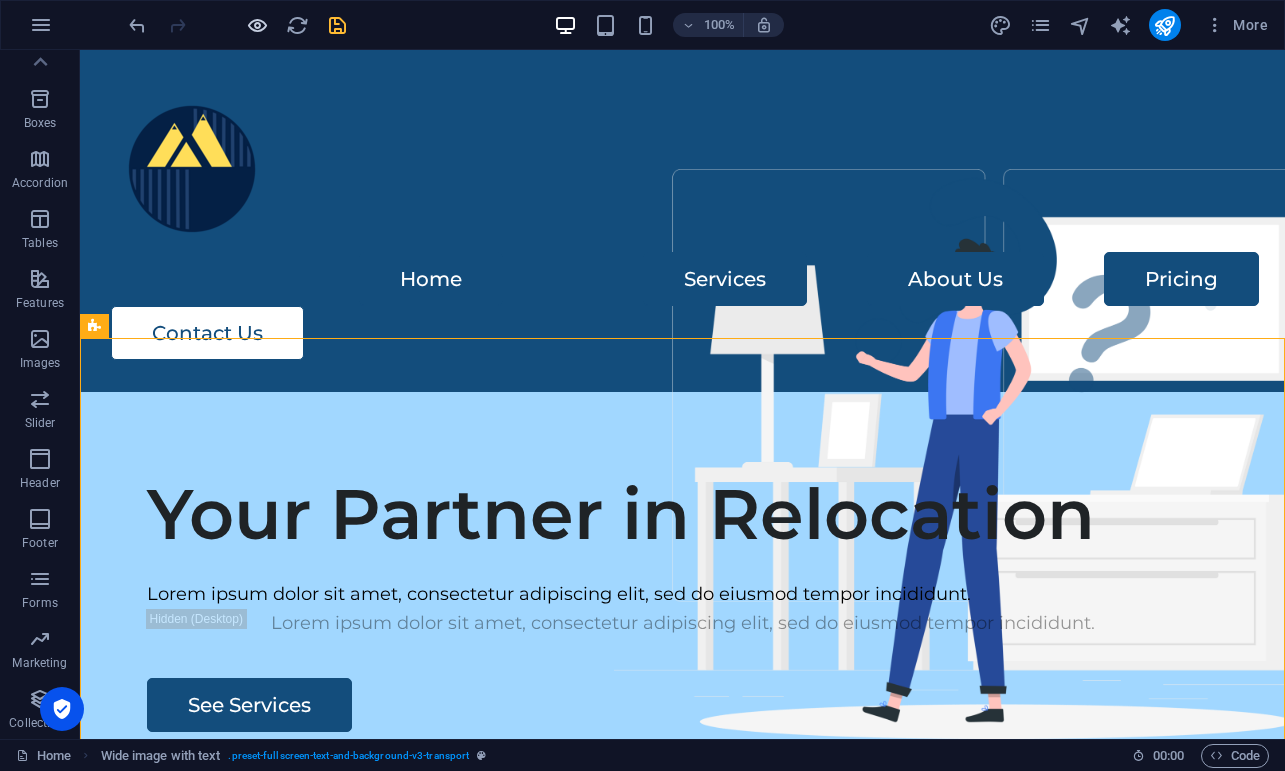click at bounding box center [257, 25] 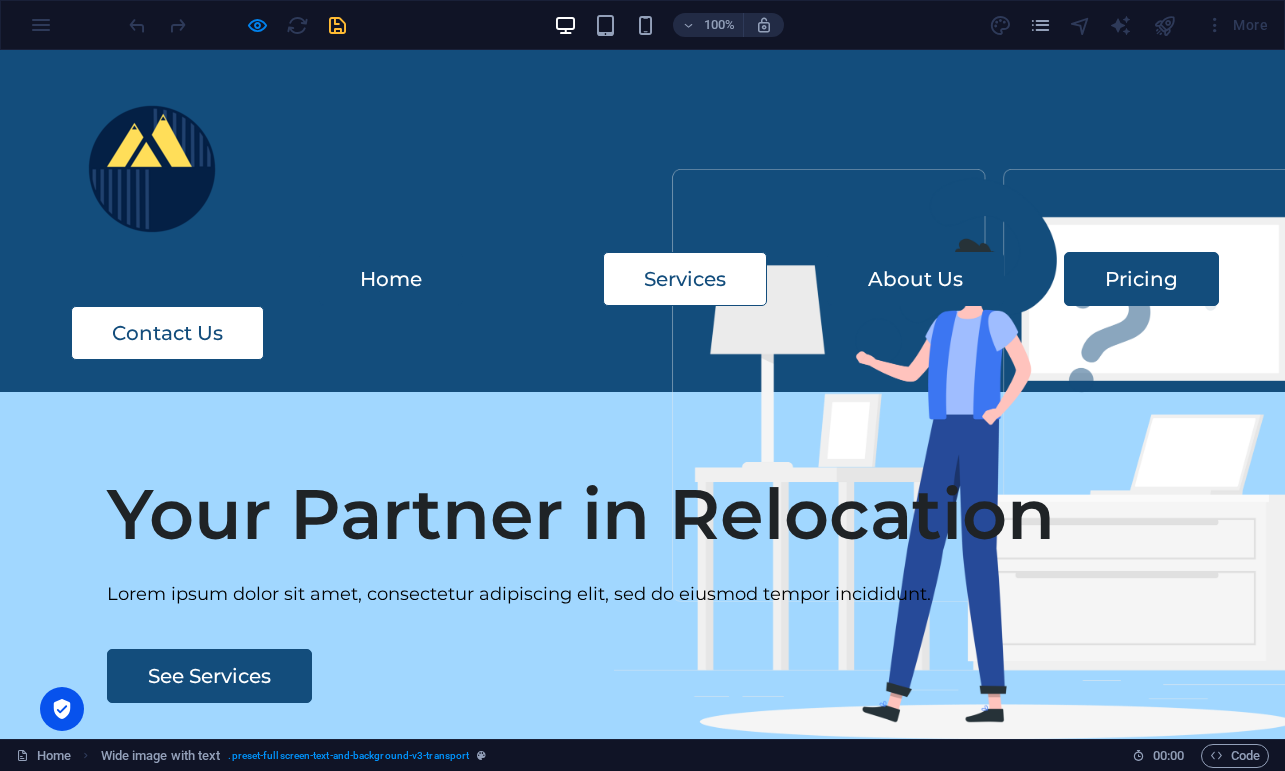 click on "Services" at bounding box center (685, 279) 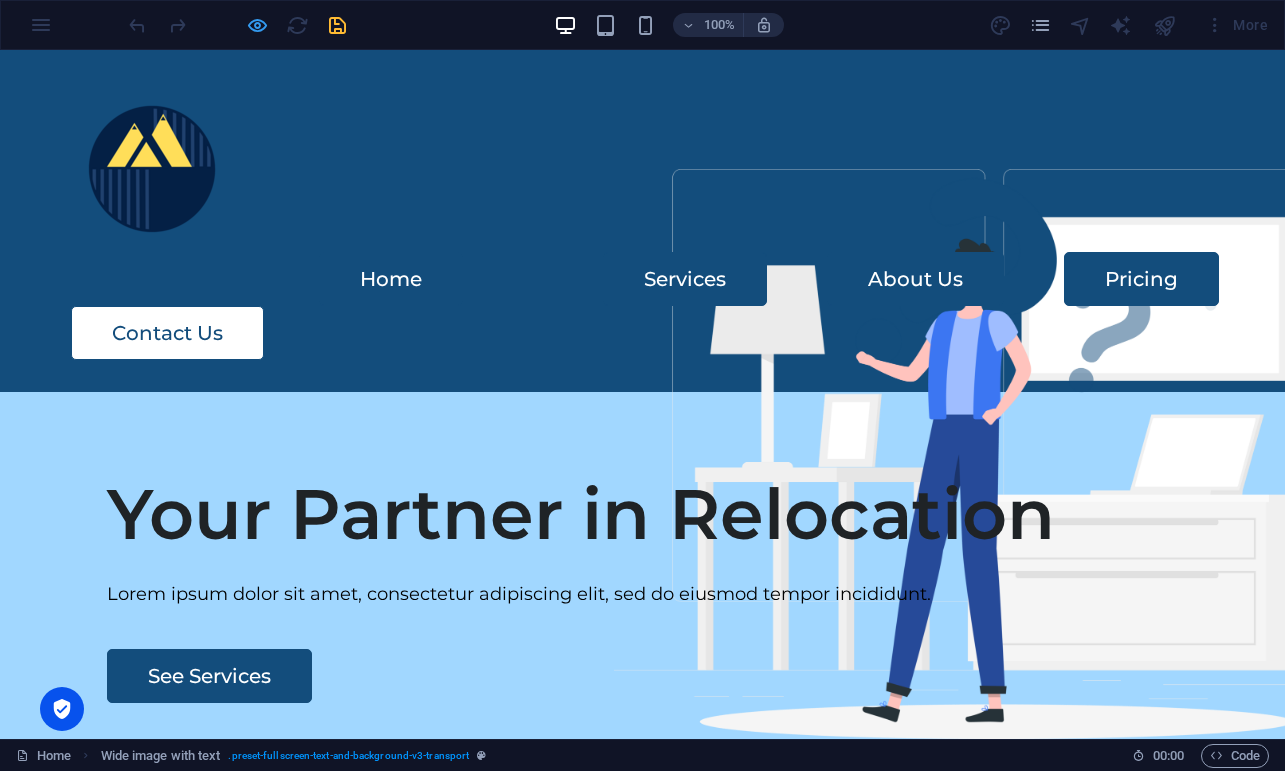 click at bounding box center [257, 25] 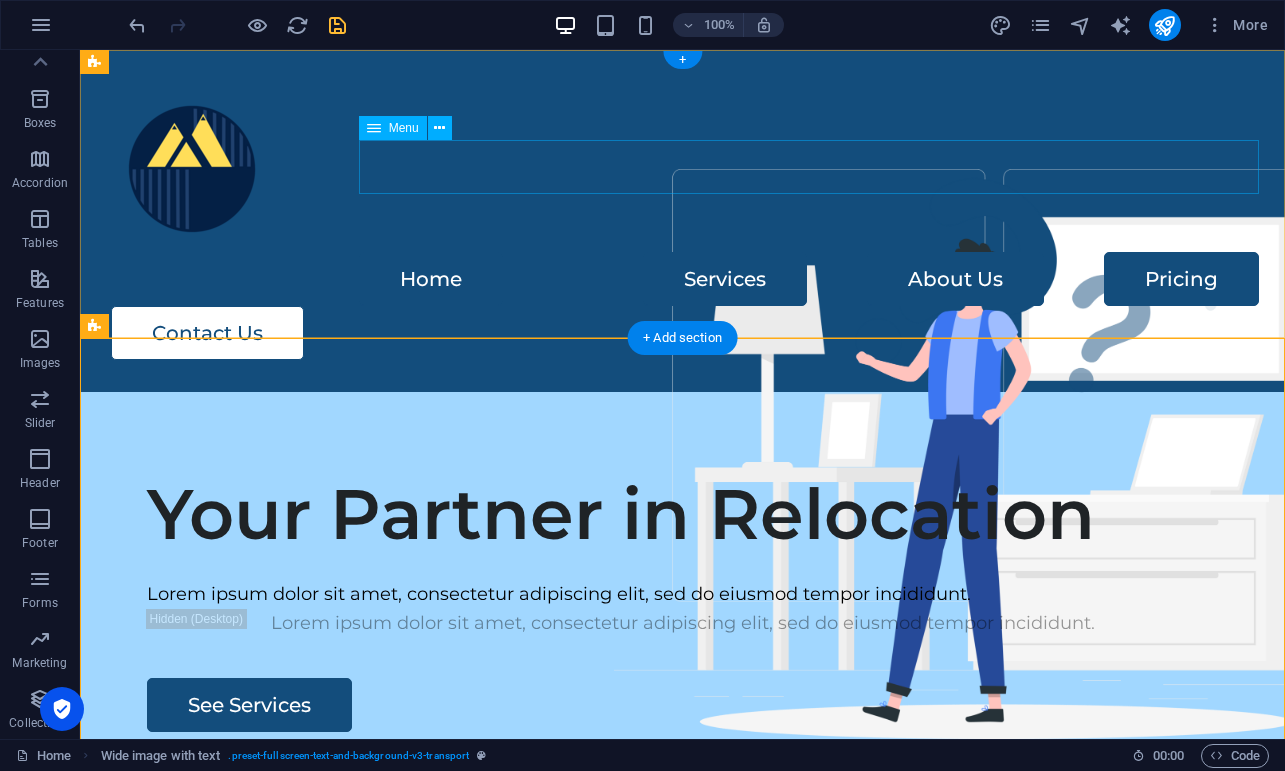 click on "Home Services About Us Pricing" at bounding box center [683, 279] 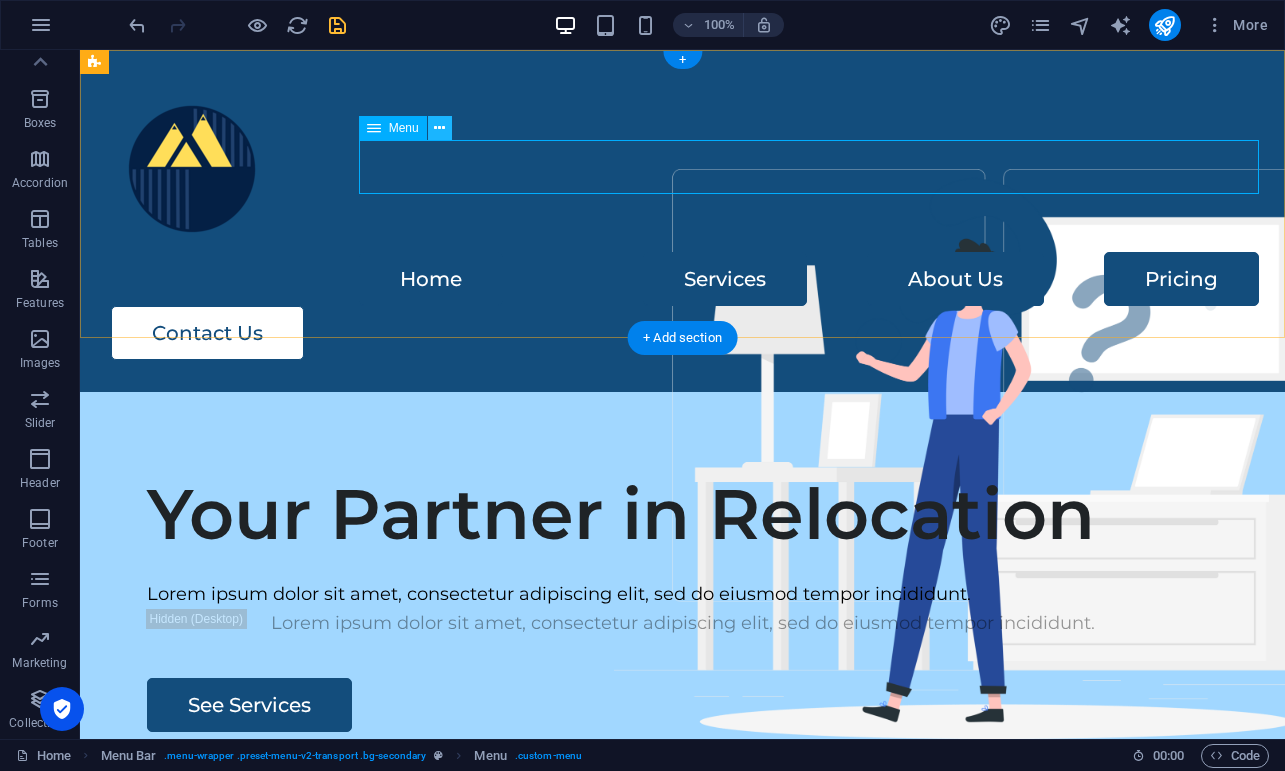 click at bounding box center [439, 128] 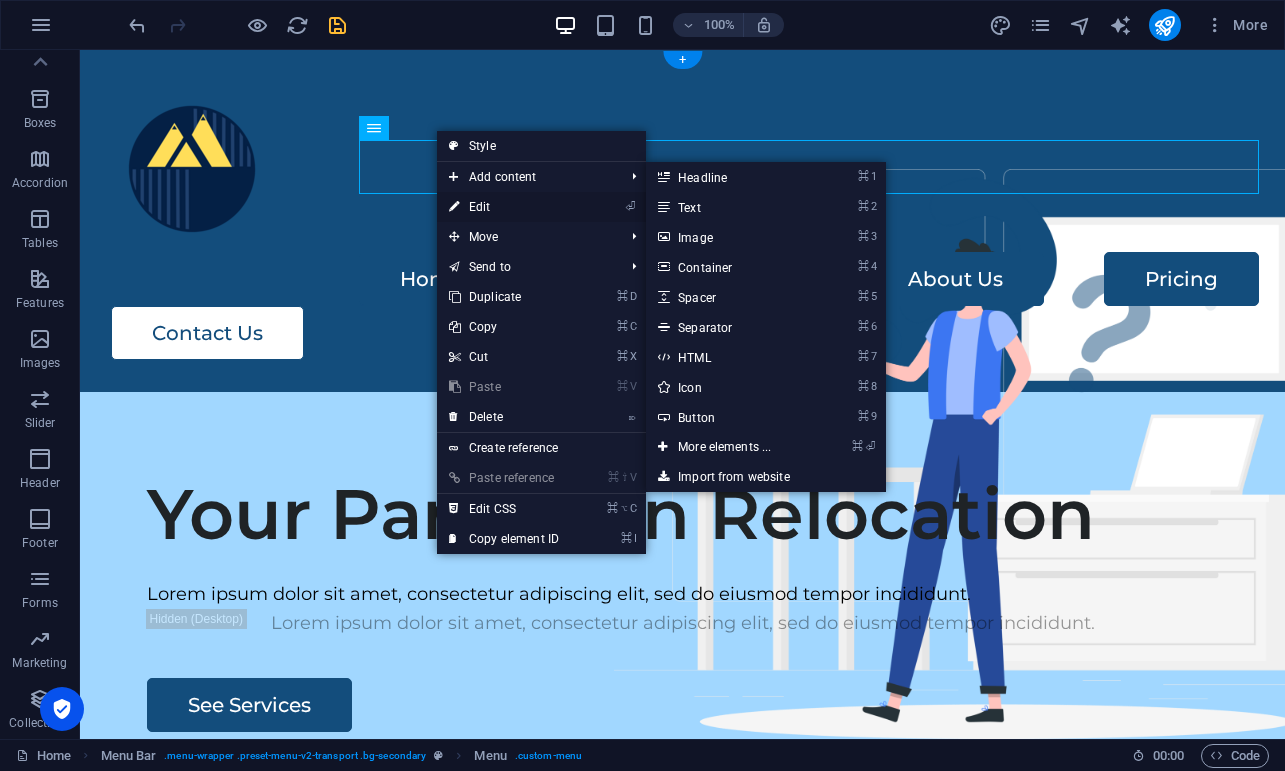 click on "⏎  Edit" at bounding box center [504, 207] 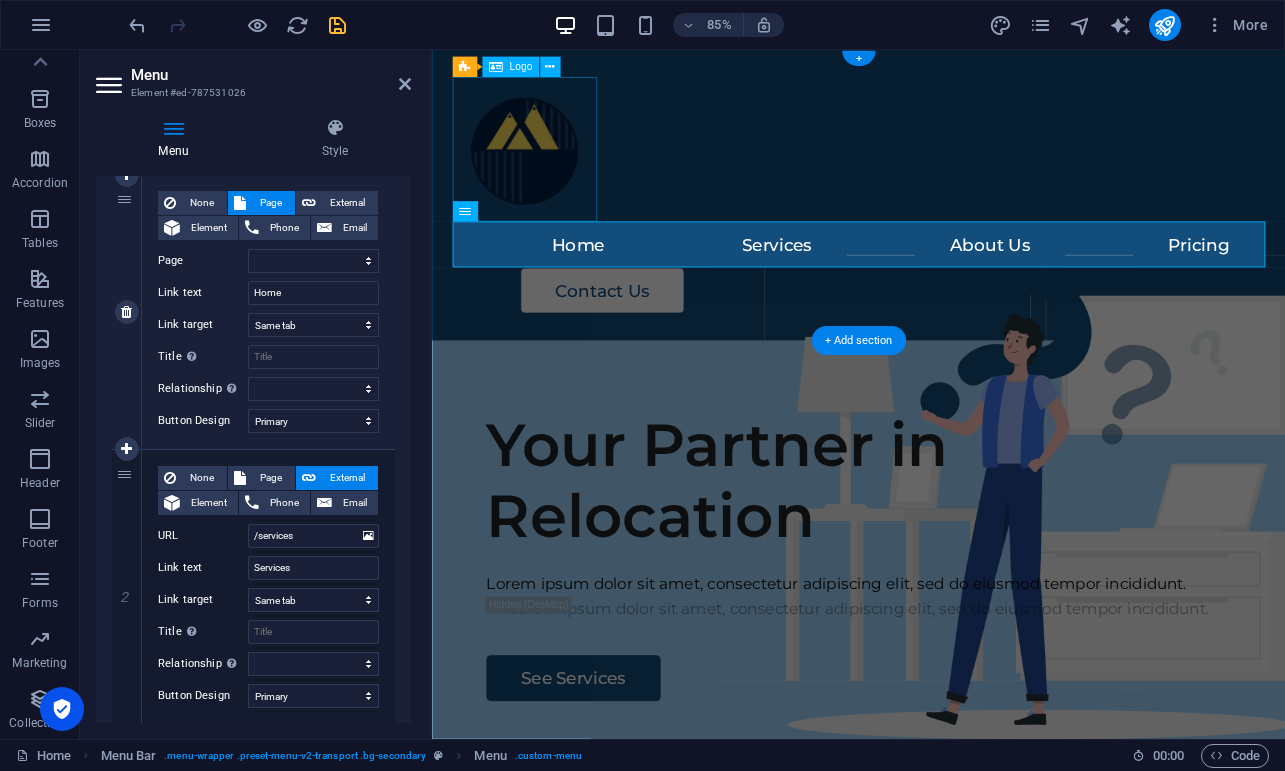 scroll, scrollTop: 192, scrollLeft: 0, axis: vertical 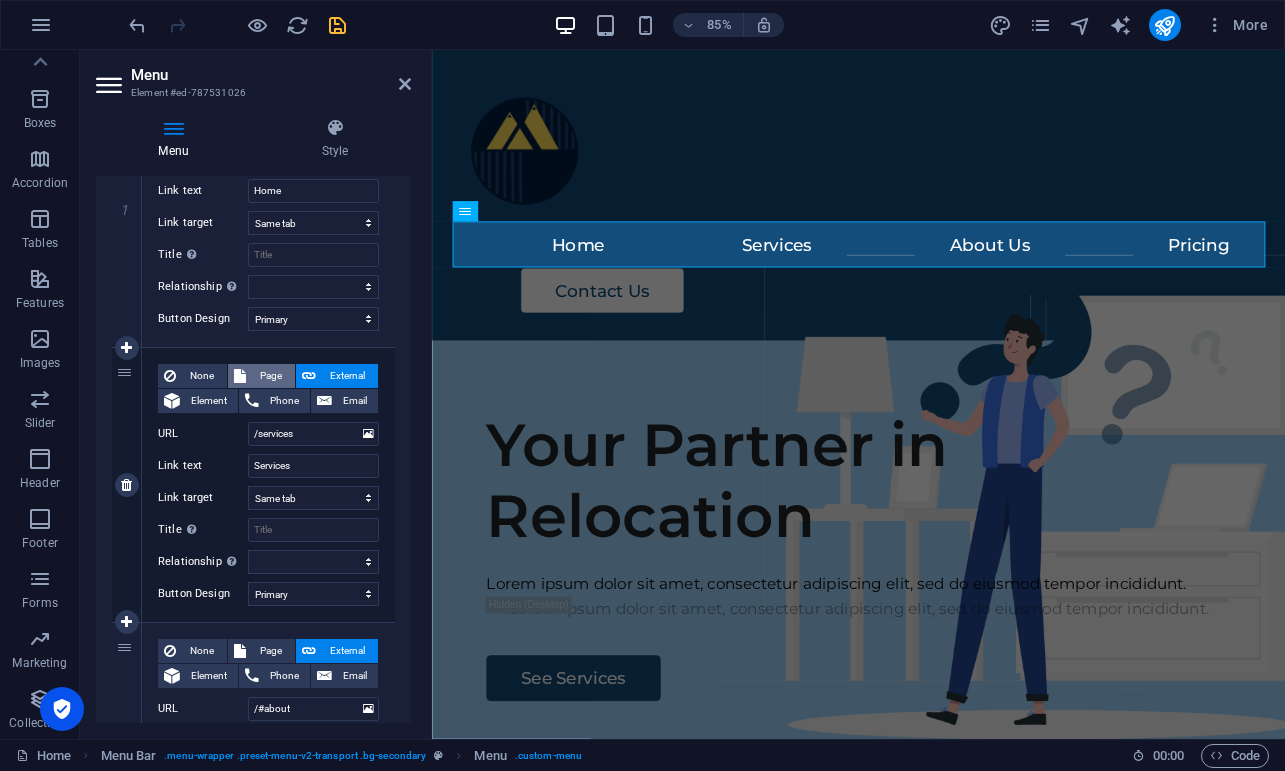 click on "Page" at bounding box center [261, 376] 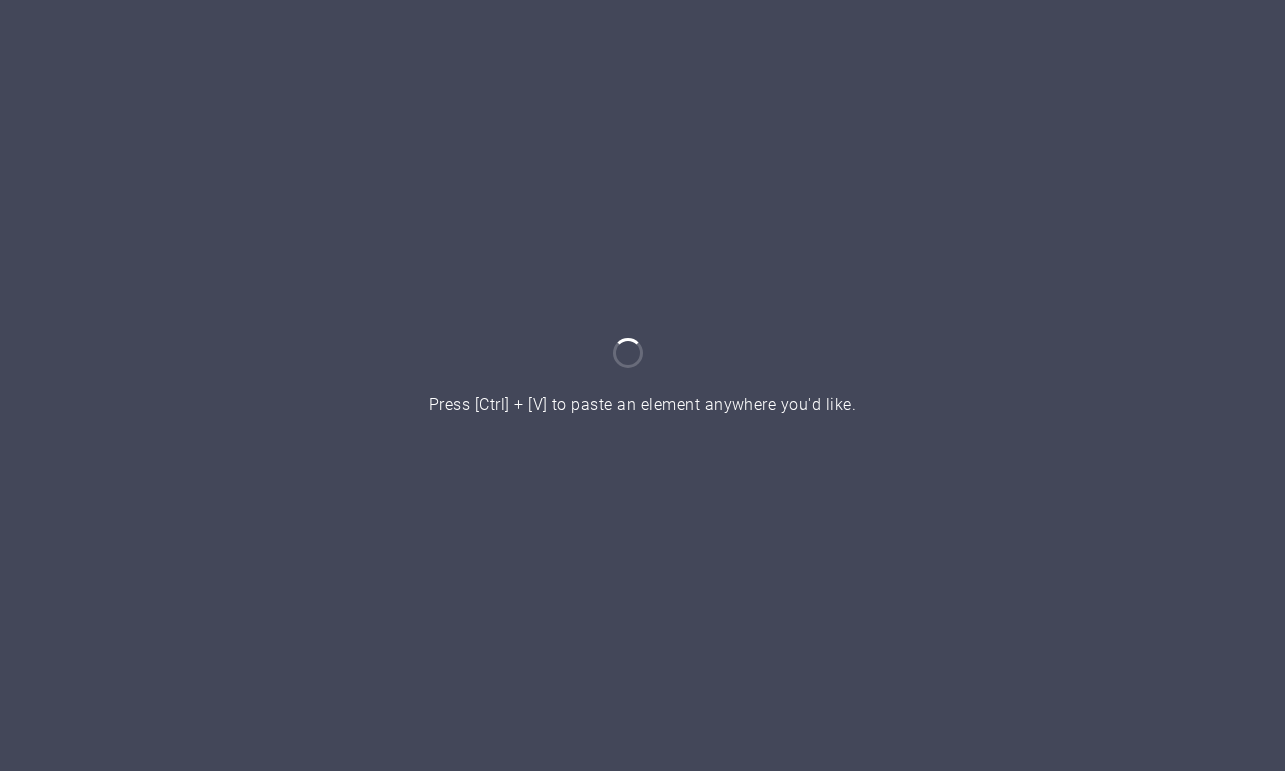 scroll, scrollTop: 0, scrollLeft: 0, axis: both 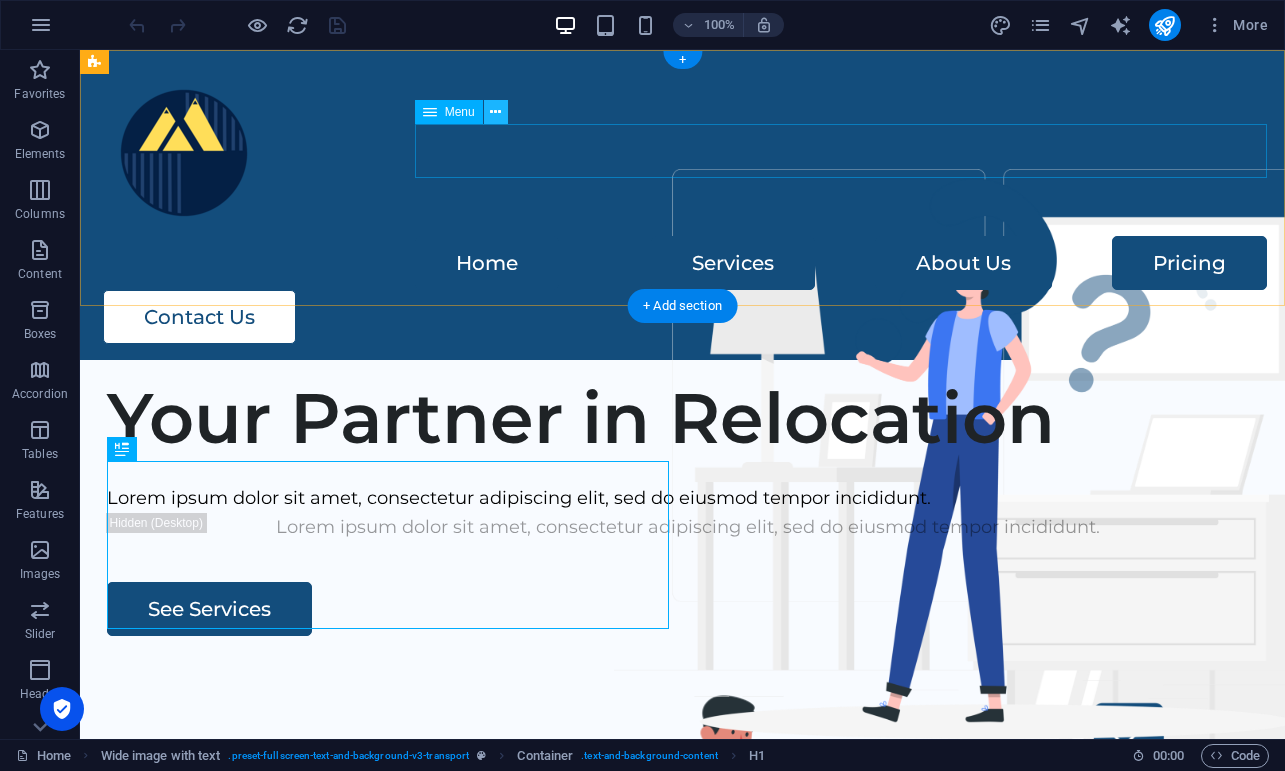 click at bounding box center [495, 112] 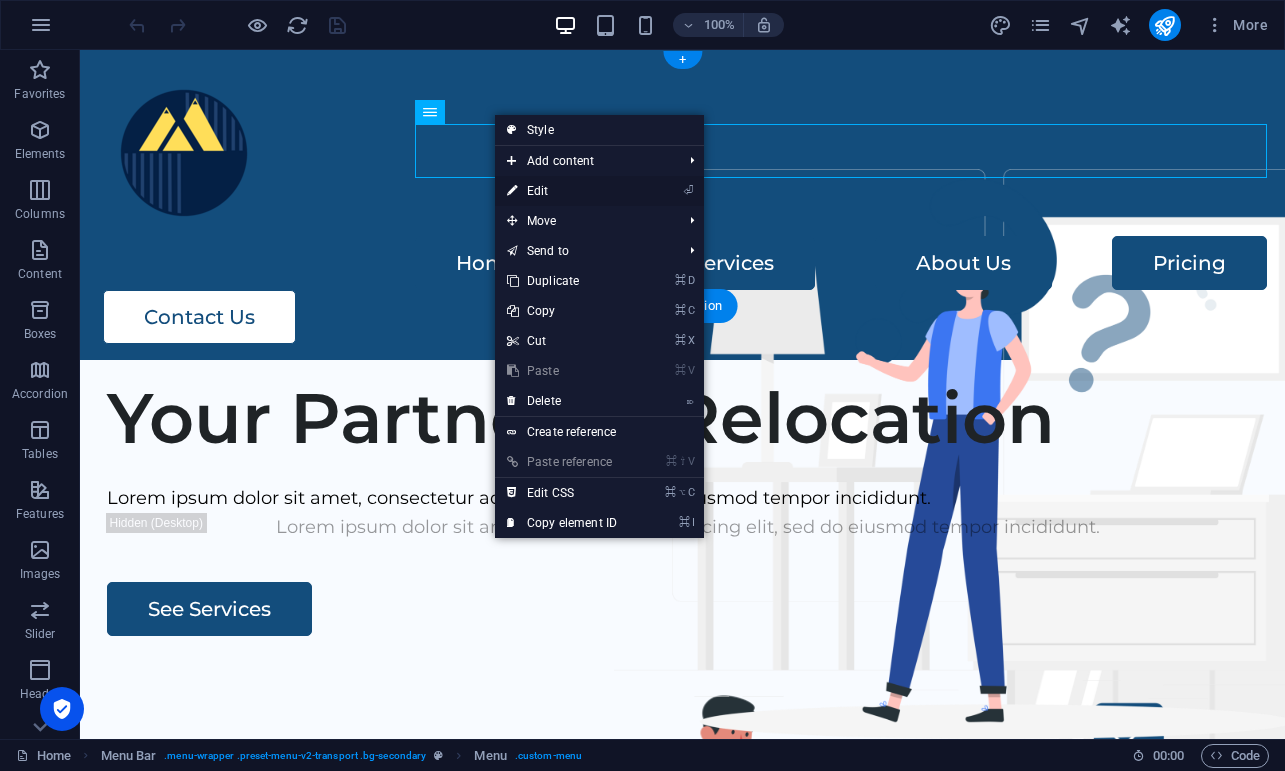 click on "⏎  Edit" at bounding box center [562, 191] 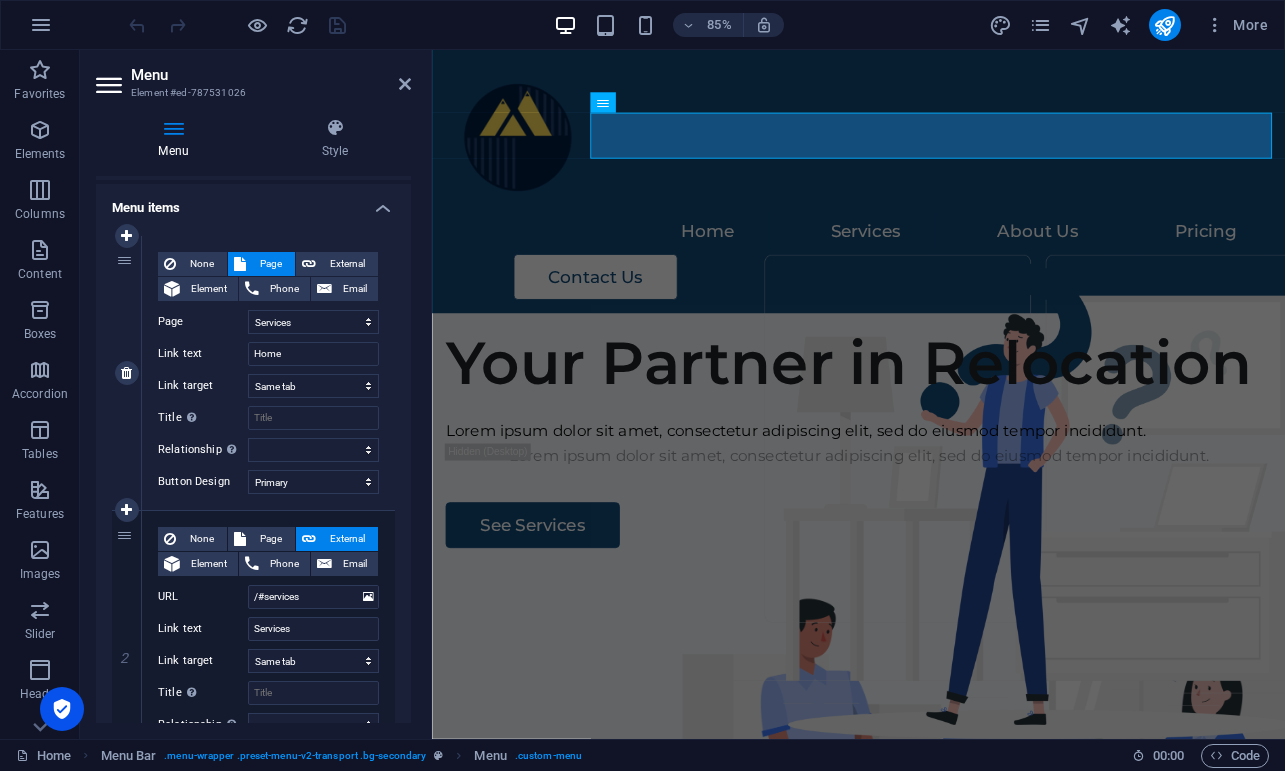 scroll, scrollTop: 128, scrollLeft: 0, axis: vertical 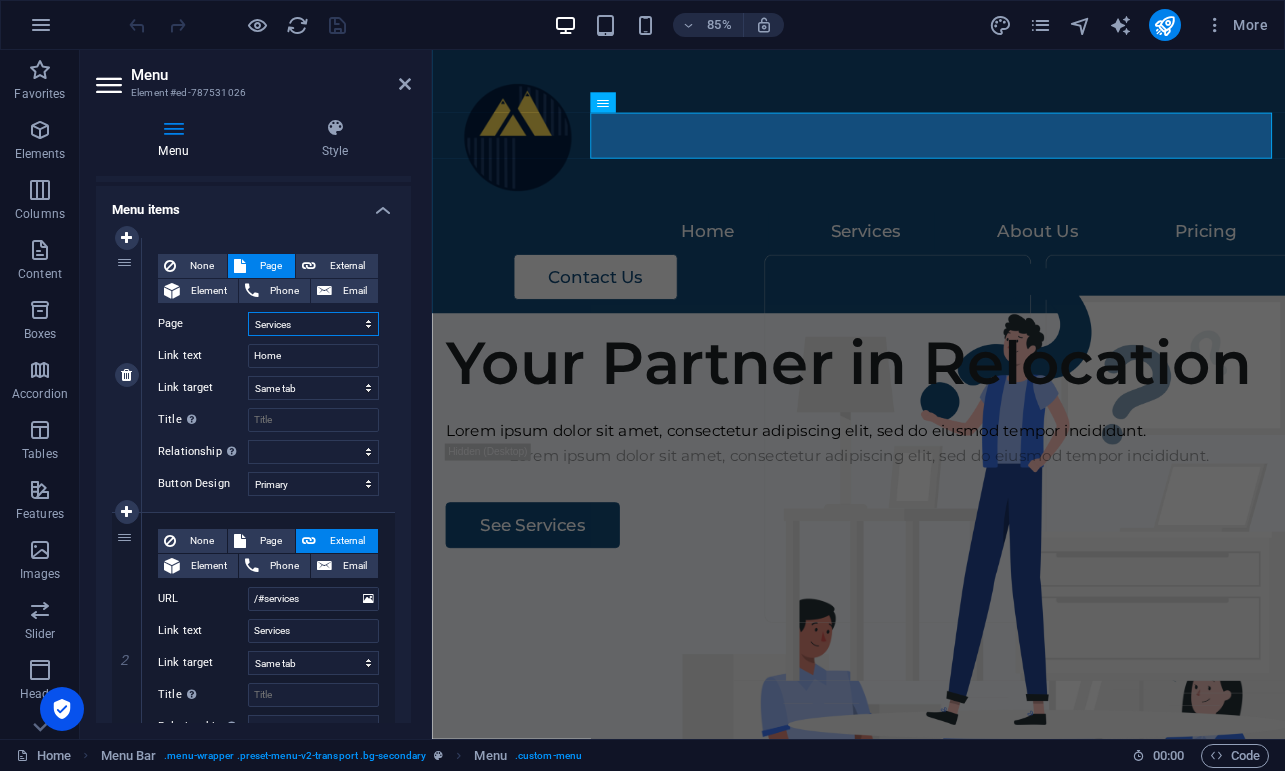 select on "0" 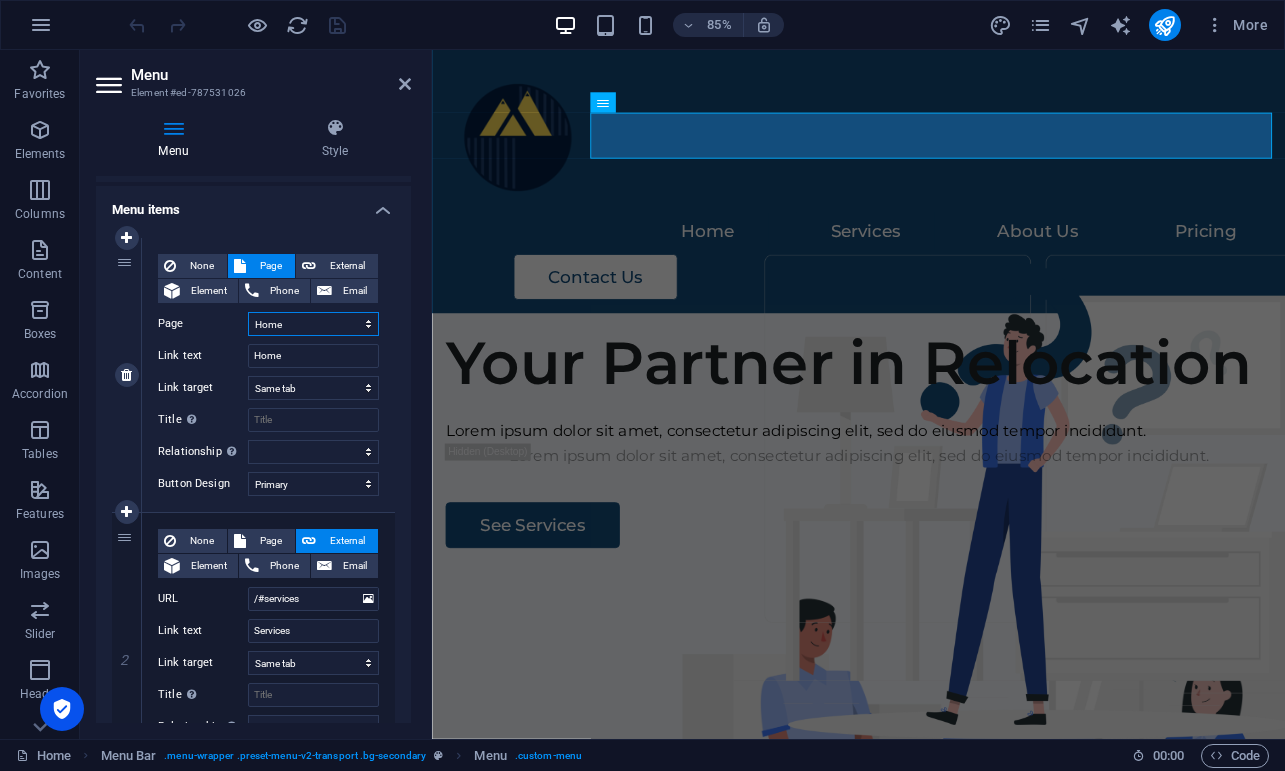 select 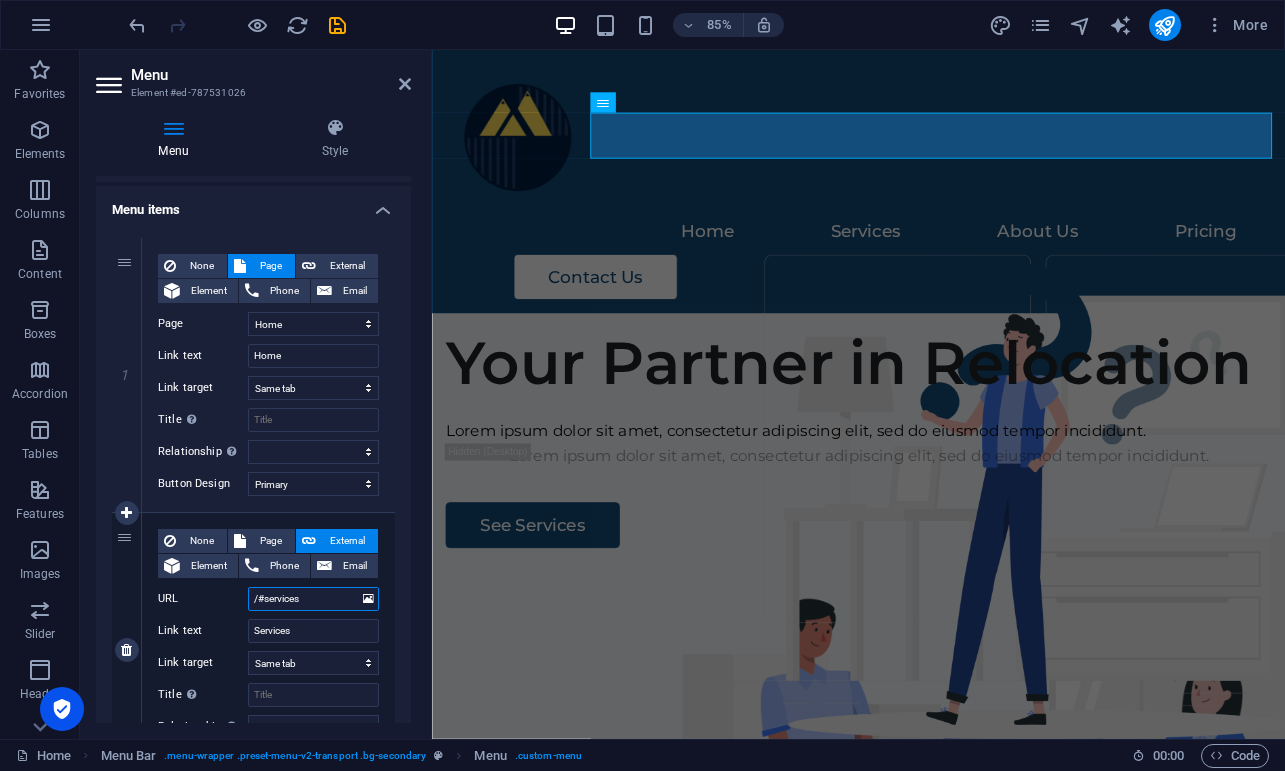 click on "/#services" at bounding box center [313, 599] 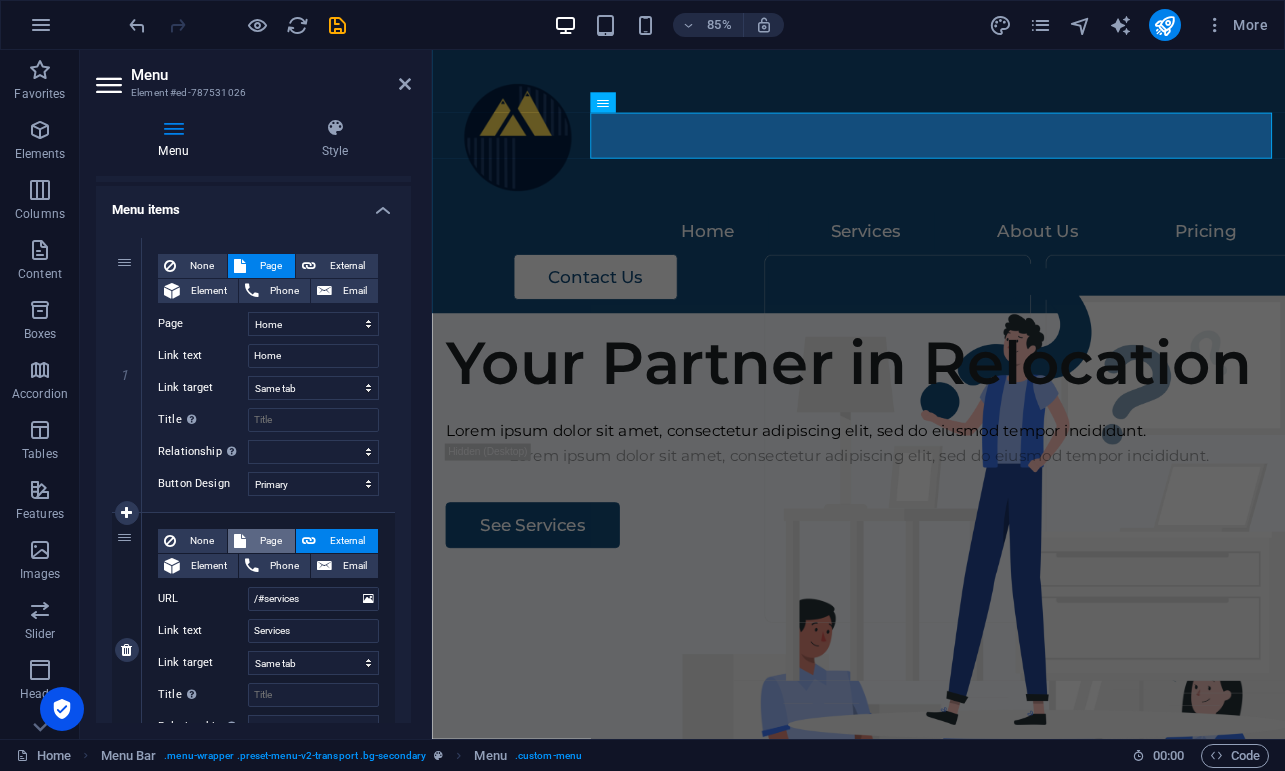 click on "Page" at bounding box center (270, 541) 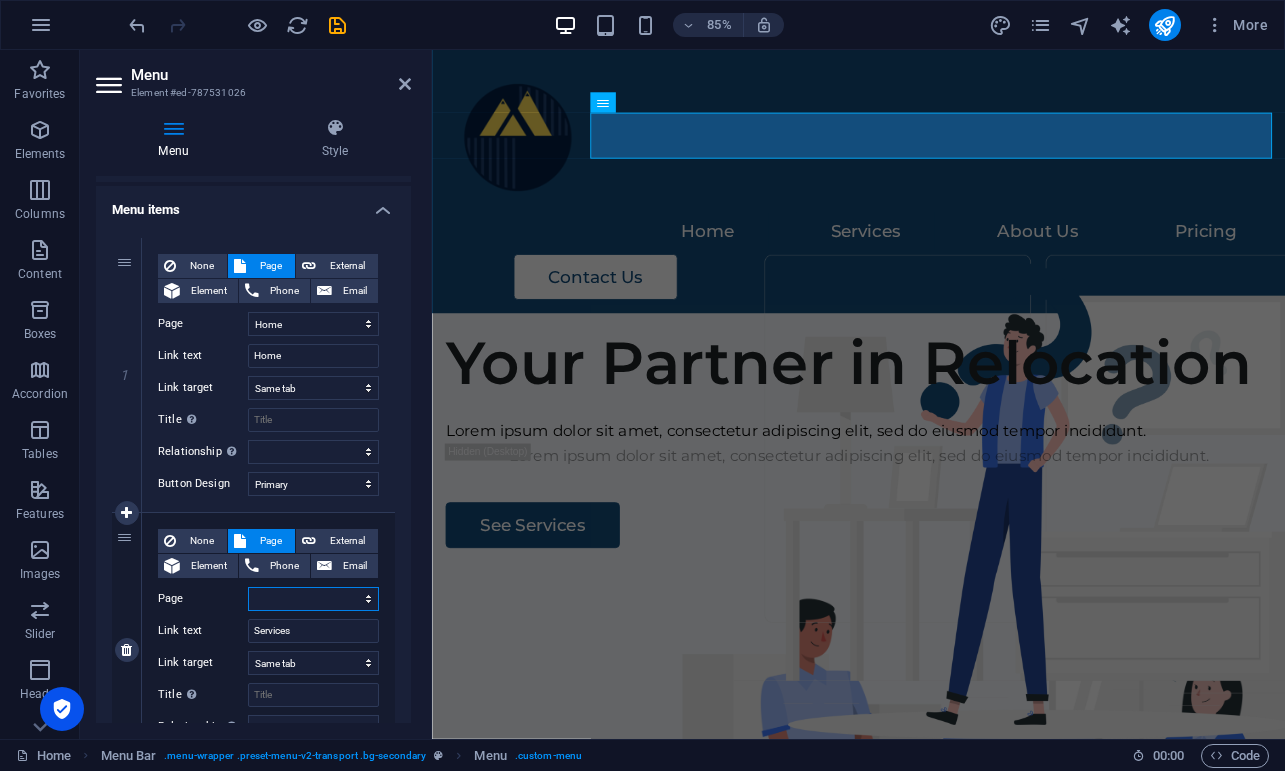 select 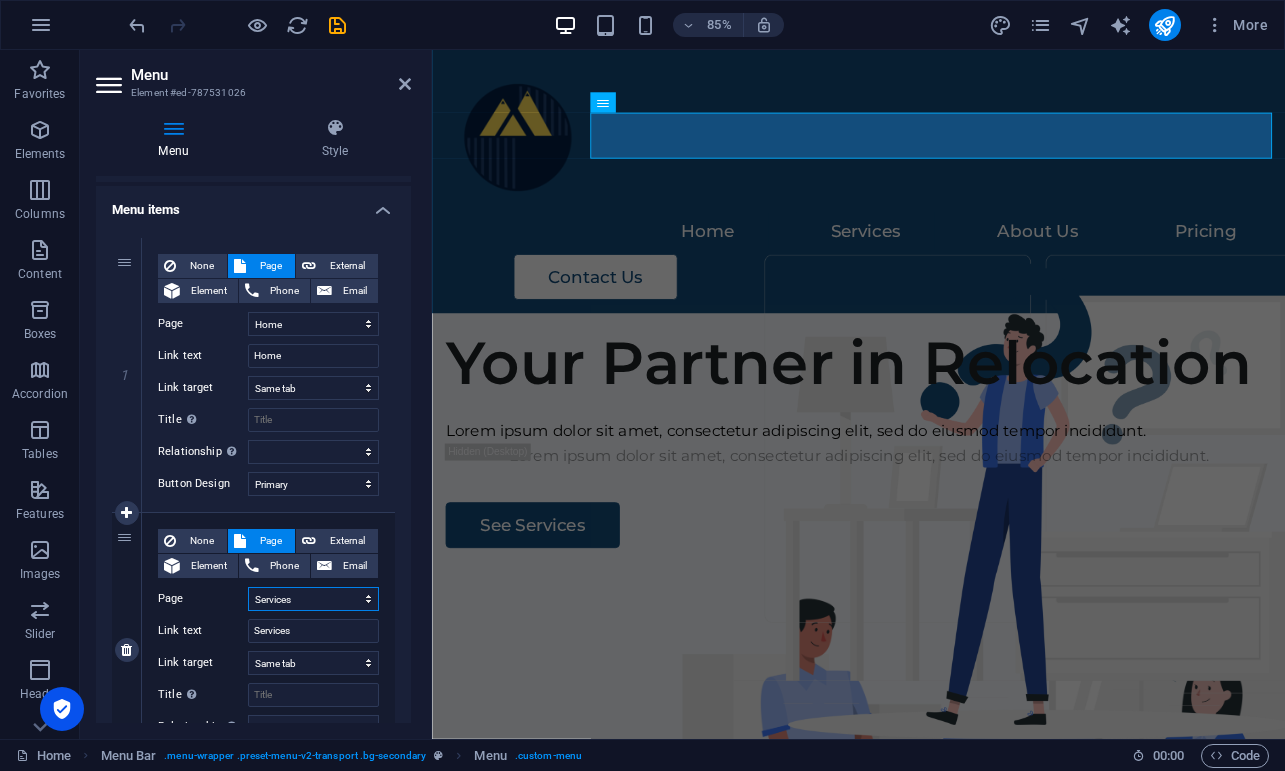 select 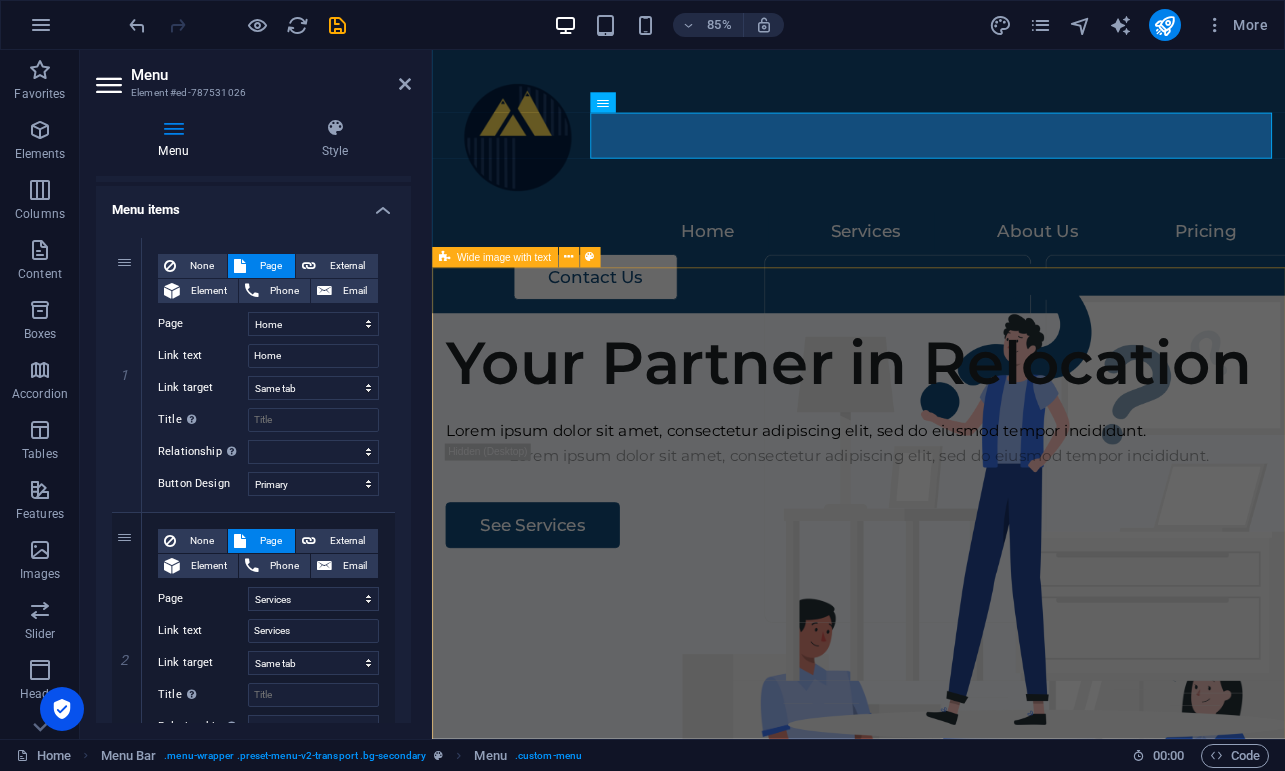 click on "Your Partner in Relocation Lorem ipsum dolor sit amet, consectetur adipiscing elit, sed do eiusmod tempor incididunt.  Lorem ipsum dolor sit amet, consectetur adipiscing elit, sed do eiusmod tempor incididunt.  See Services" at bounding box center (934, 743) 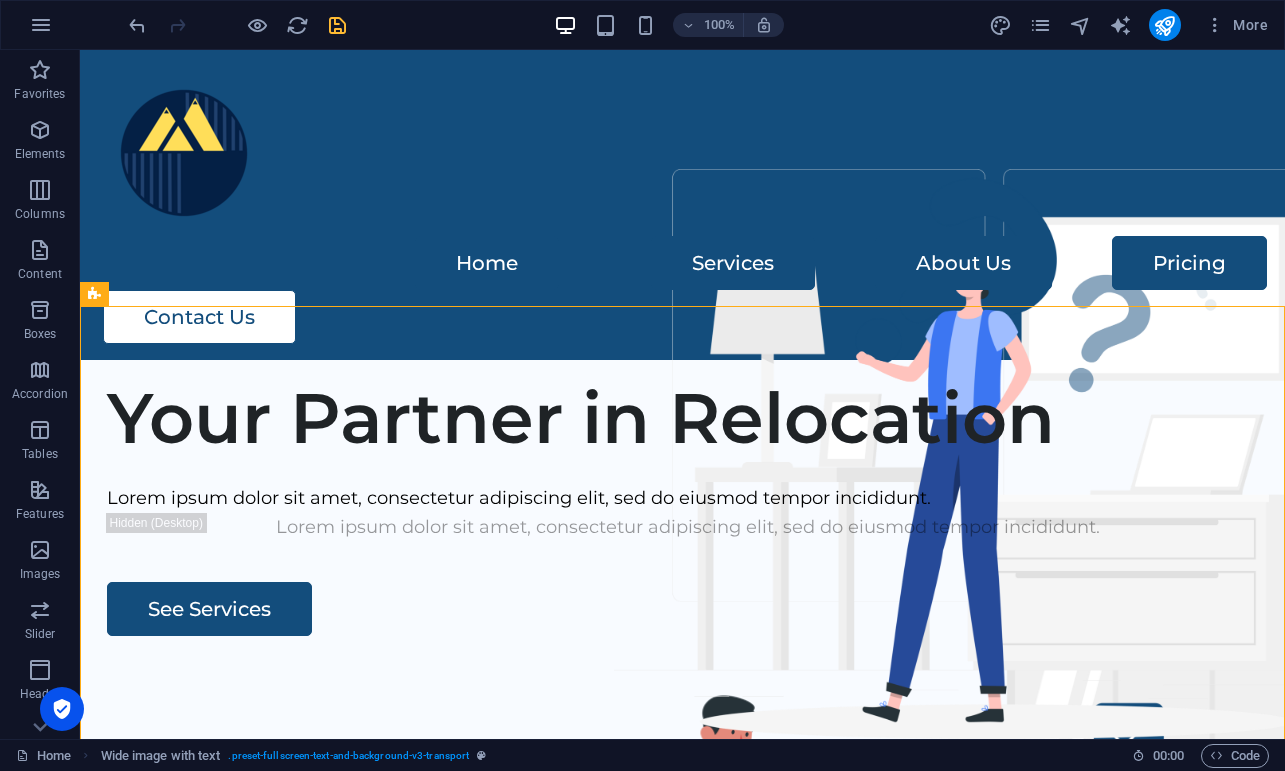click at bounding box center (337, 25) 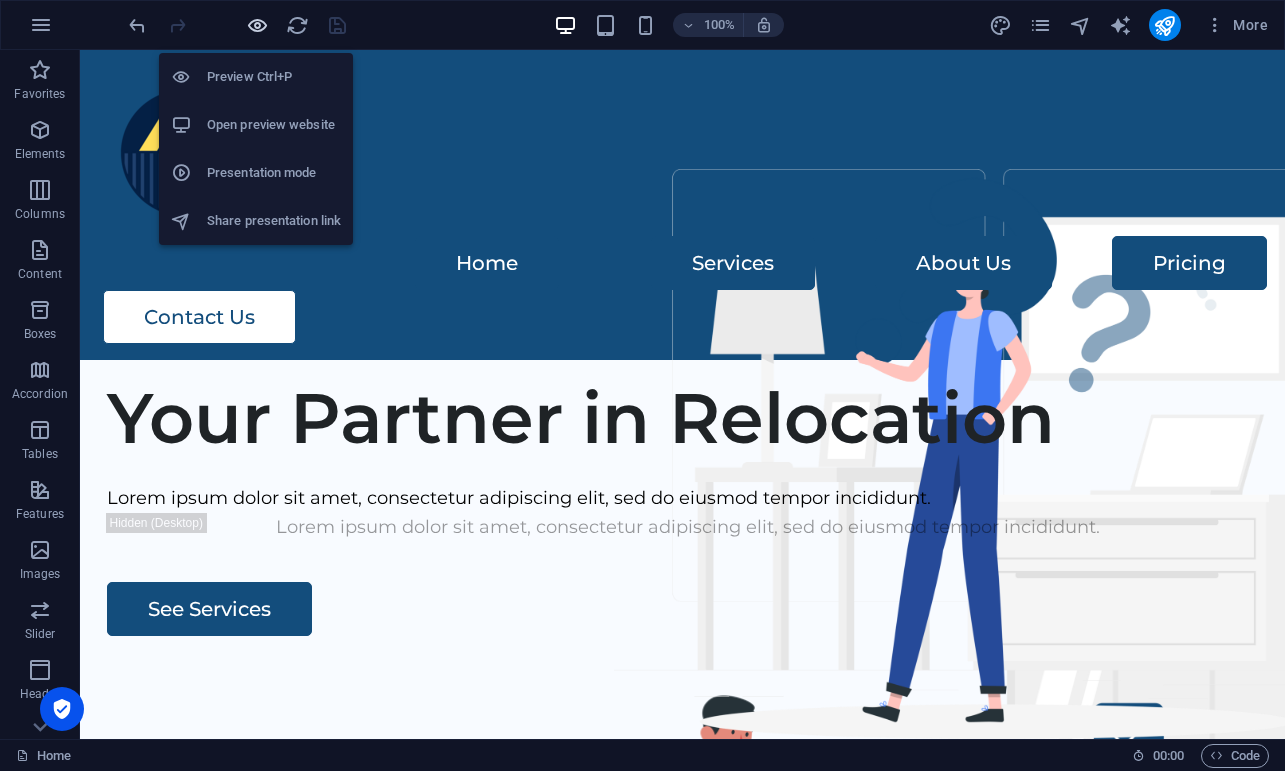 click at bounding box center [257, 25] 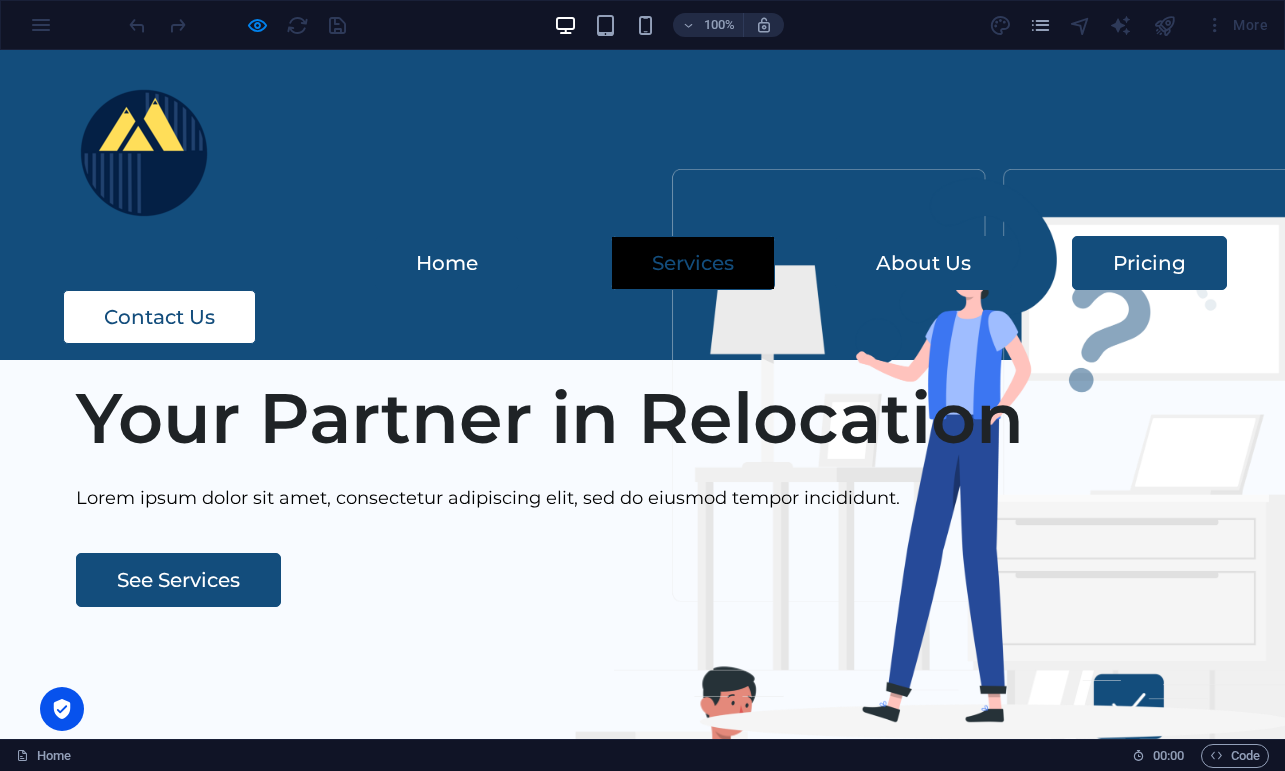click on "Services" at bounding box center (693, 263) 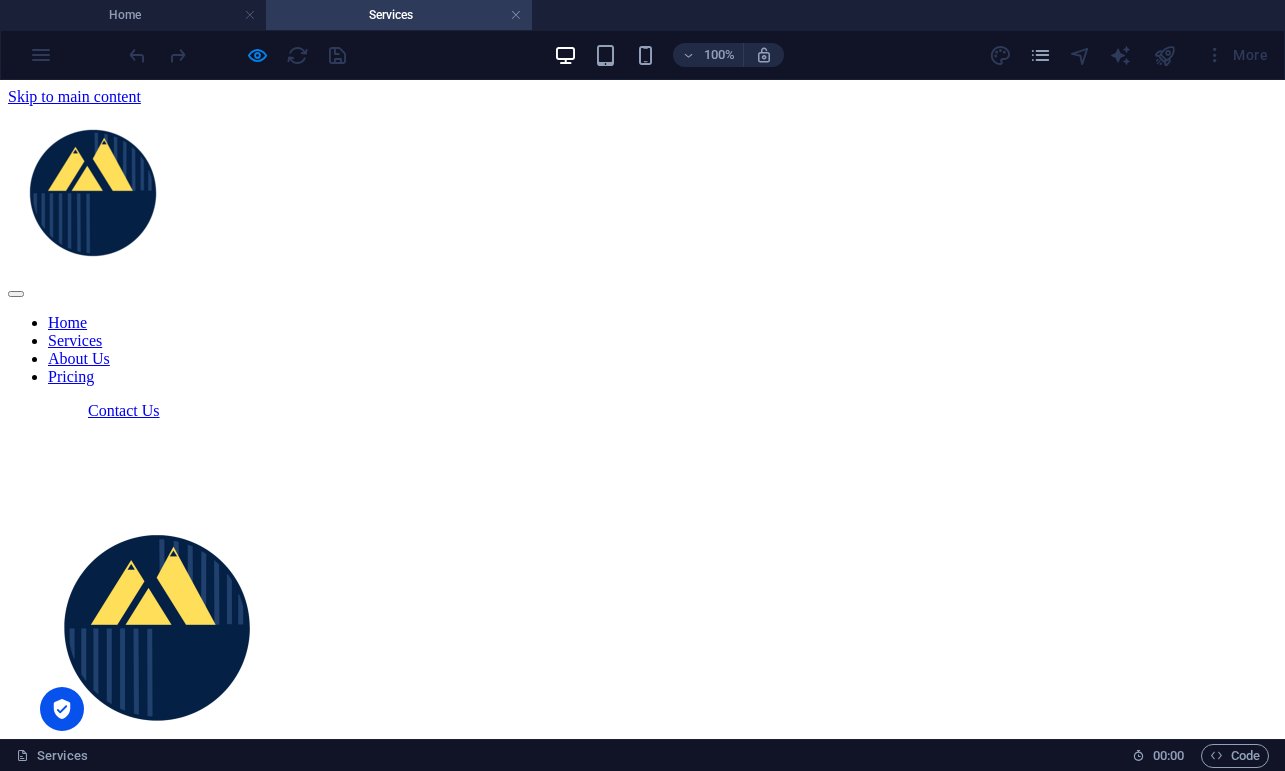 scroll, scrollTop: 0, scrollLeft: 0, axis: both 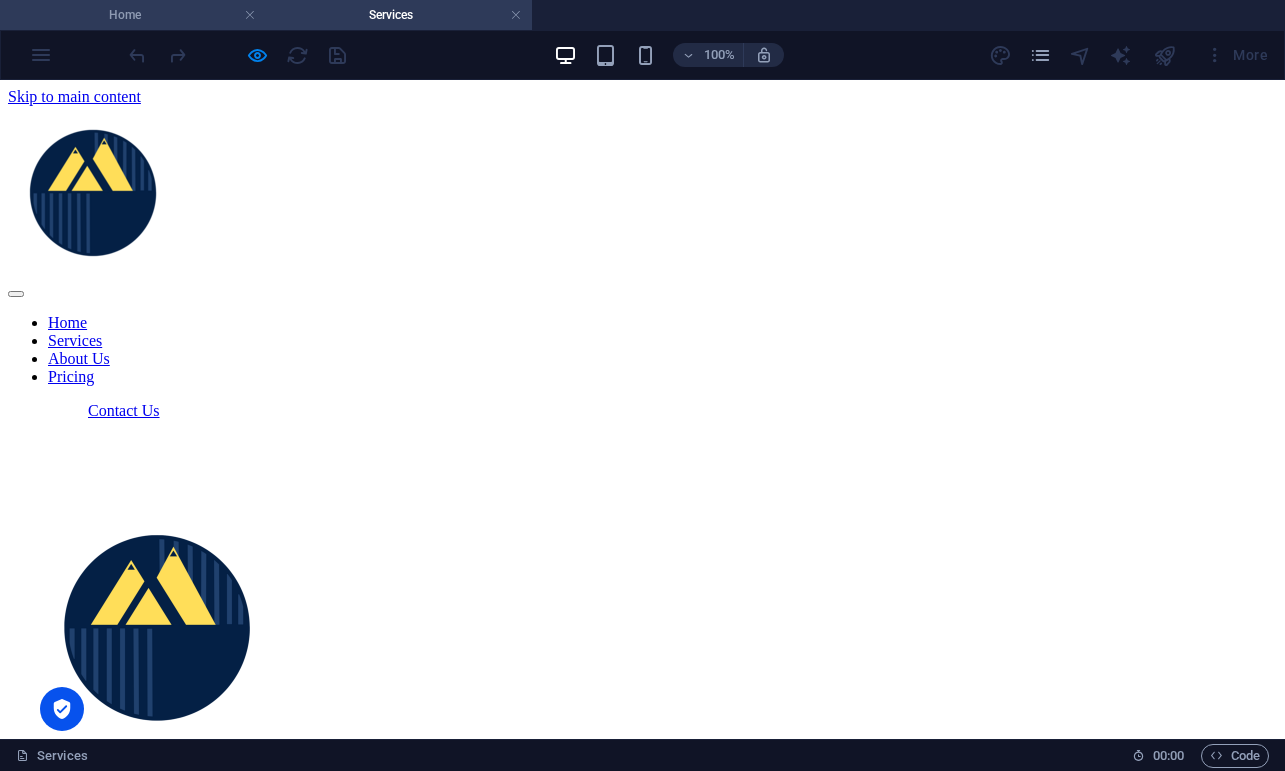 click on "Home" at bounding box center (133, 15) 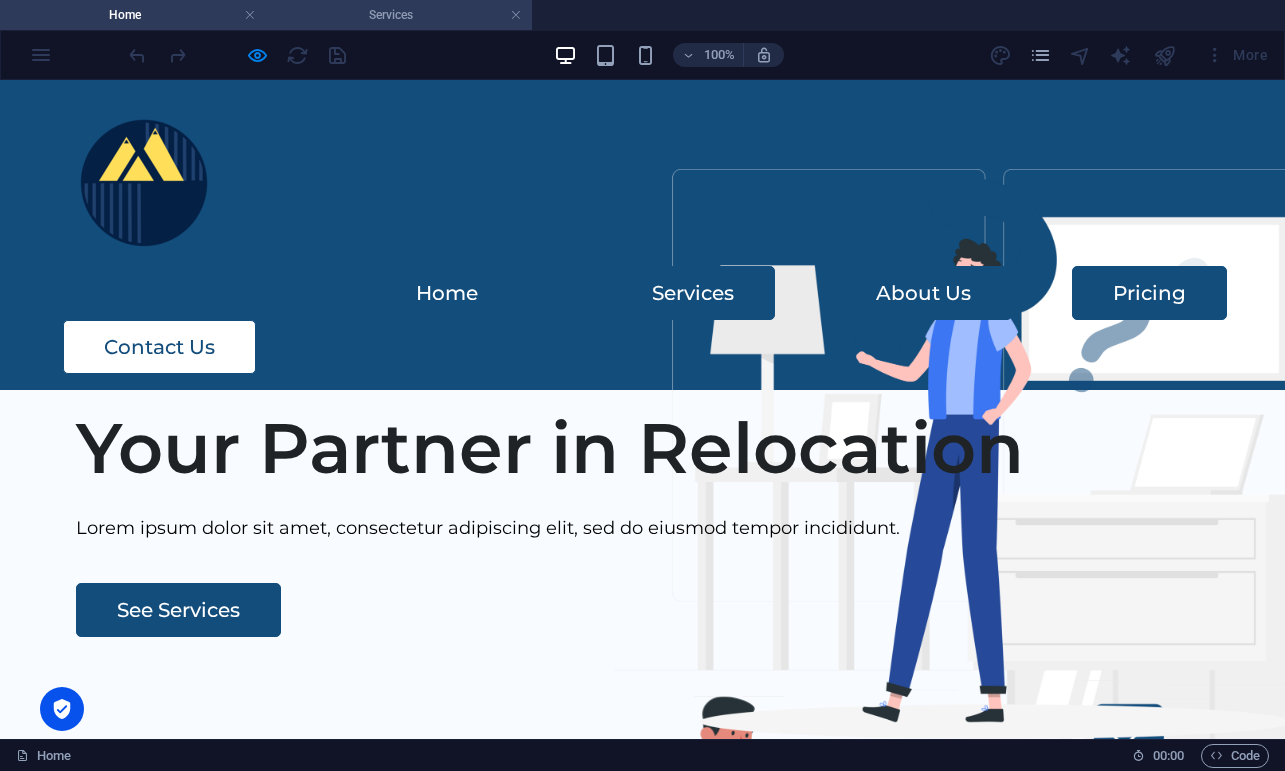 click on "Services" at bounding box center [399, 15] 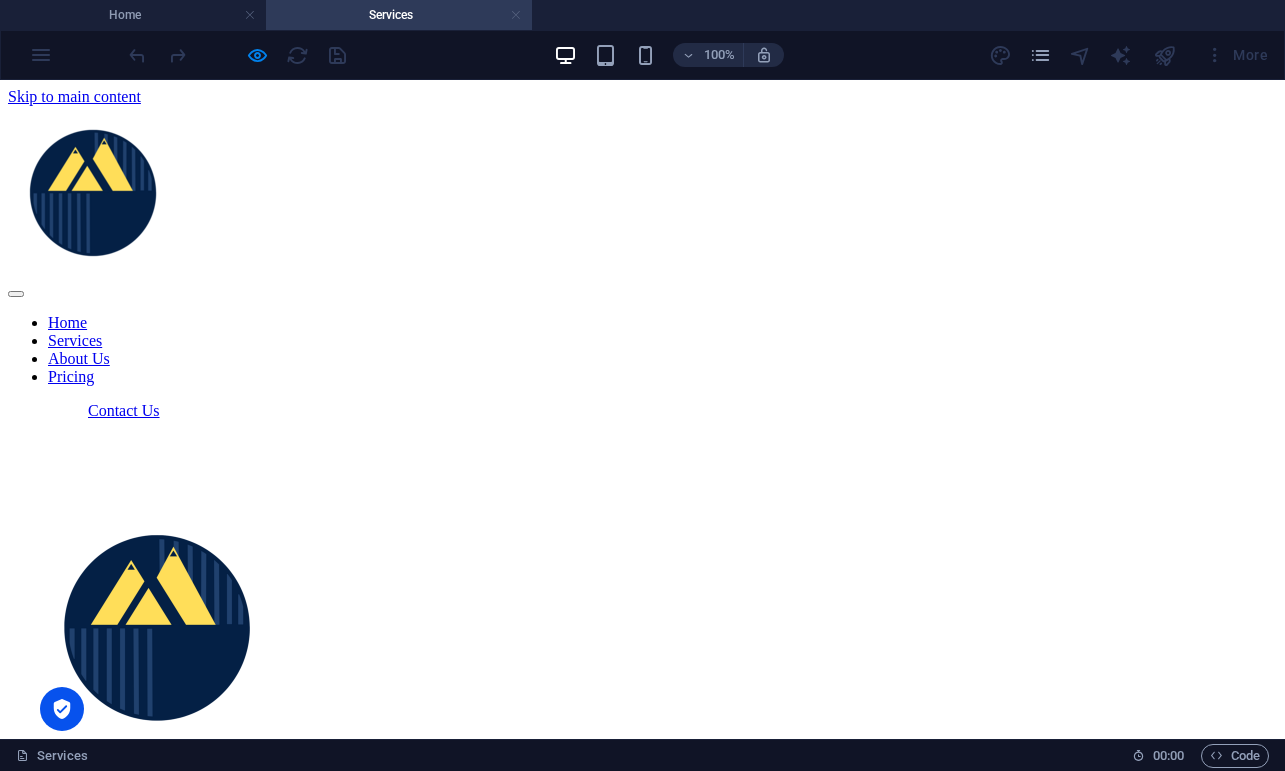 click at bounding box center [516, 15] 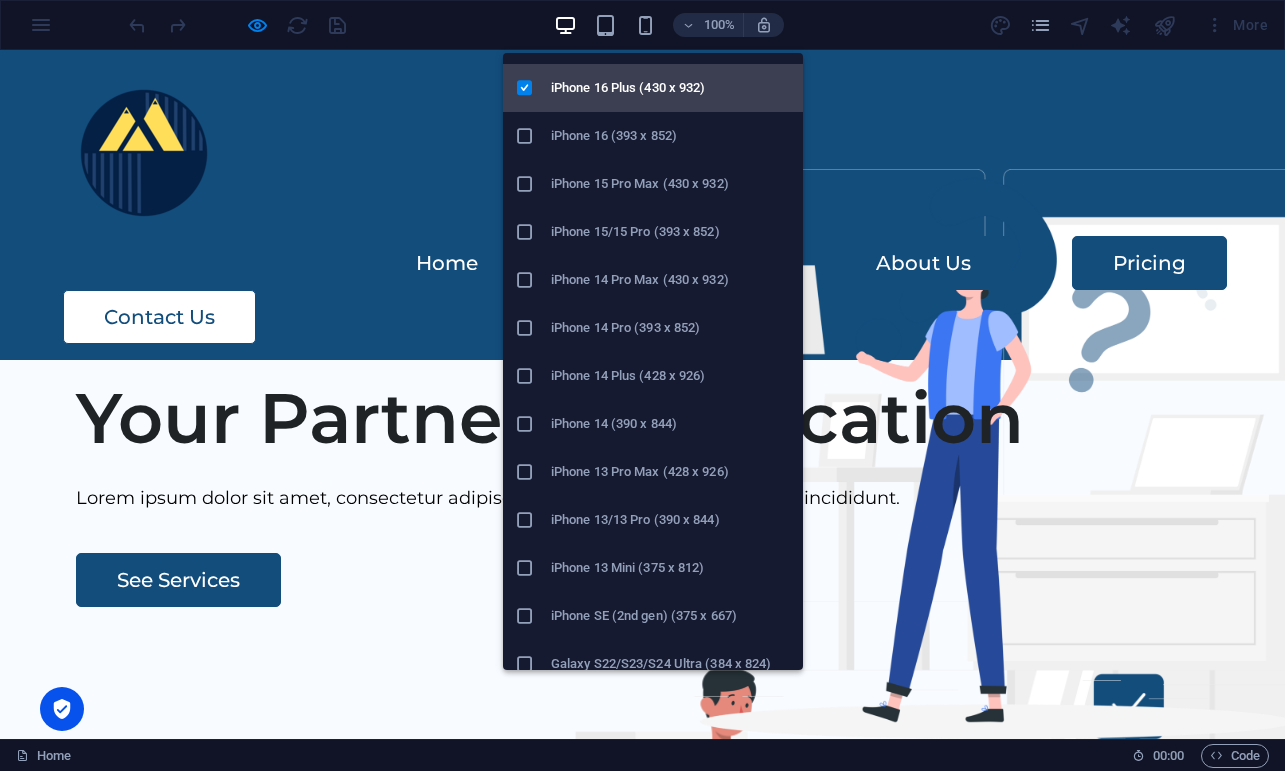scroll, scrollTop: 124, scrollLeft: 0, axis: vertical 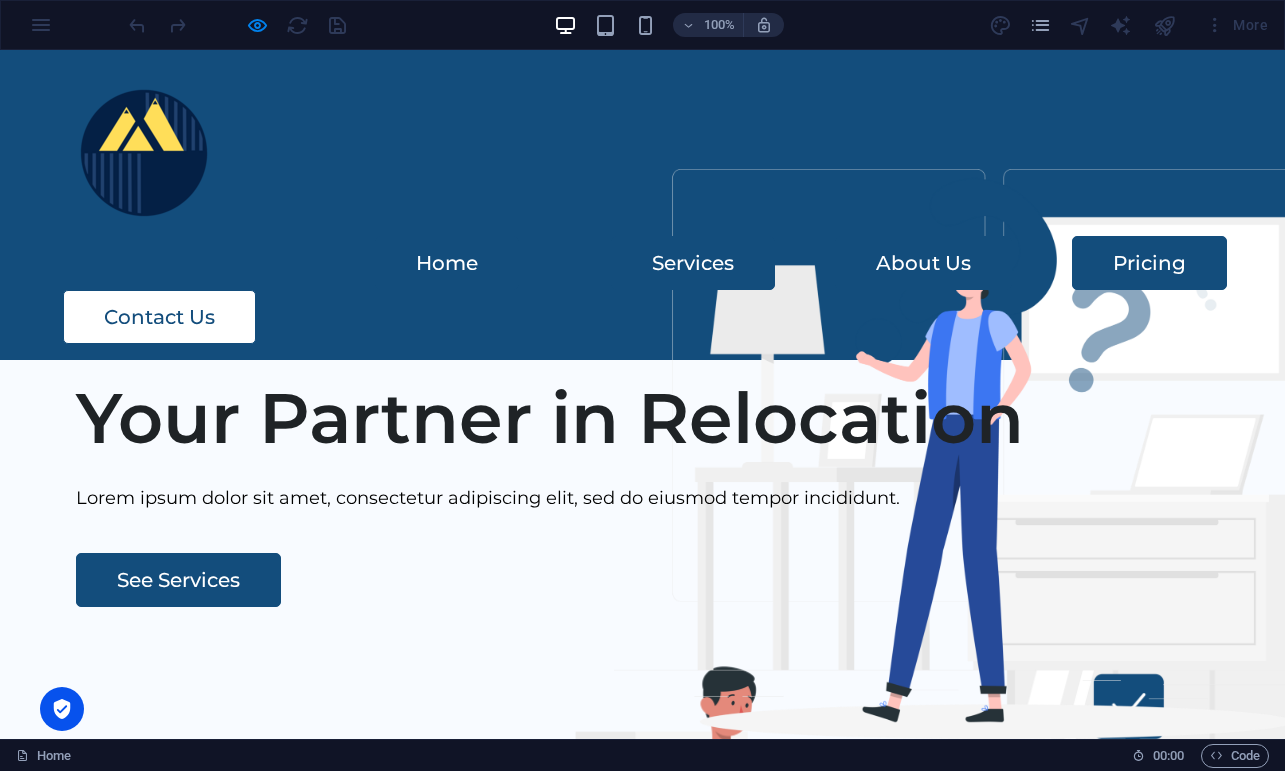 click on "Your Partner in Relocation Lorem ipsum dolor sit amet, consectetur adipiscing elit, sed do eiusmod tempor incididunt.  Lorem ipsum dolor sit amet, consectetur adipiscing elit, sed do eiusmod tempor incididunt.  See Services" at bounding box center (642, 743) 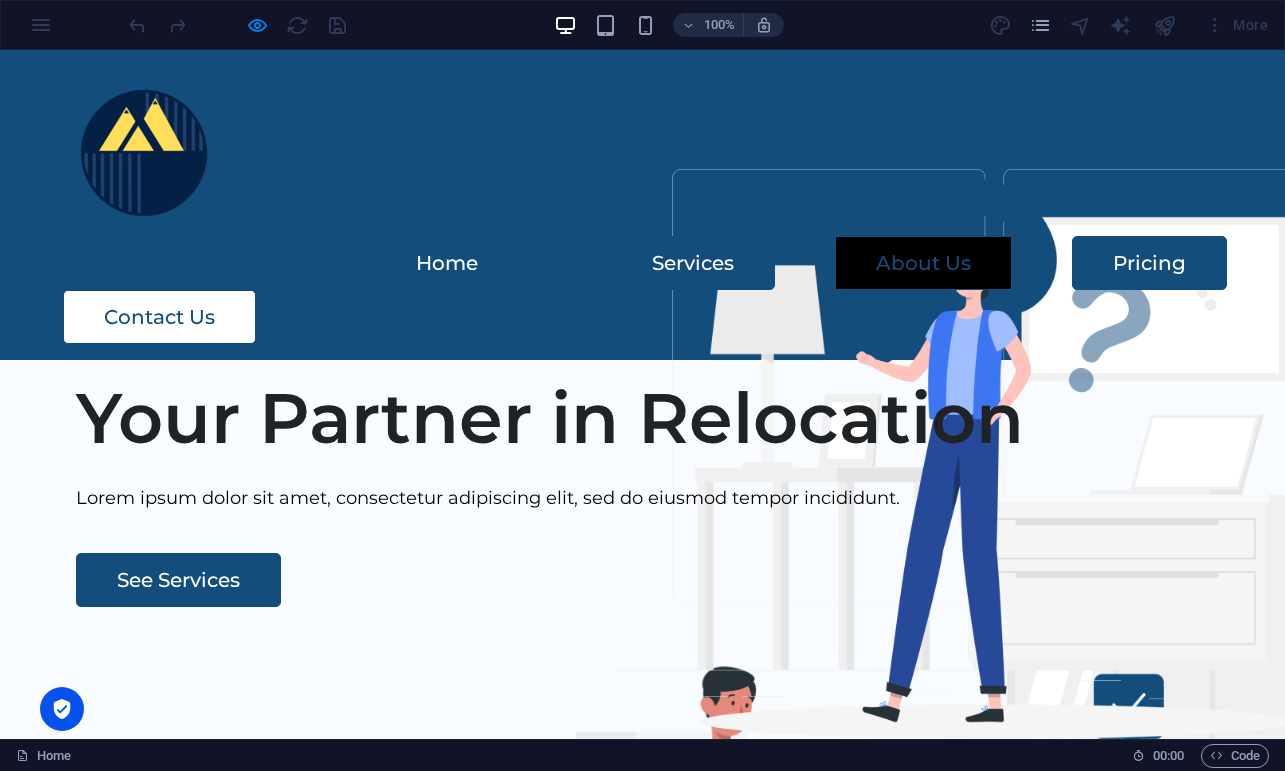 scroll, scrollTop: 0, scrollLeft: 0, axis: both 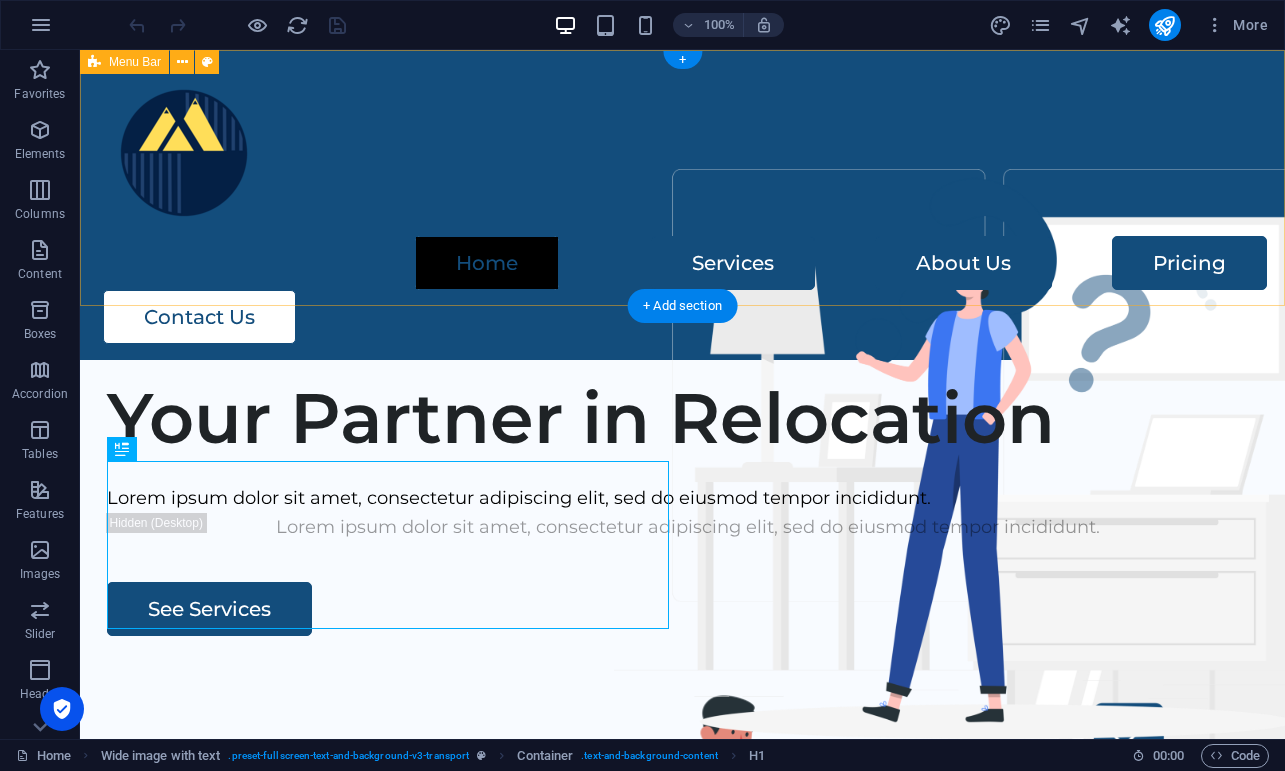 click on "Home Services About Us Pricing Contact Us" at bounding box center (682, 205) 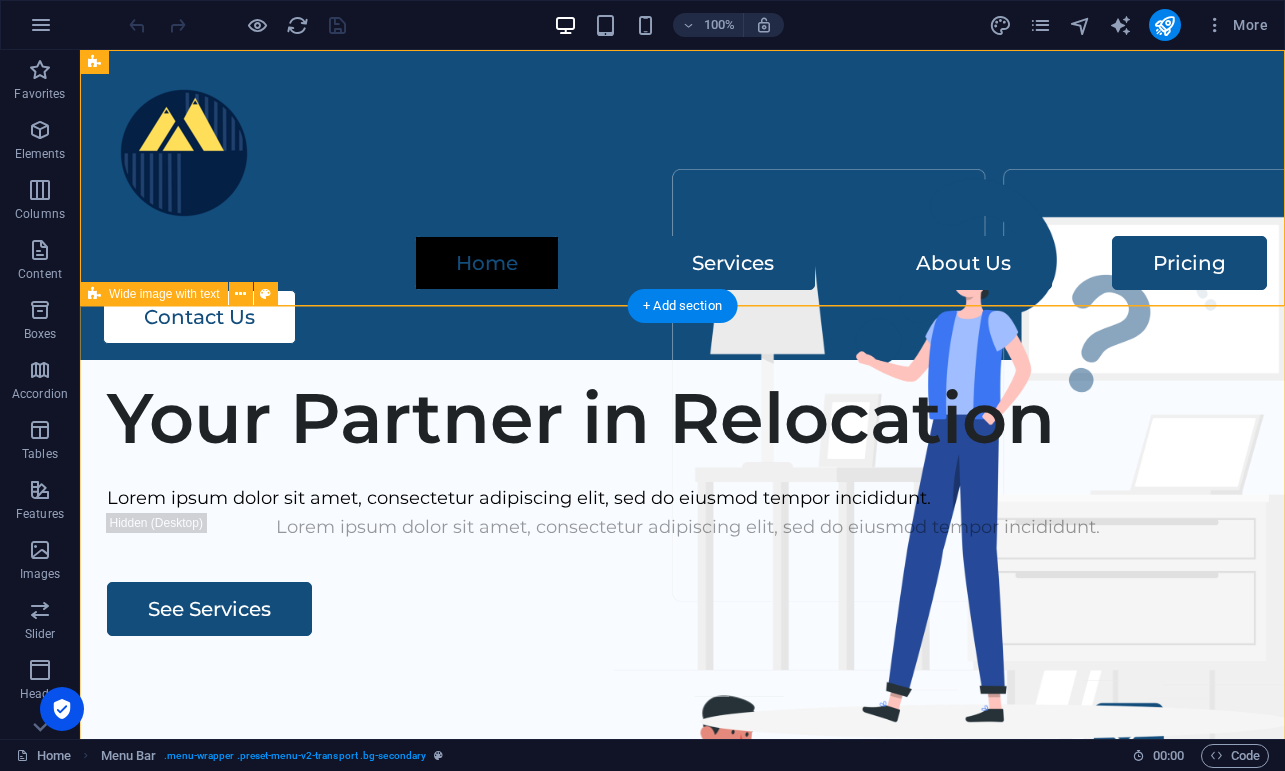 click on "Your Partner in Relocation Lorem ipsum dolor sit amet, consectetur adipiscing elit, sed do eiusmod tempor incididunt.  Lorem ipsum dolor sit amet, consectetur adipiscing elit, sed do eiusmod tempor incididunt.  See Services" at bounding box center (682, 743) 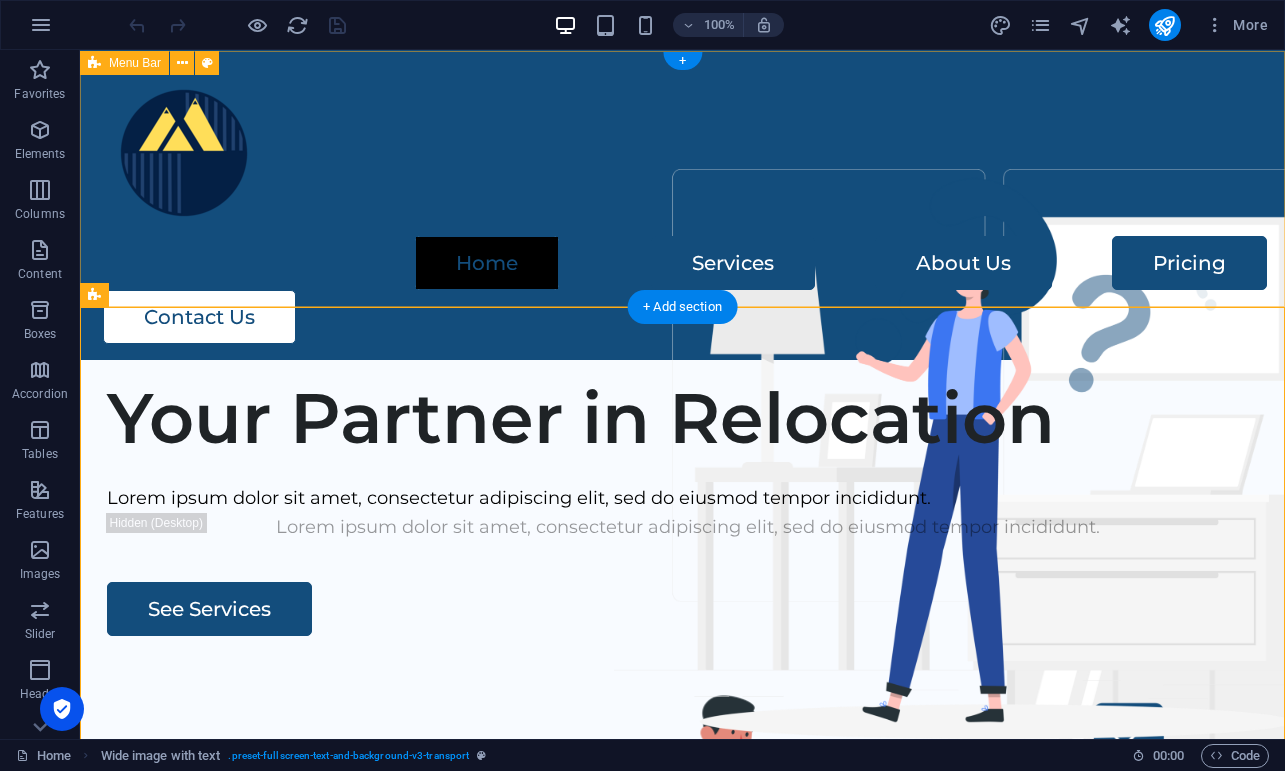 scroll, scrollTop: 0, scrollLeft: 0, axis: both 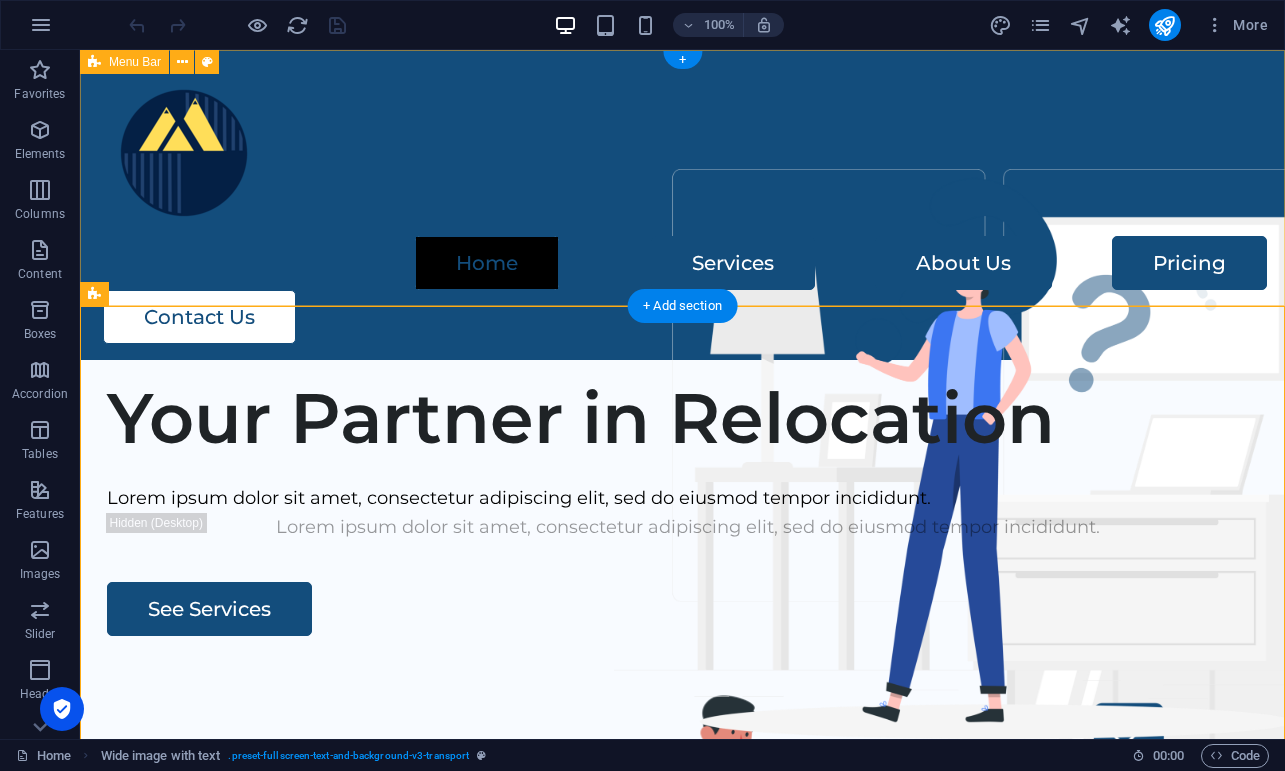 click on "Home Services About Us Pricing Contact Us" at bounding box center (682, 205) 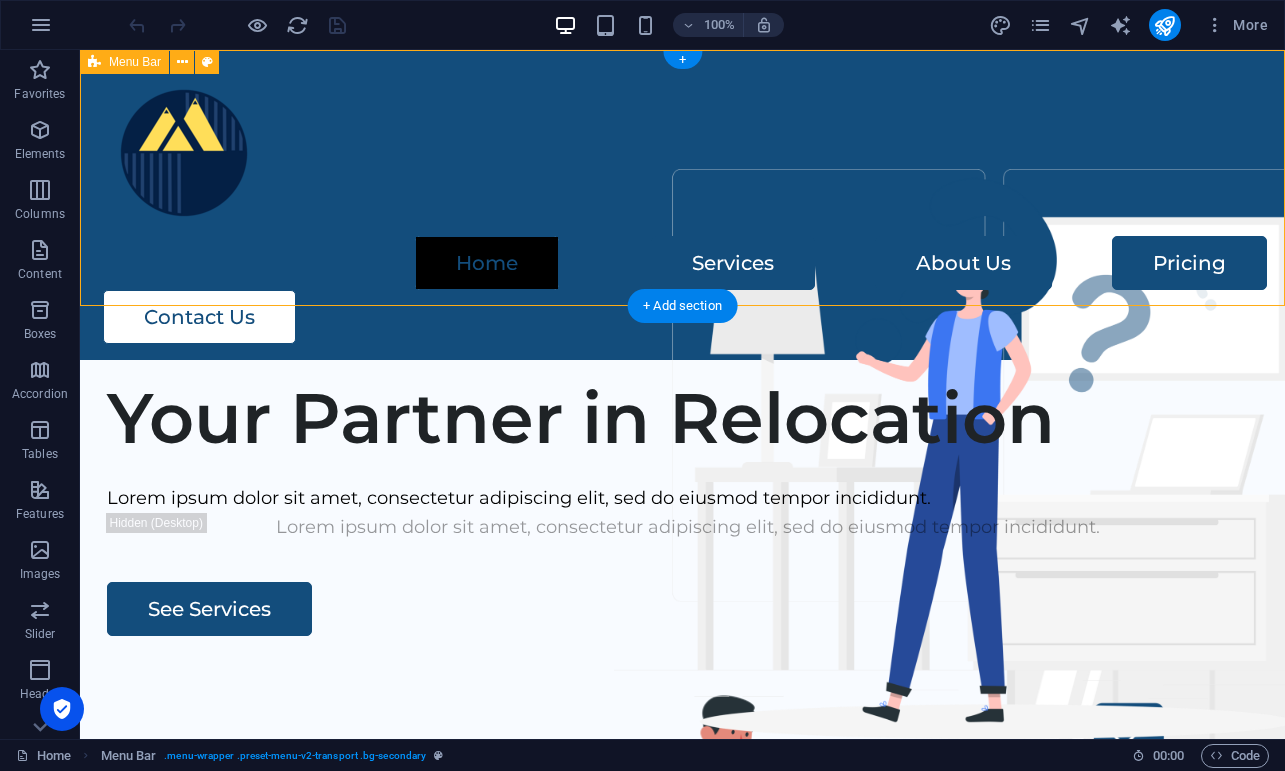 click on "Home Services About Us Pricing Contact Us" at bounding box center (682, 205) 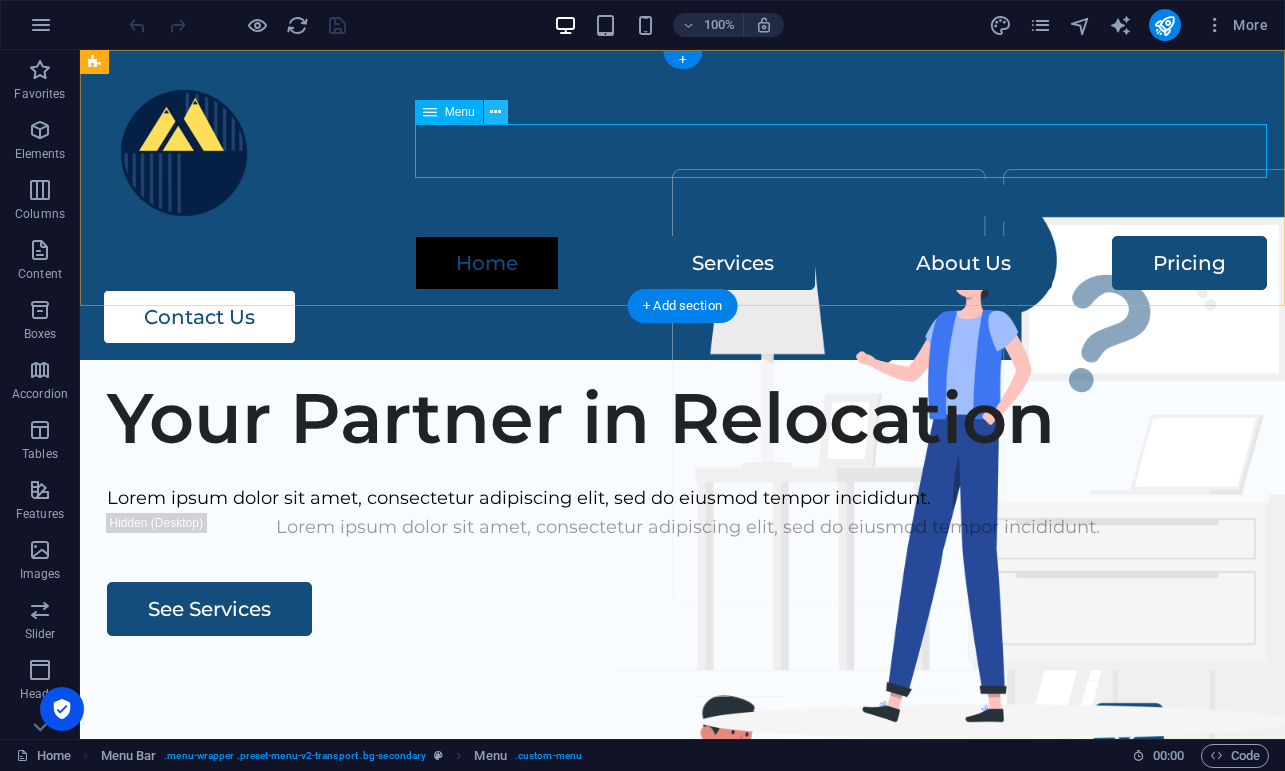 click at bounding box center (495, 112) 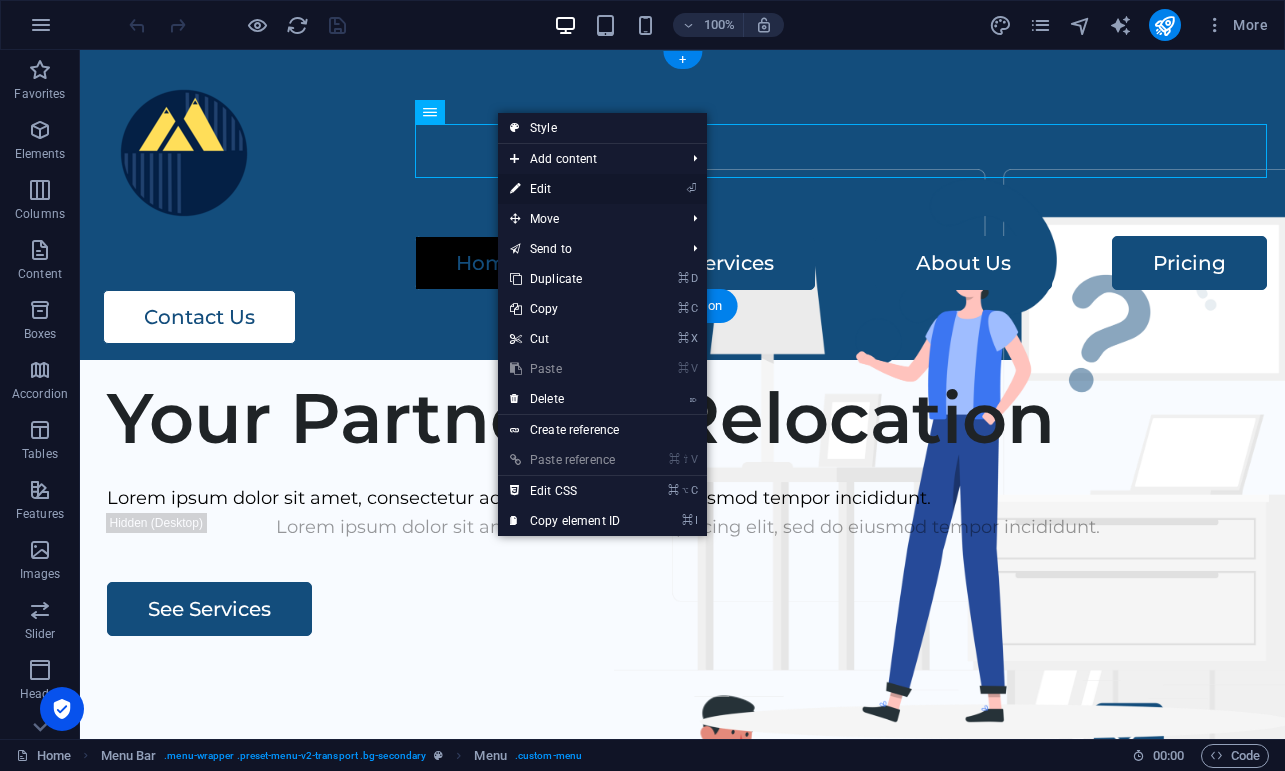 click on "⏎  Edit" at bounding box center [565, 189] 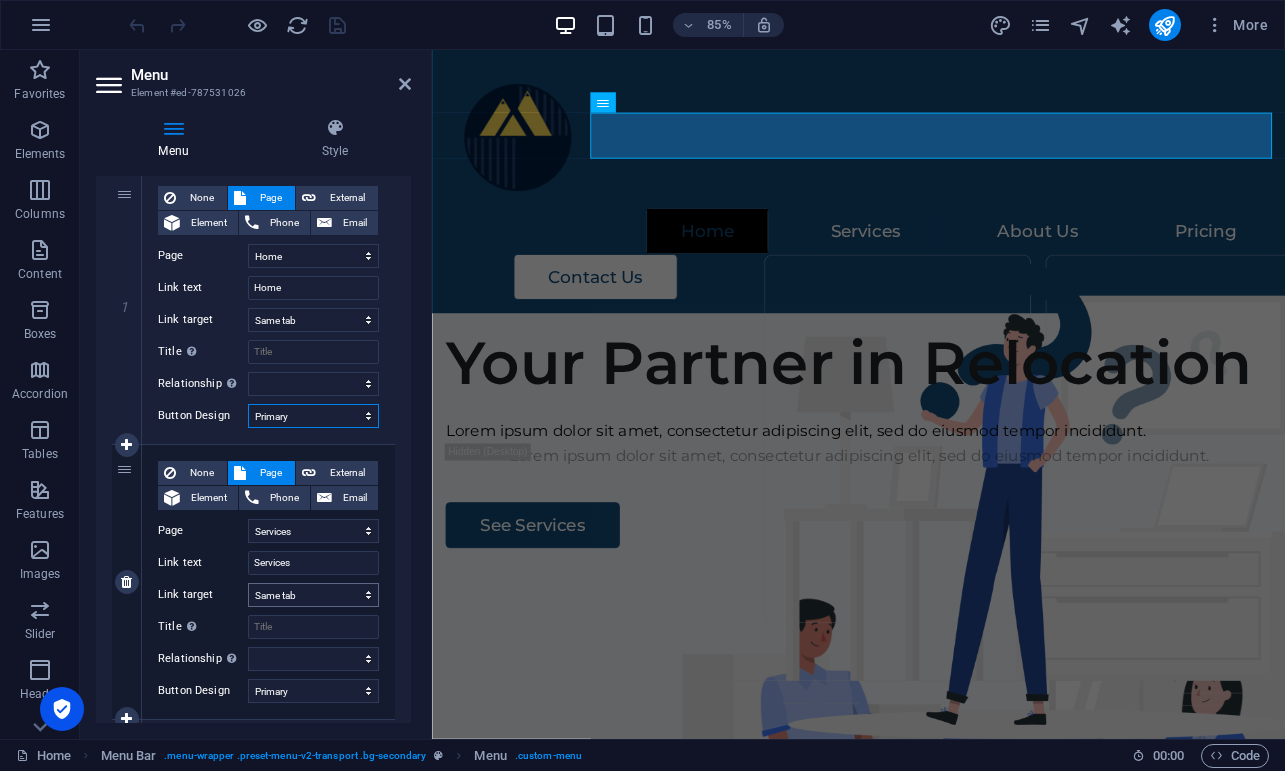 scroll, scrollTop: 210, scrollLeft: 0, axis: vertical 